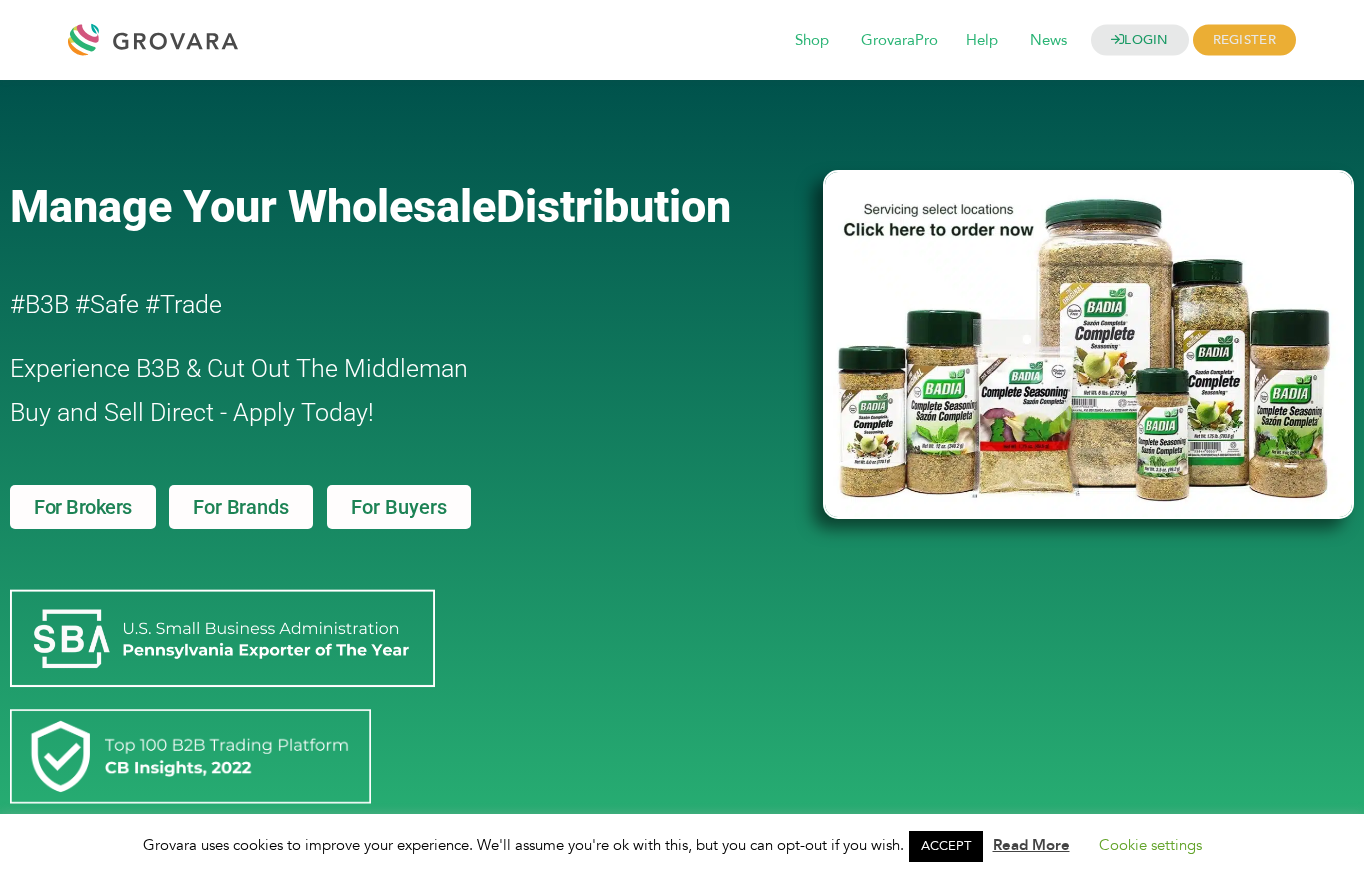 scroll, scrollTop: 0, scrollLeft: 0, axis: both 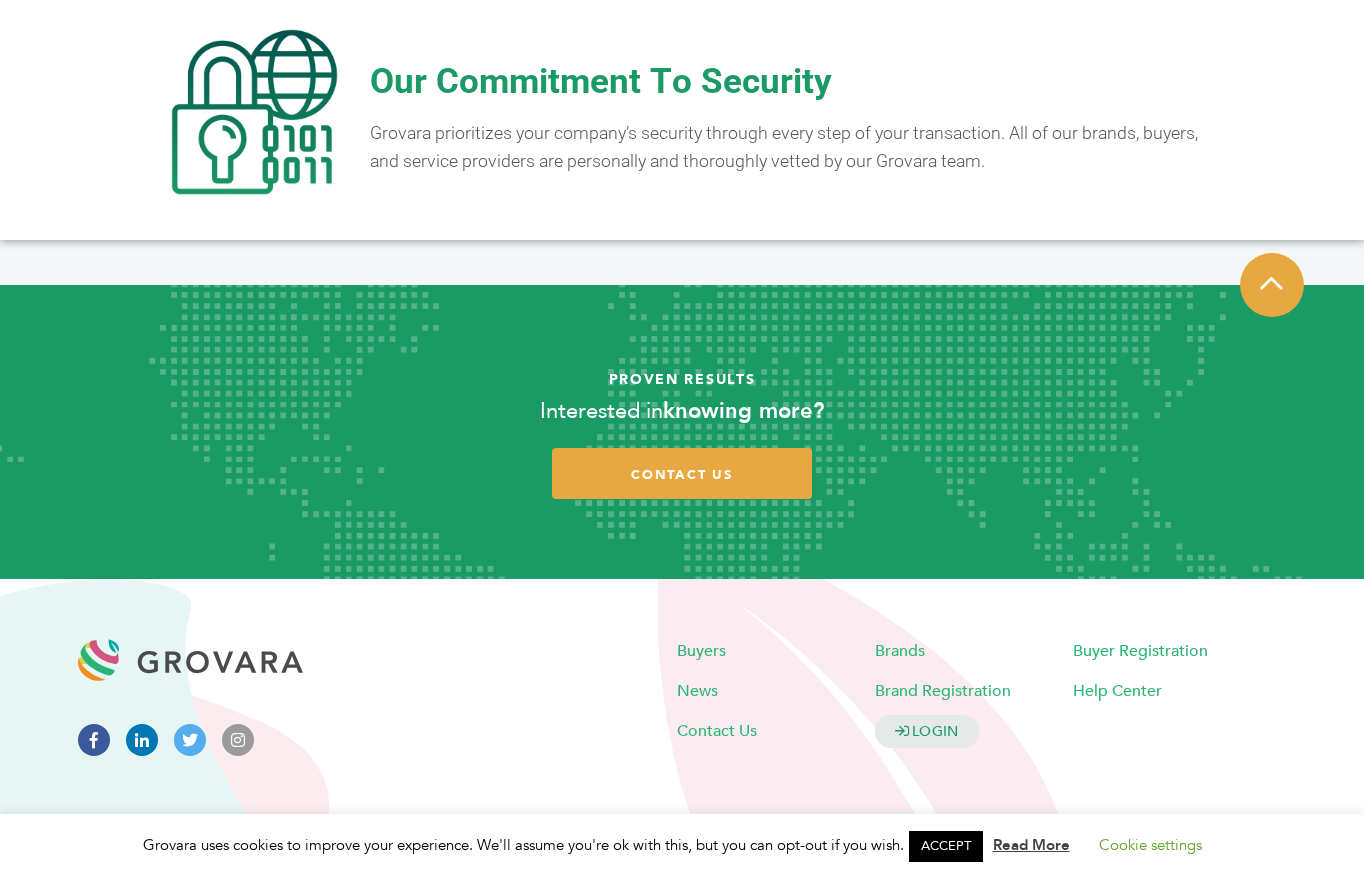 click on "Buyers" at bounding box center [776, 651] 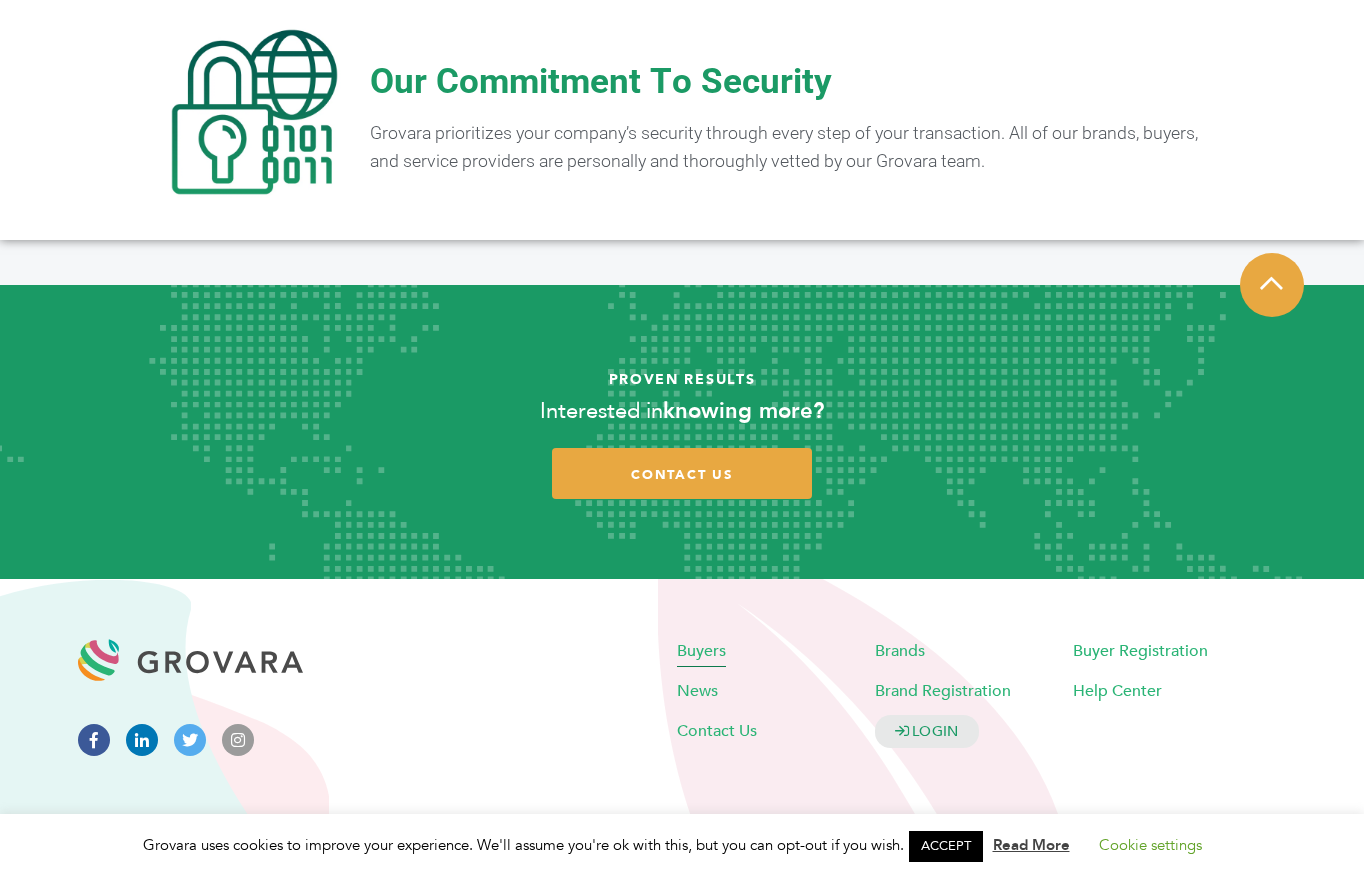 click on "Buyers" at bounding box center [701, 651] 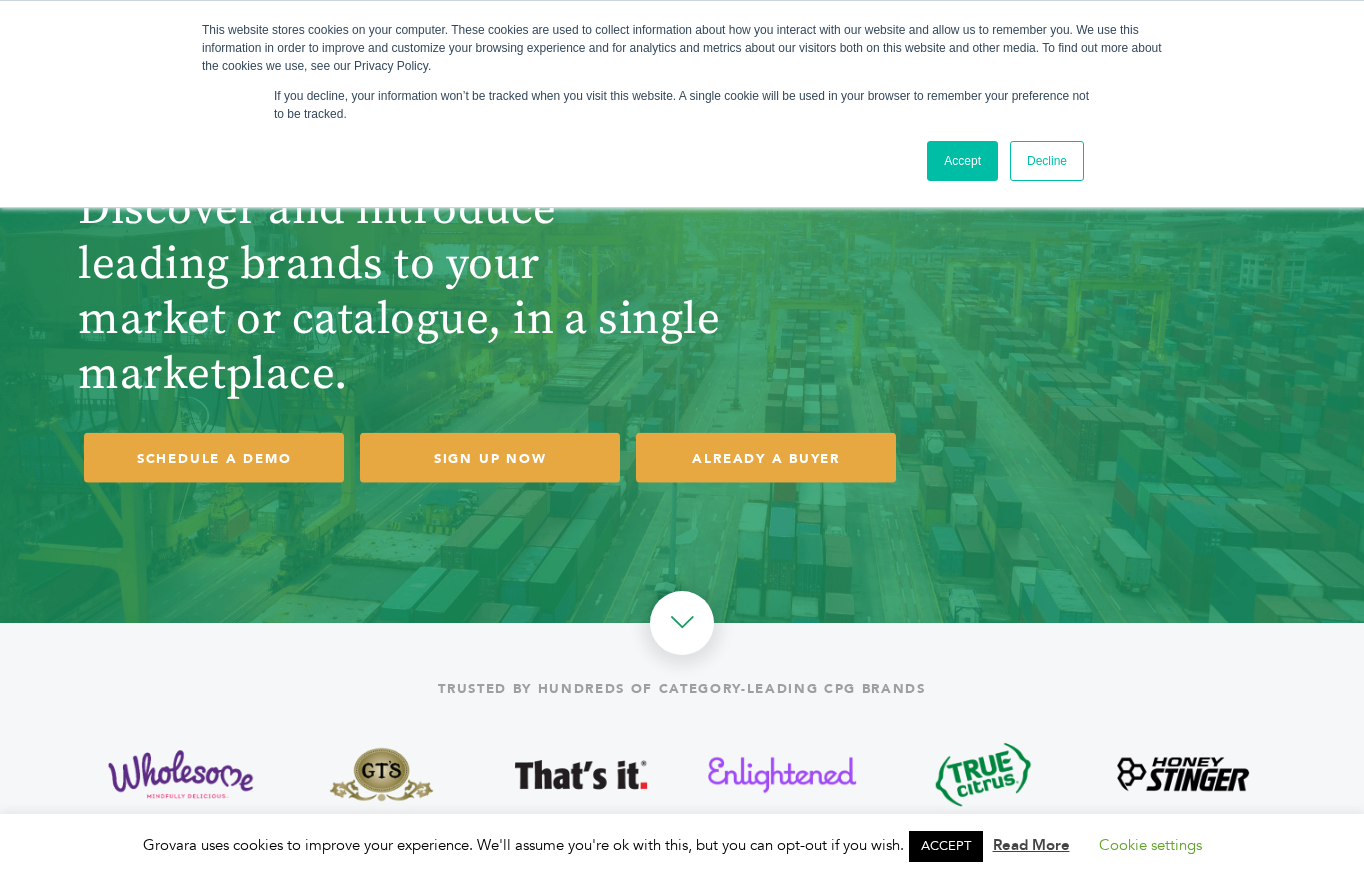 scroll, scrollTop: 0, scrollLeft: 0, axis: both 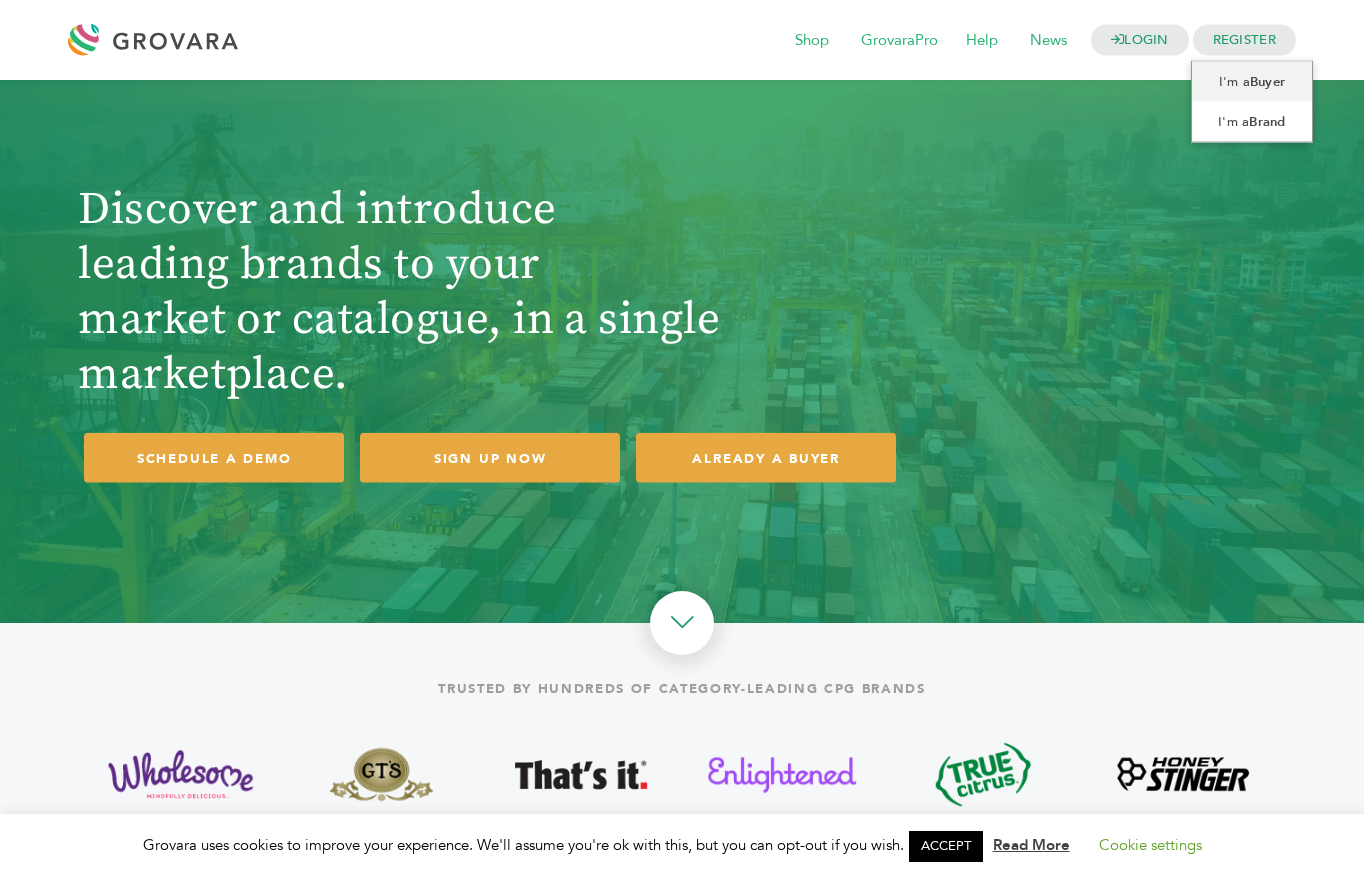 click on "REGISTER" at bounding box center (1244, 40) 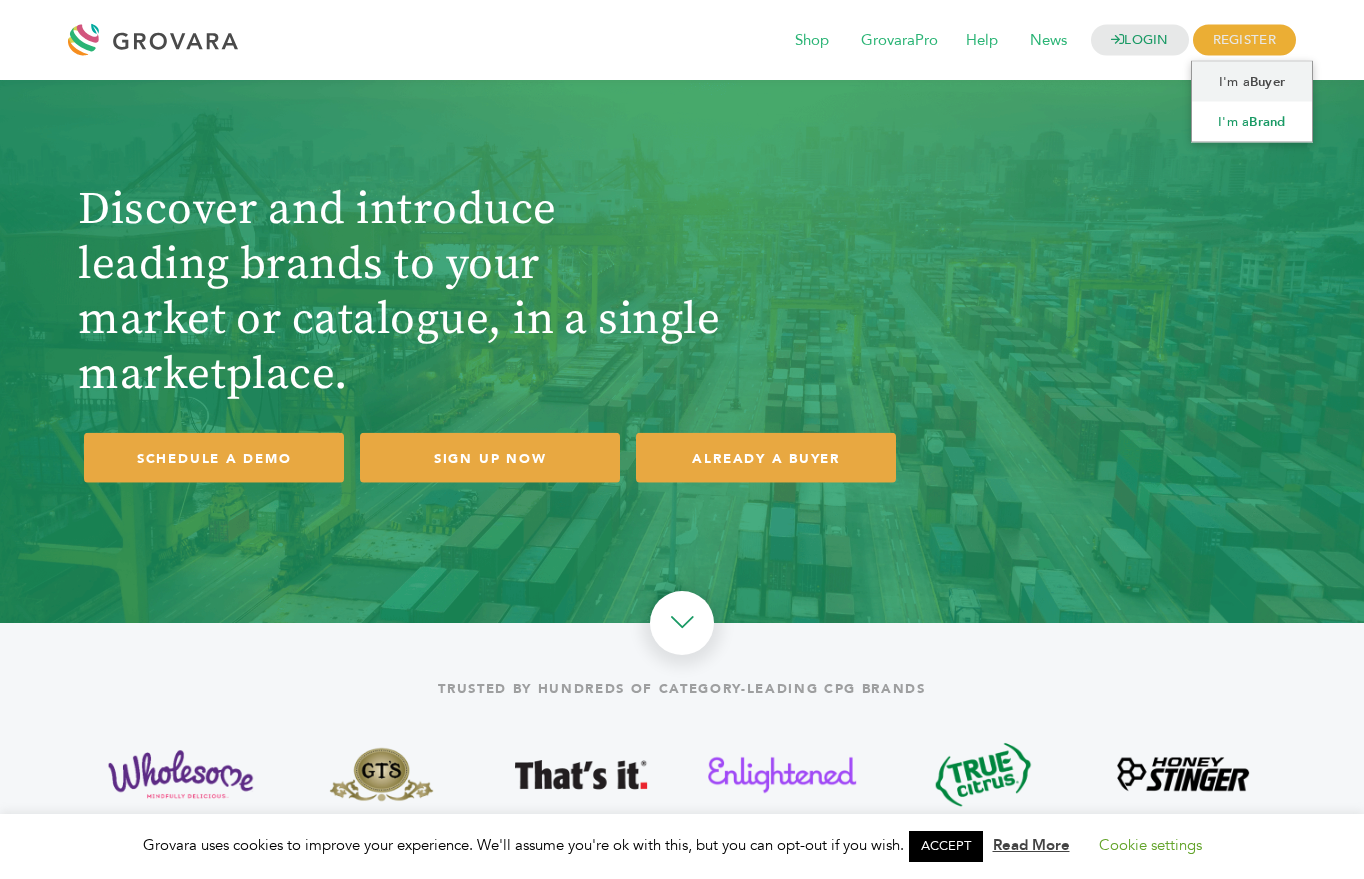 click on "I'm a  Brand" at bounding box center [1252, 122] 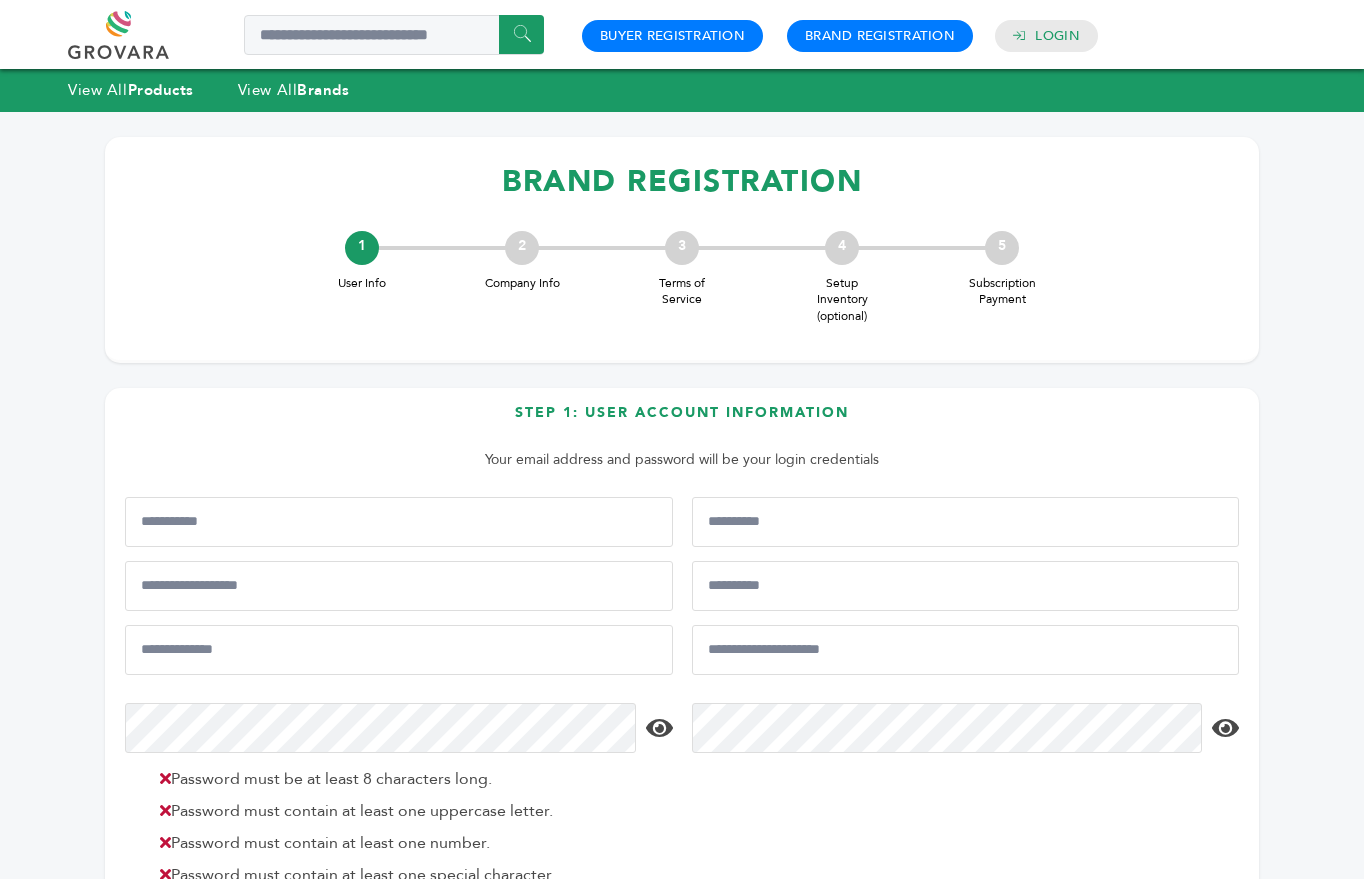 scroll, scrollTop: 0, scrollLeft: 0, axis: both 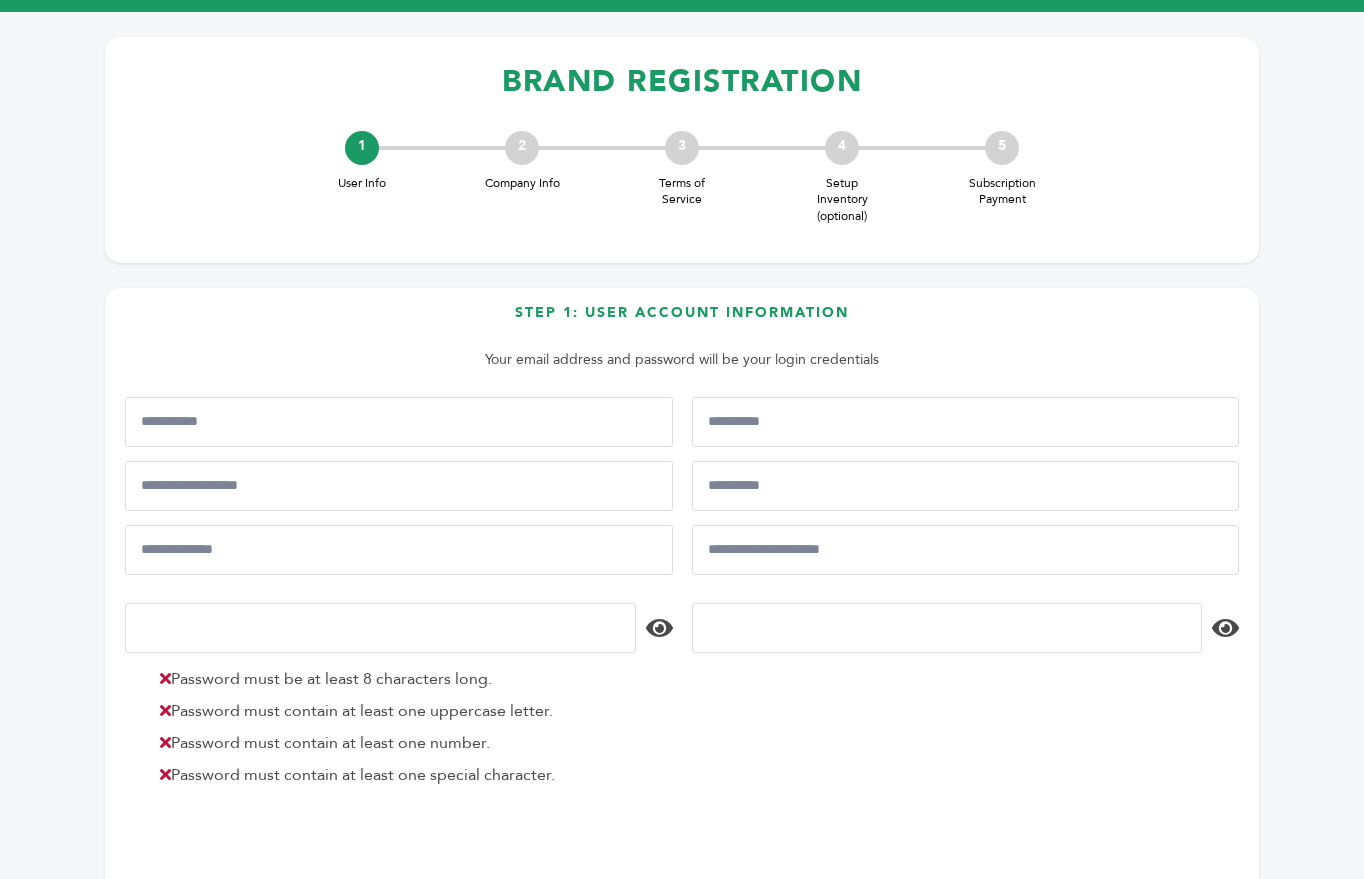 click on "5" at bounding box center [1002, 148] 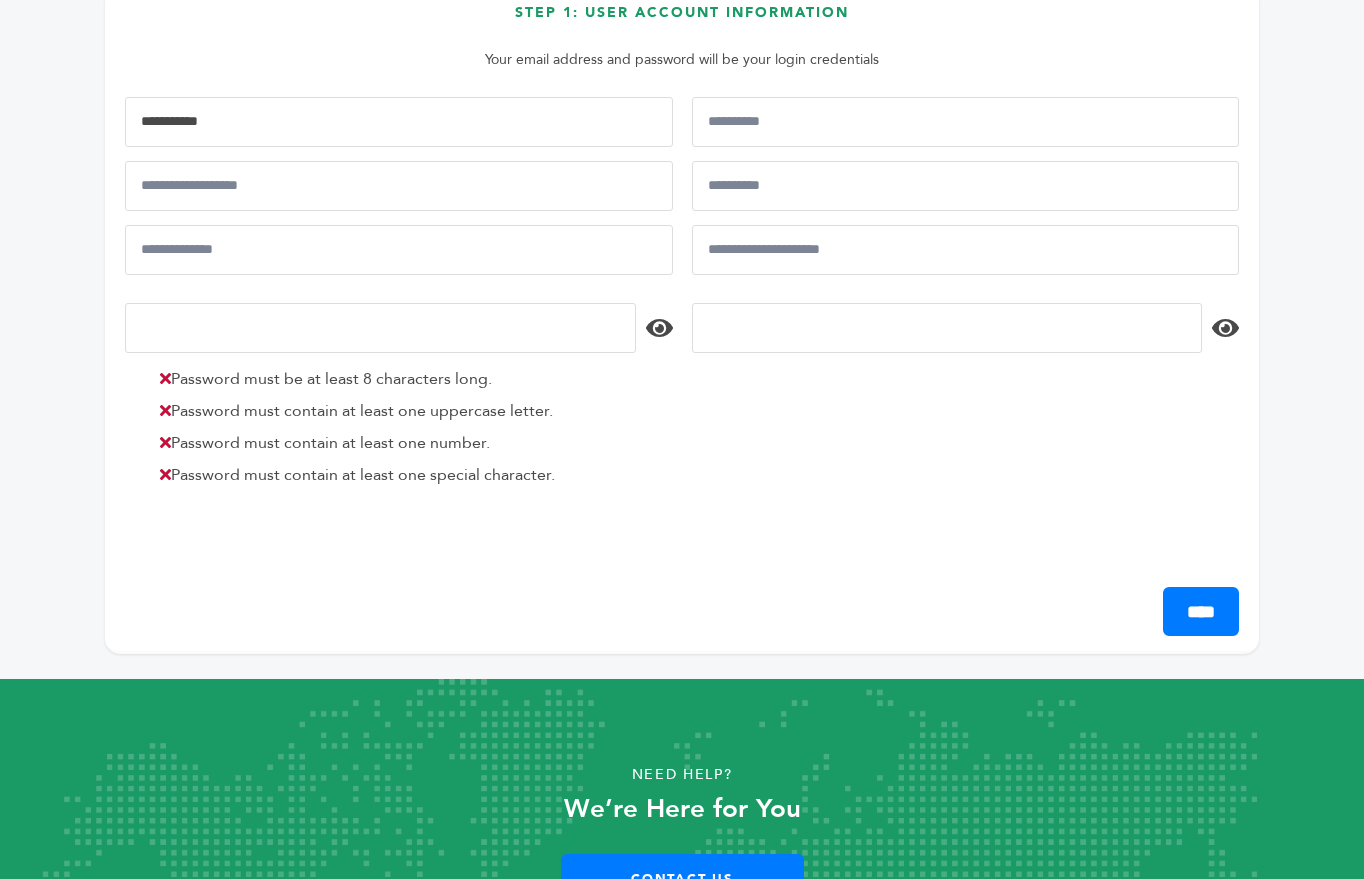 click at bounding box center (399, 122) 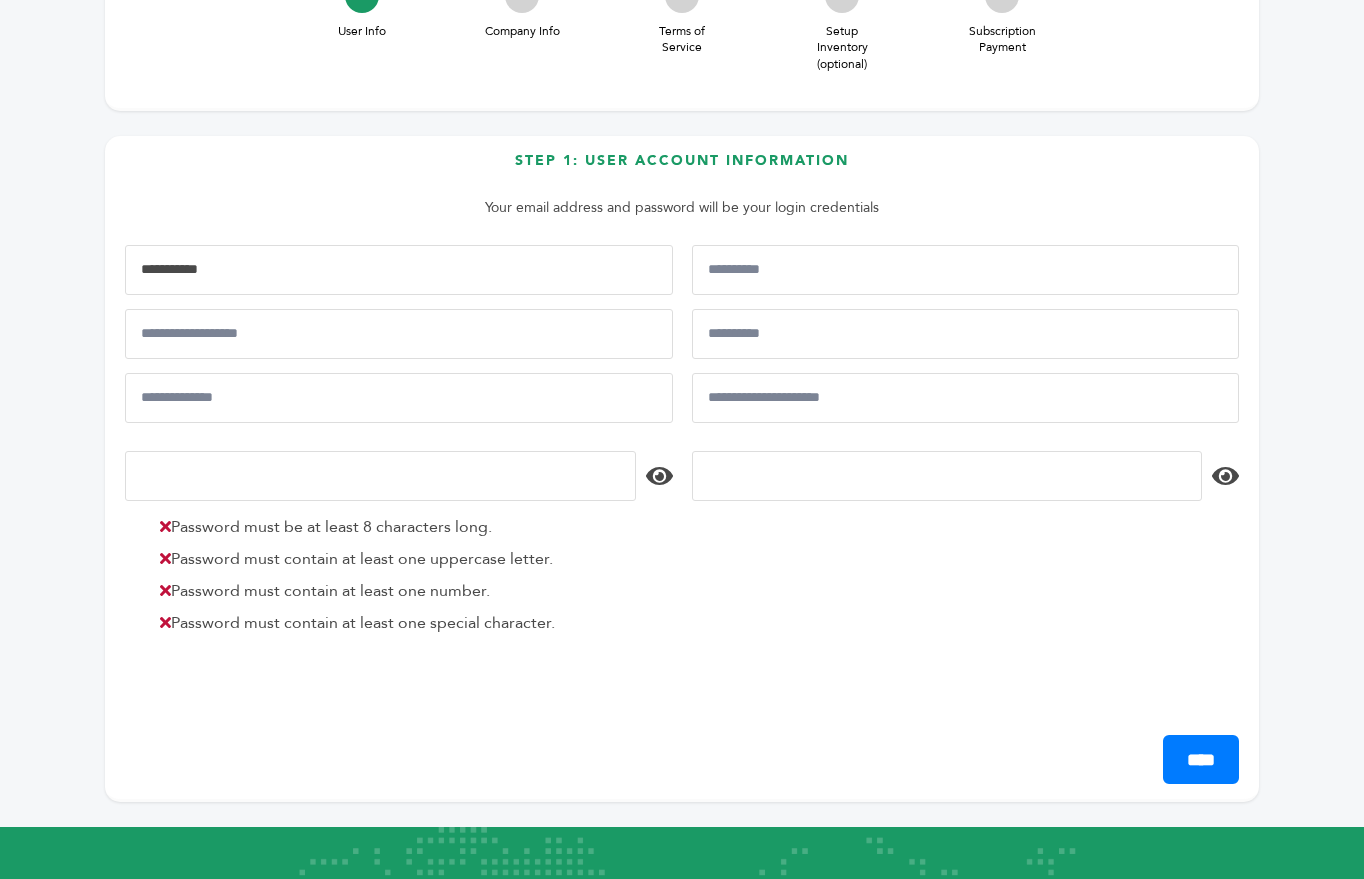 scroll, scrollTop: 0, scrollLeft: 0, axis: both 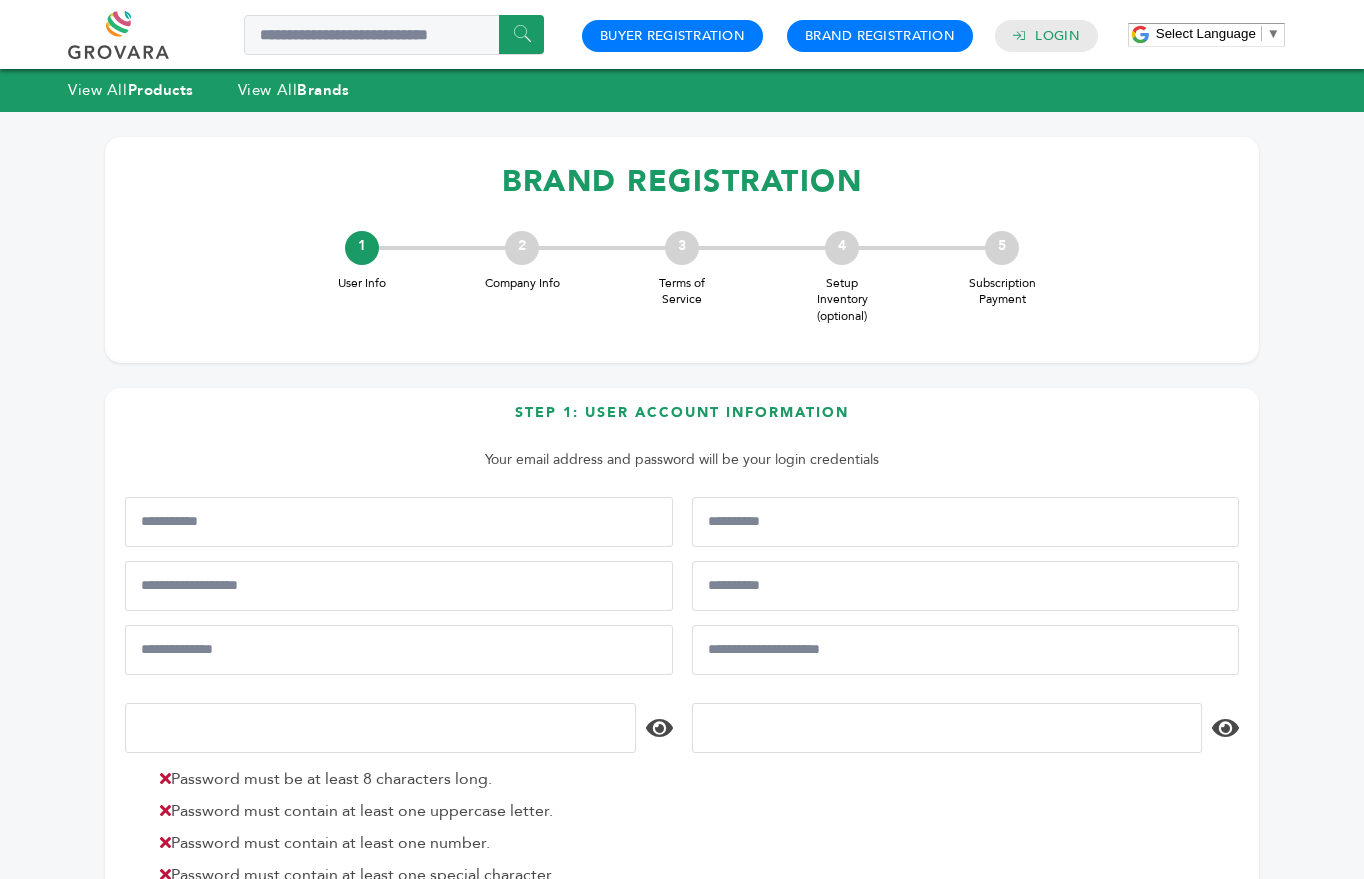 click on "5" at bounding box center [1002, 248] 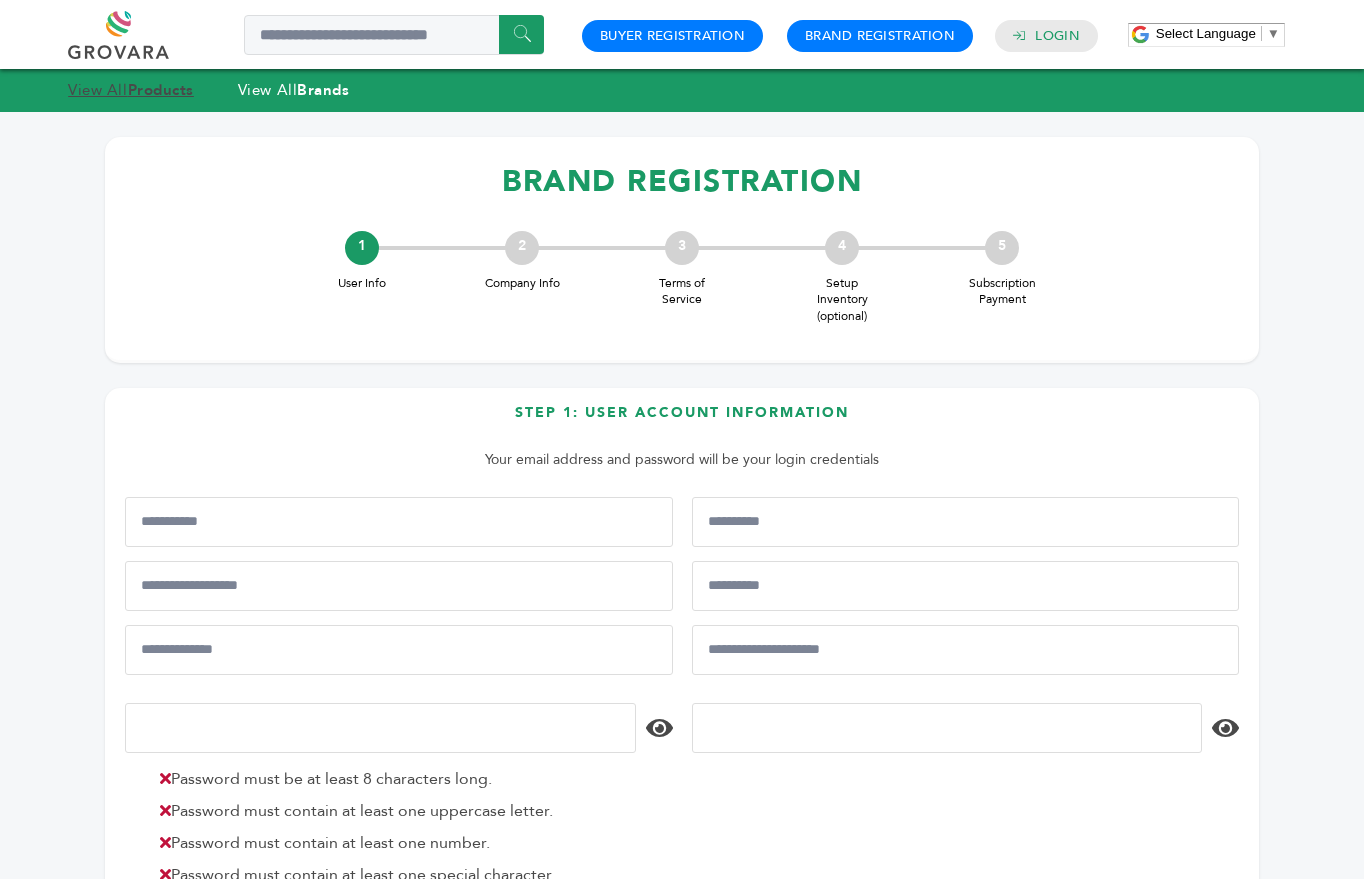 click on "View All  Products" at bounding box center (131, 90) 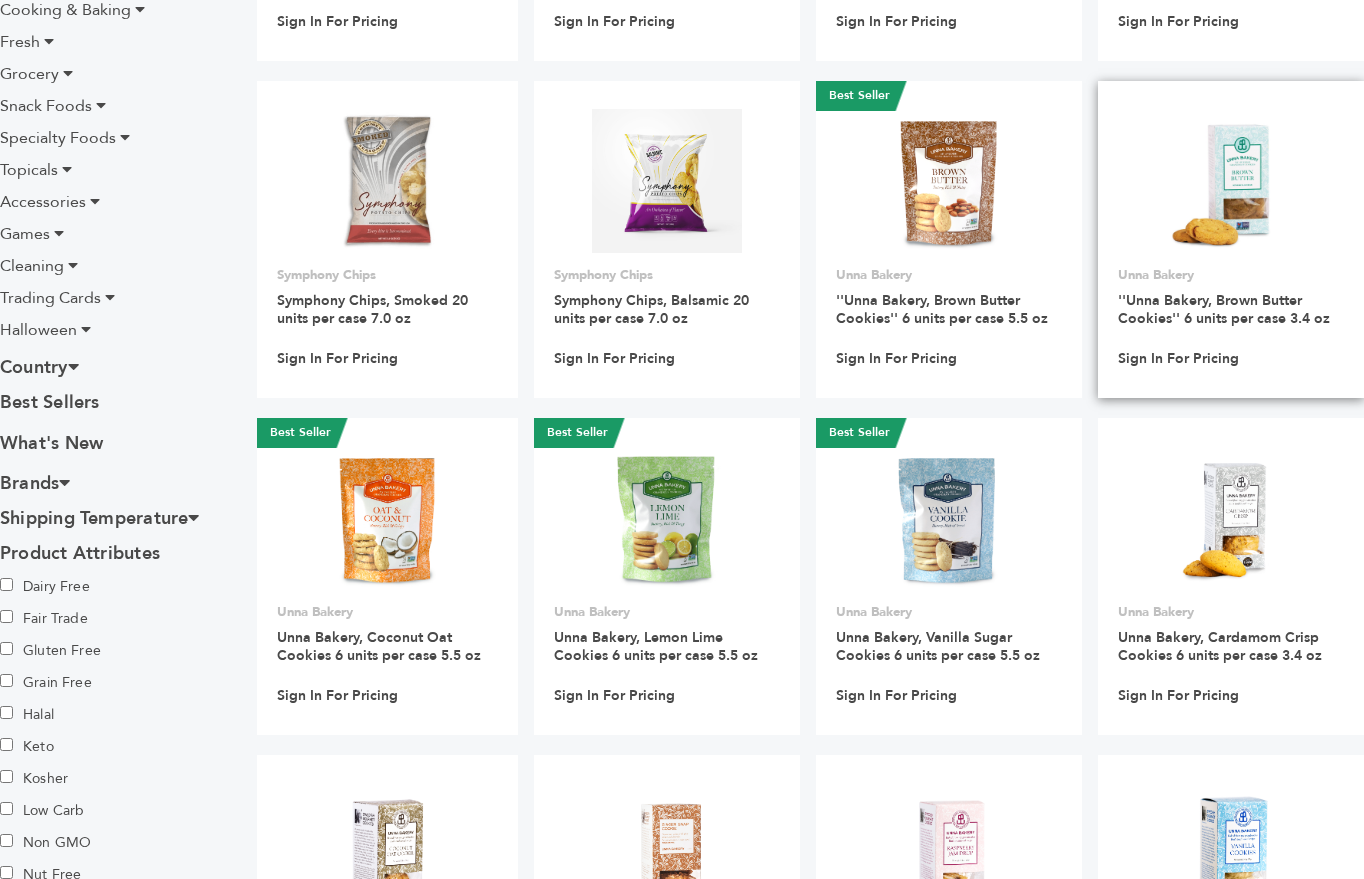 scroll, scrollTop: 498, scrollLeft: 0, axis: vertical 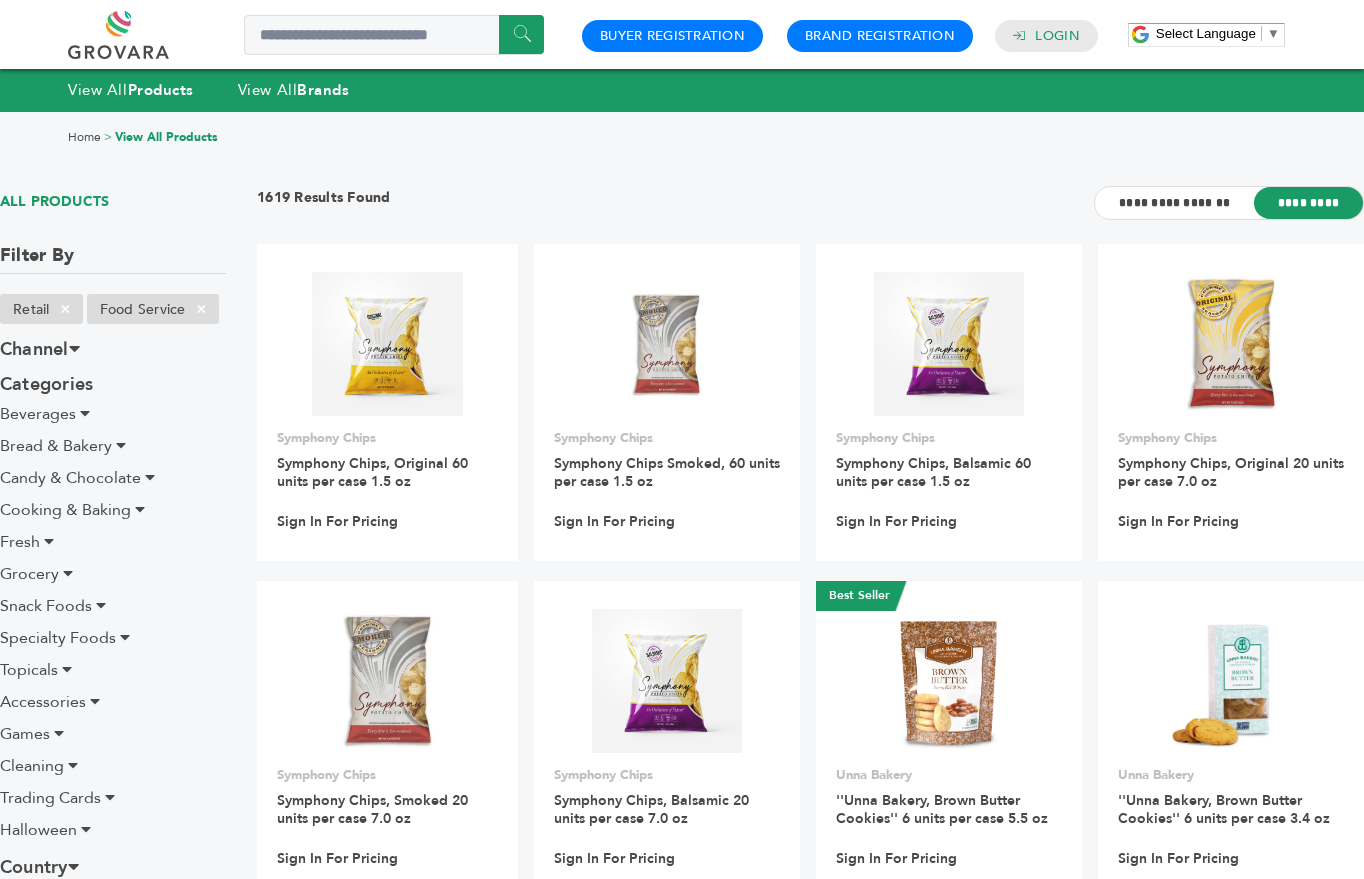 click on "▼" at bounding box center (1273, 33) 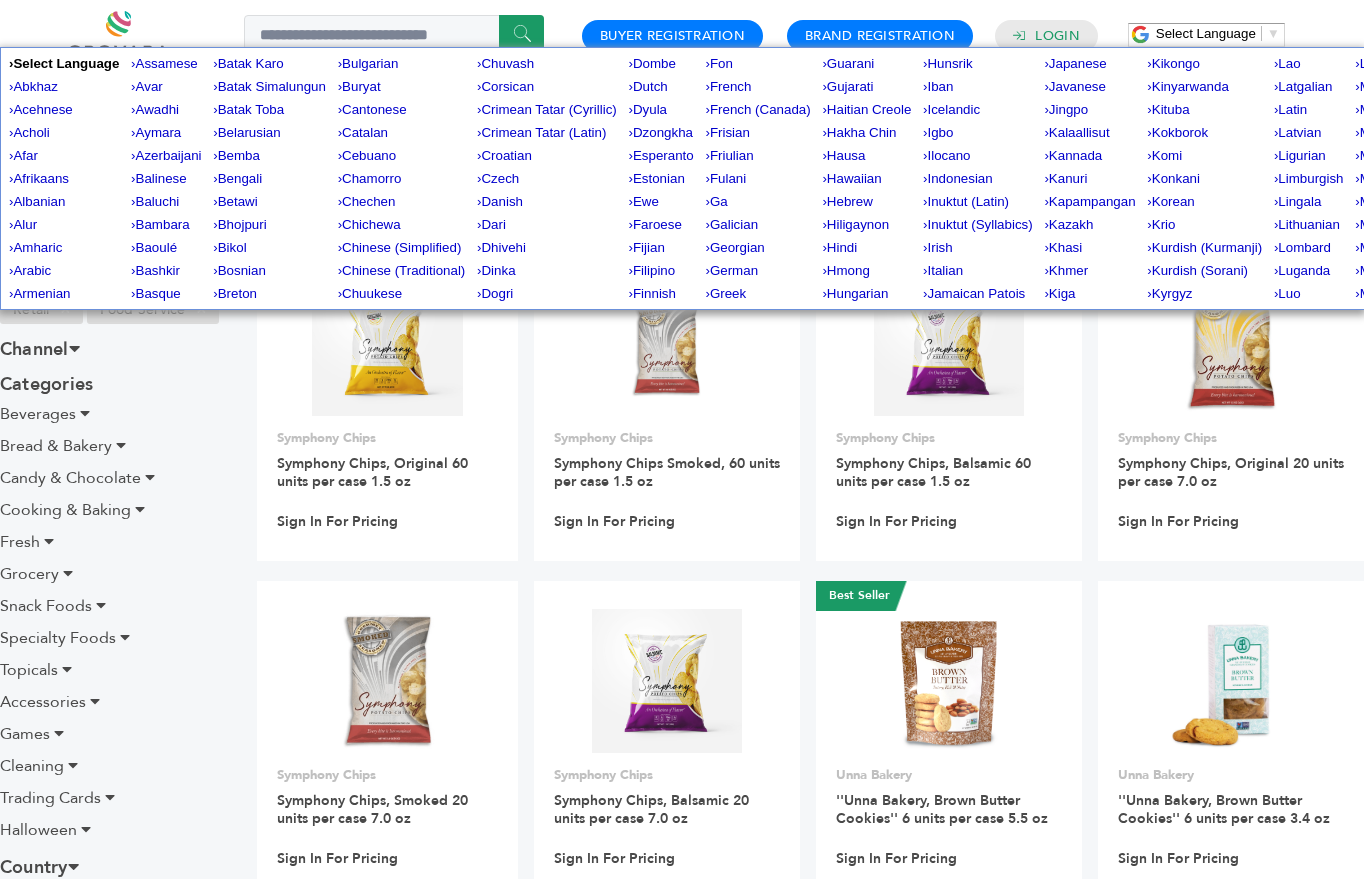 click on "******
0															0
Buyer Registration
Brand Registration
Login
Select Language ​ ▼
Menu" at bounding box center (682, 34) 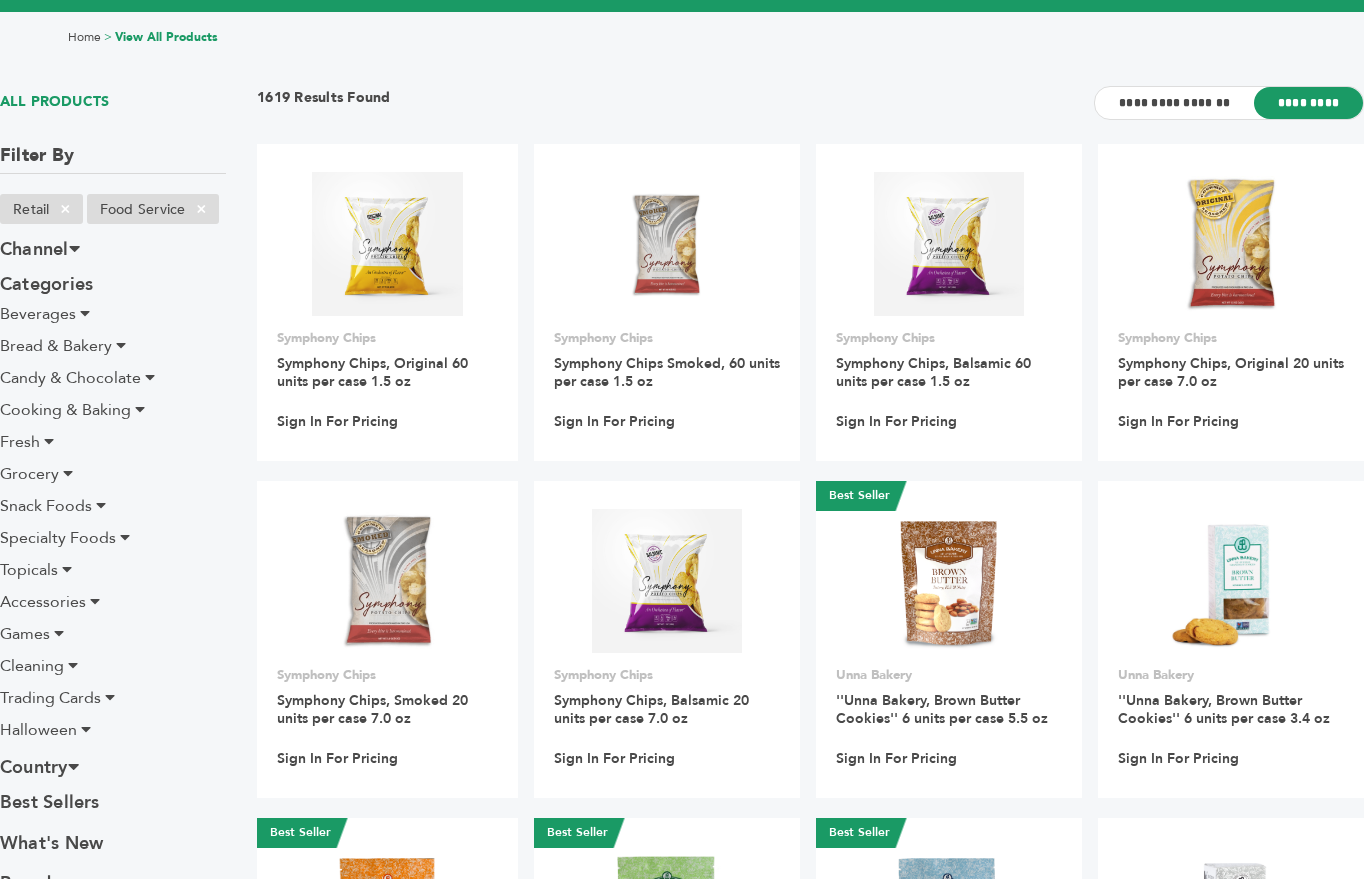 scroll, scrollTop: 0, scrollLeft: 0, axis: both 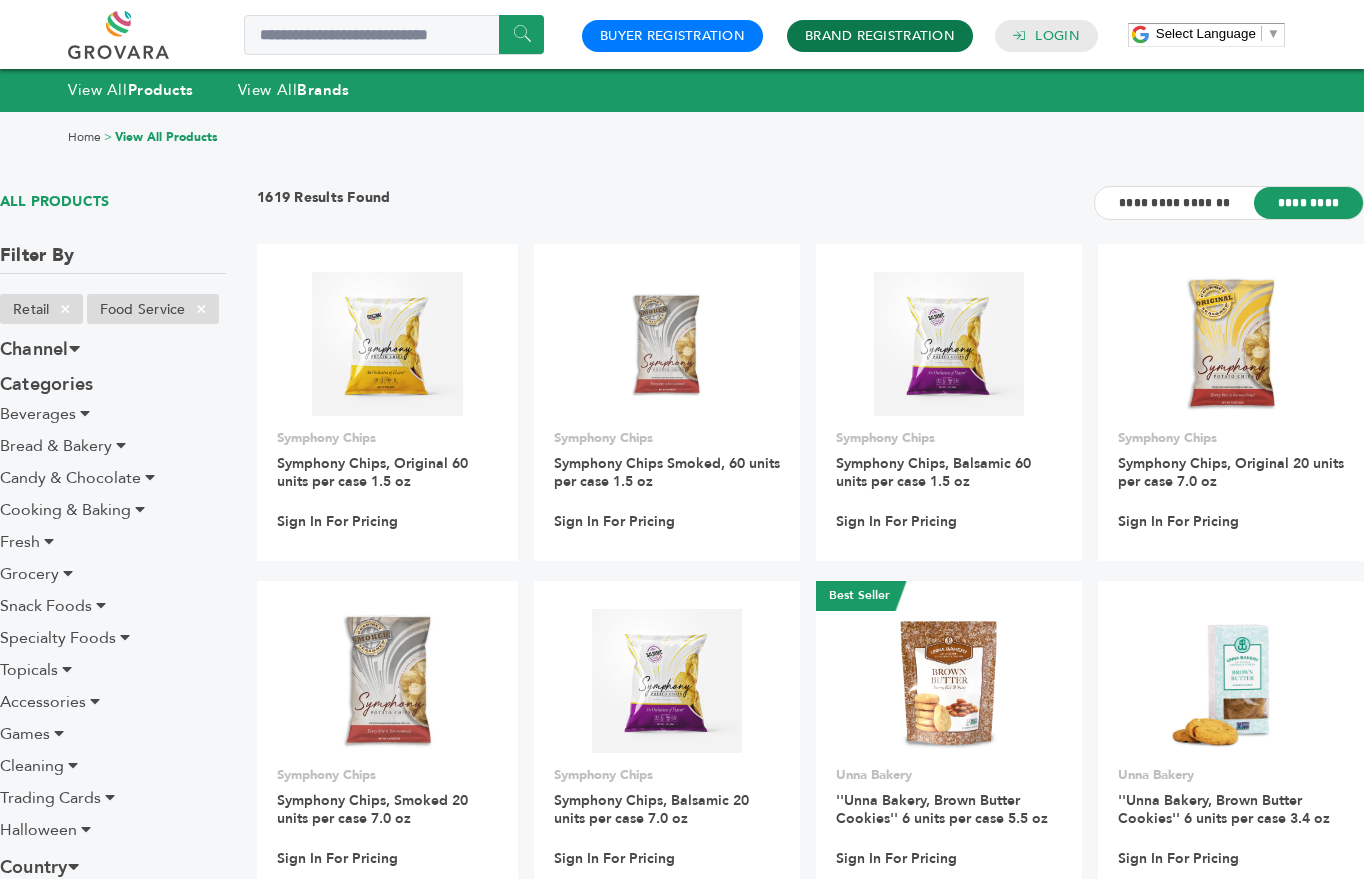 click on "Brand Registration" at bounding box center (880, 36) 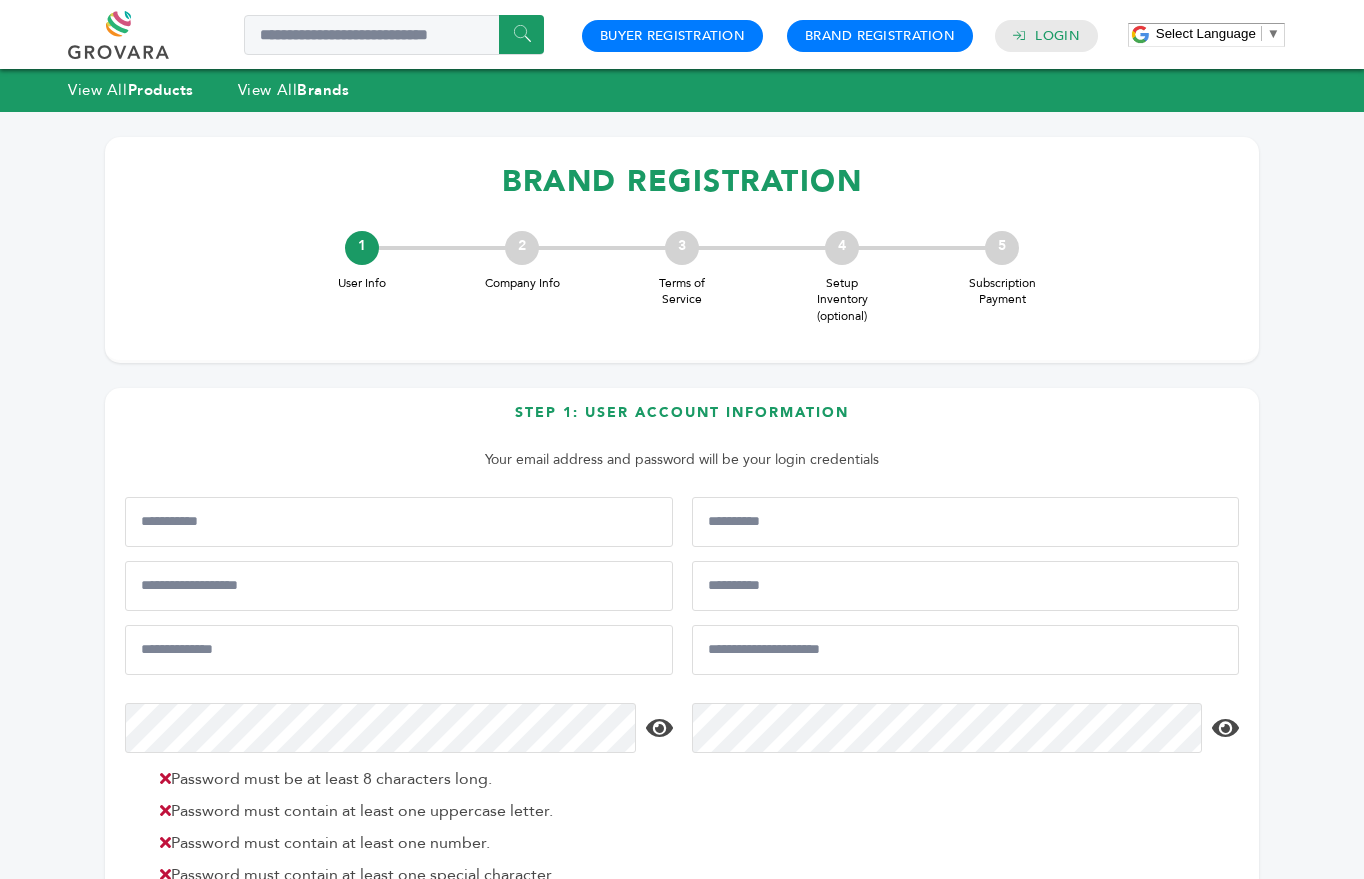 scroll, scrollTop: 0, scrollLeft: 0, axis: both 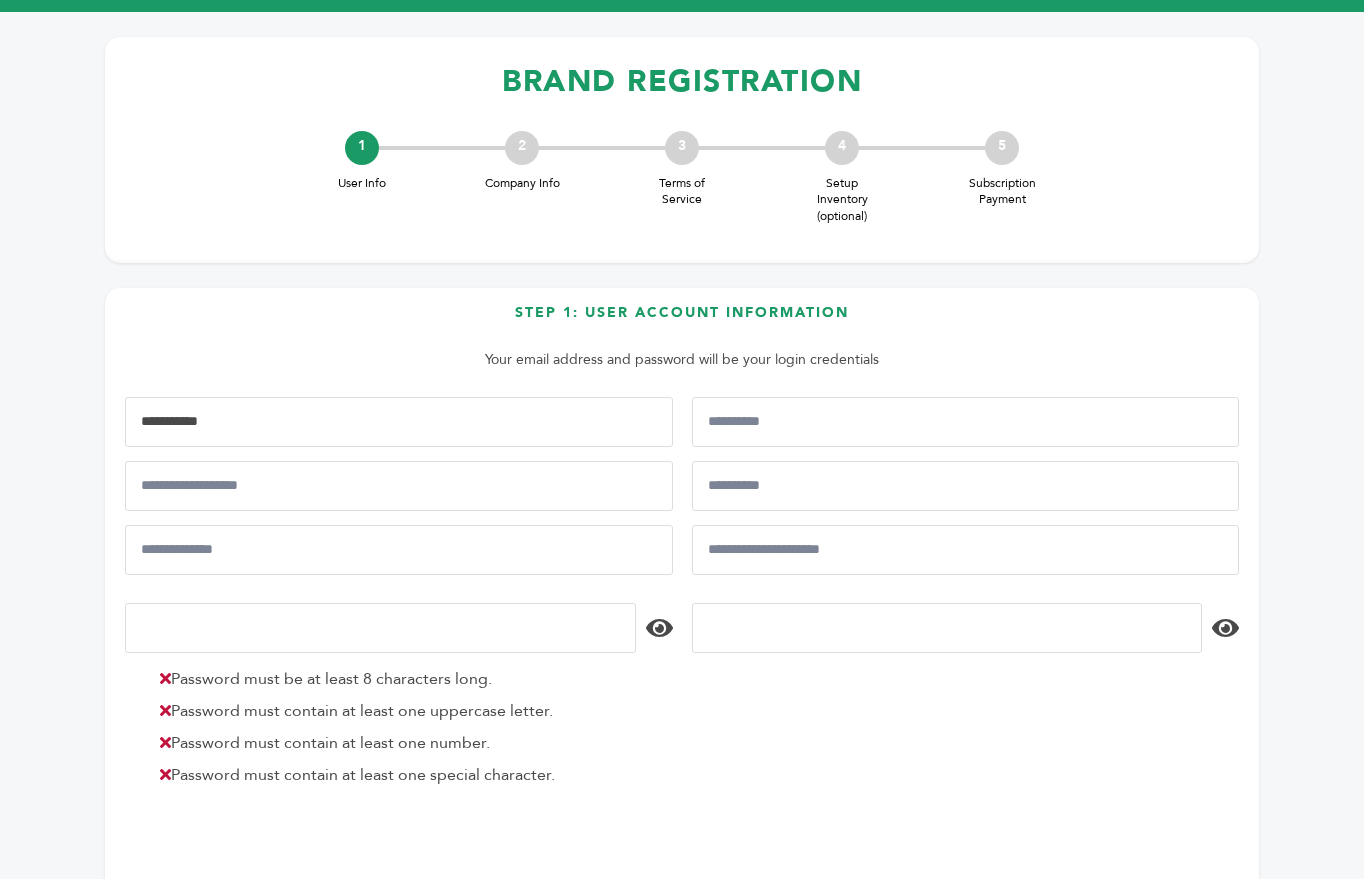 click at bounding box center [399, 422] 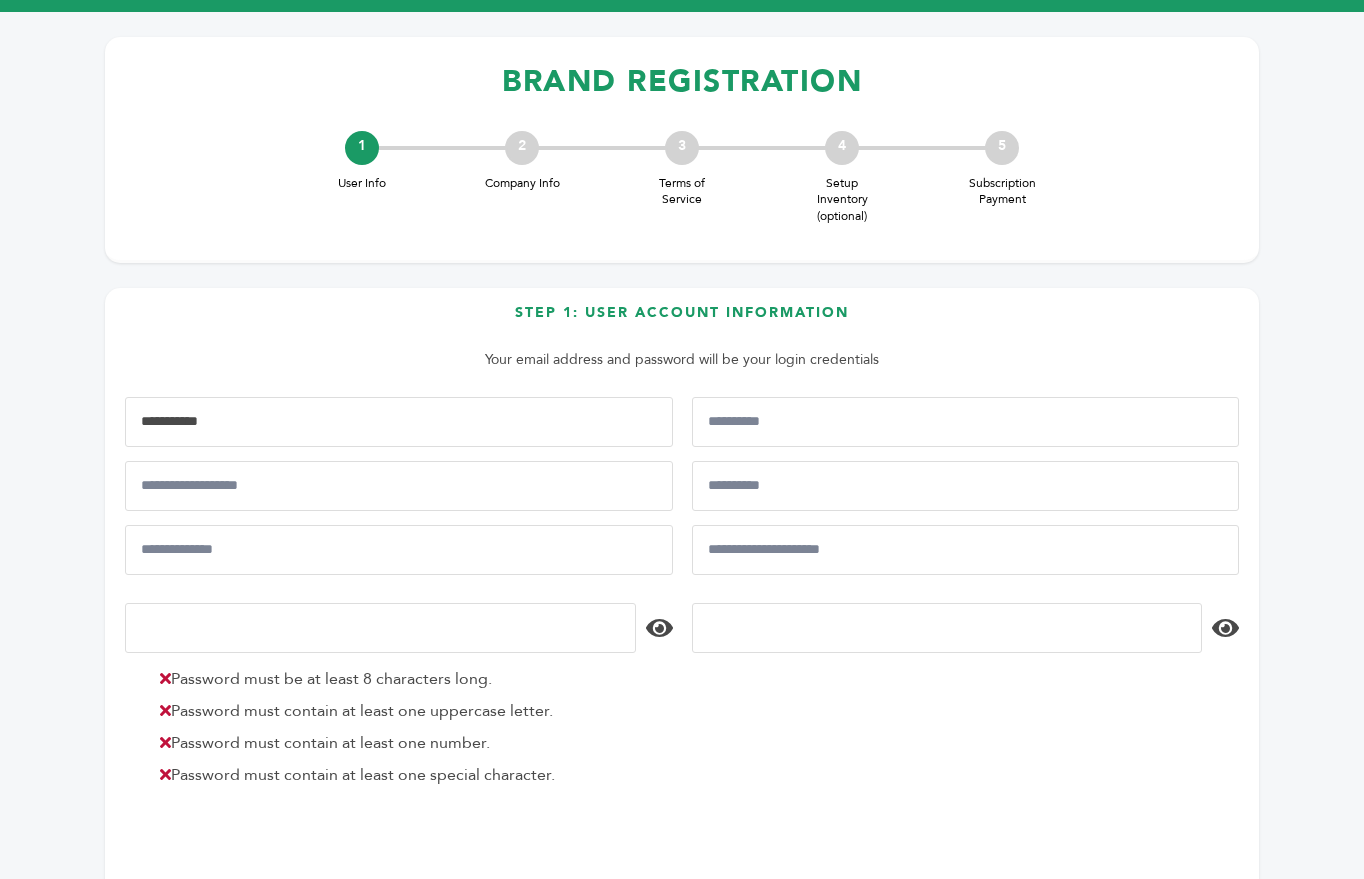 type on "*****" 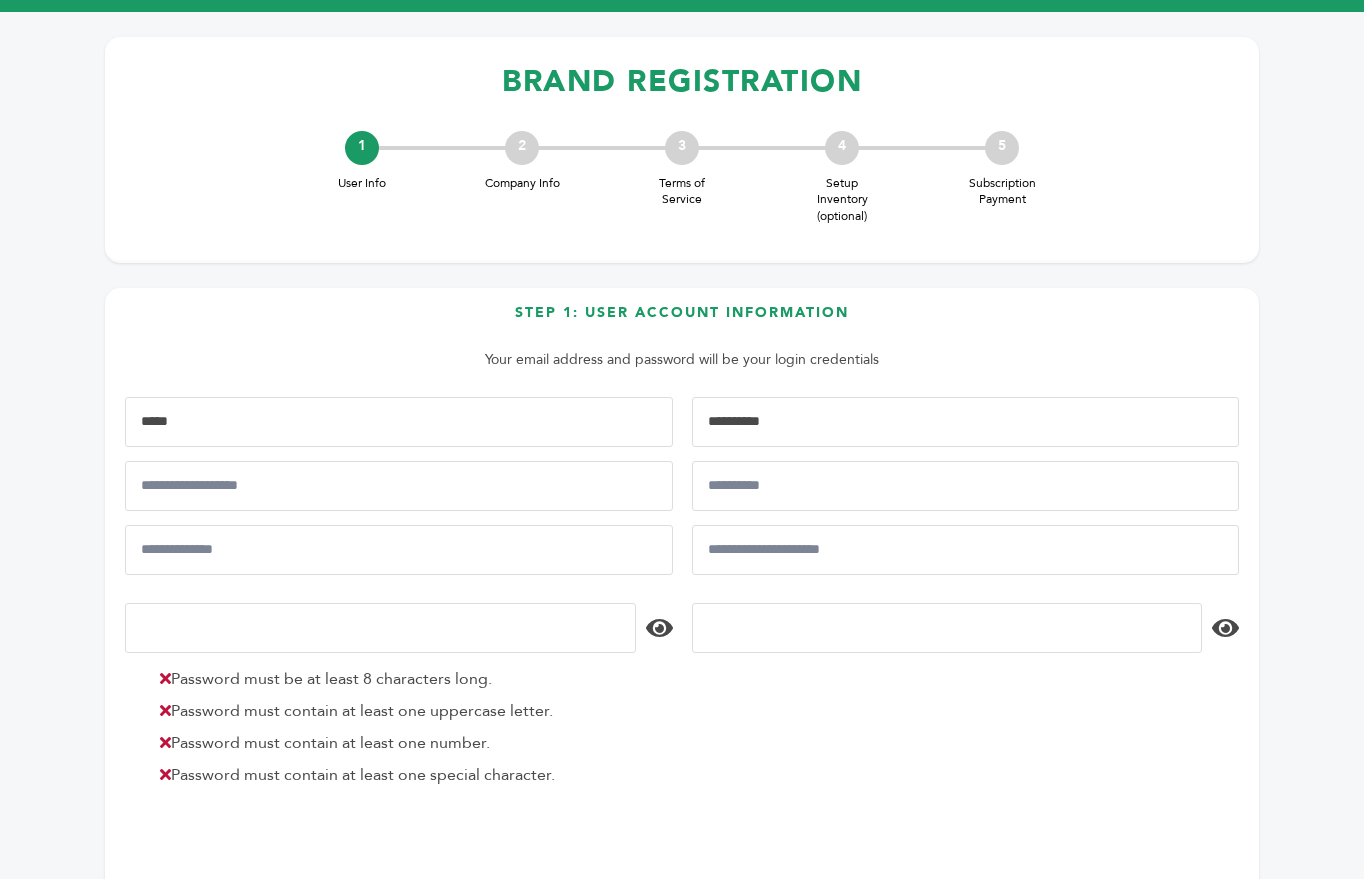 type on "****" 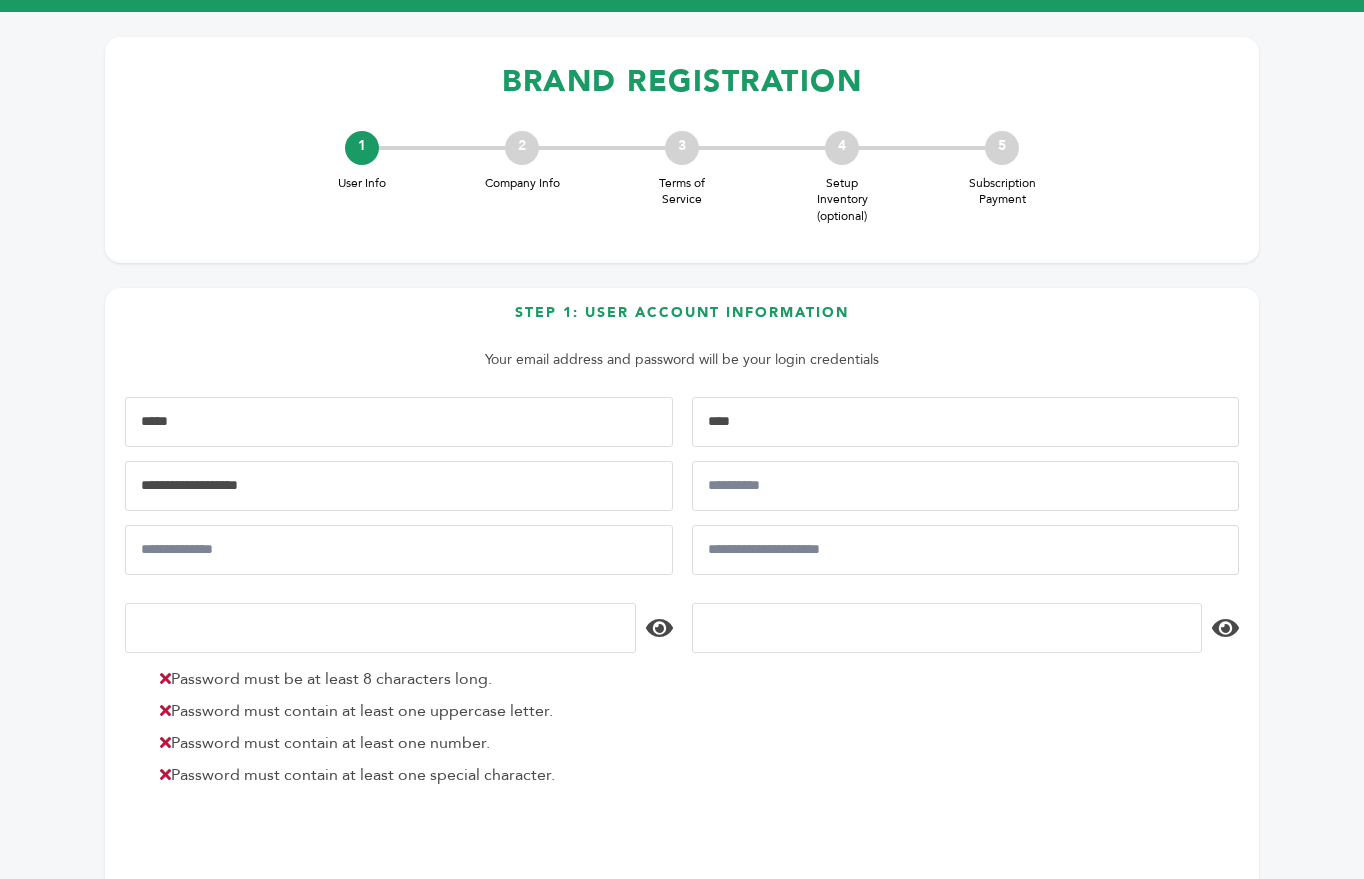 type on "**********" 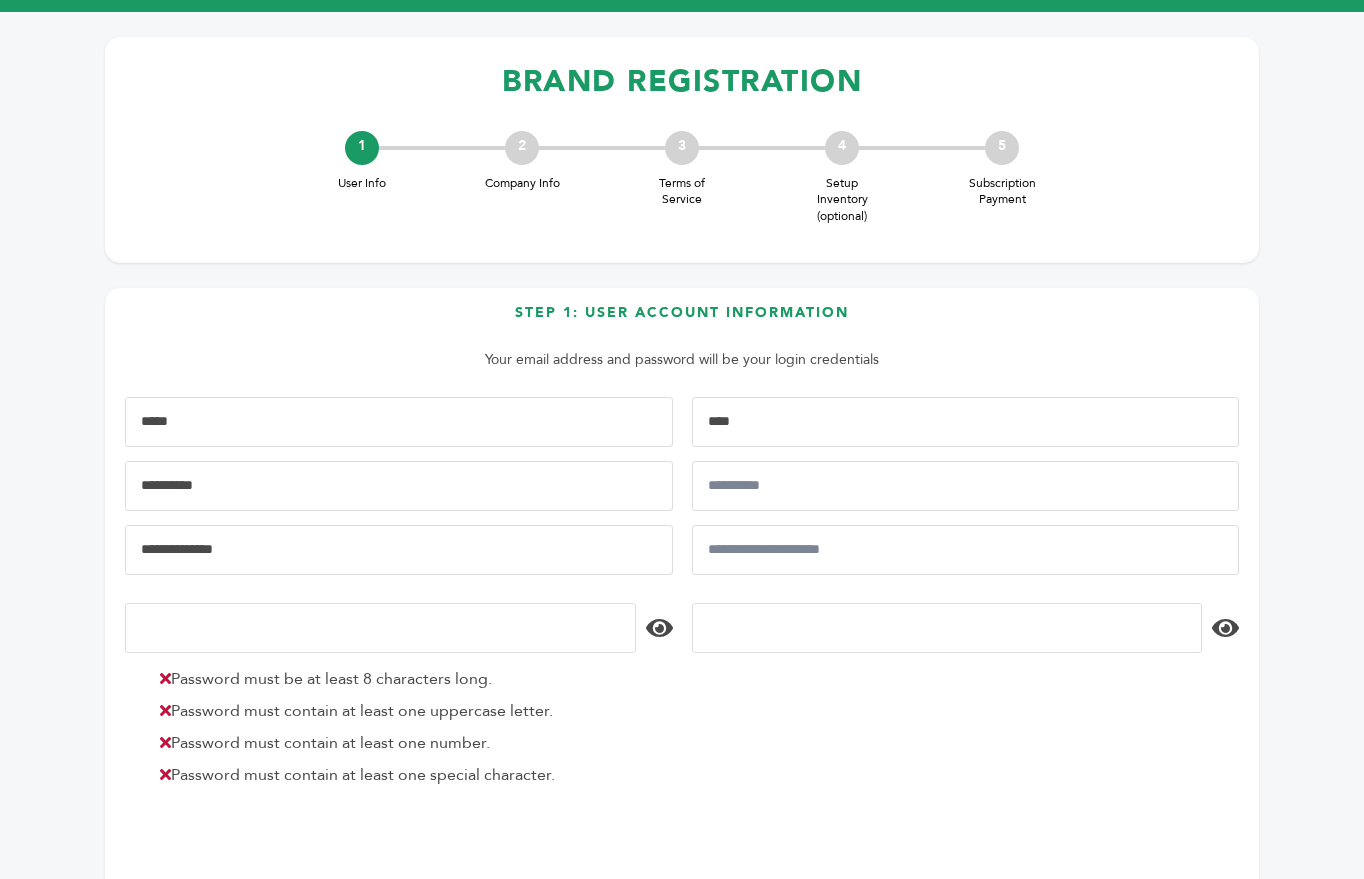 type on "**********" 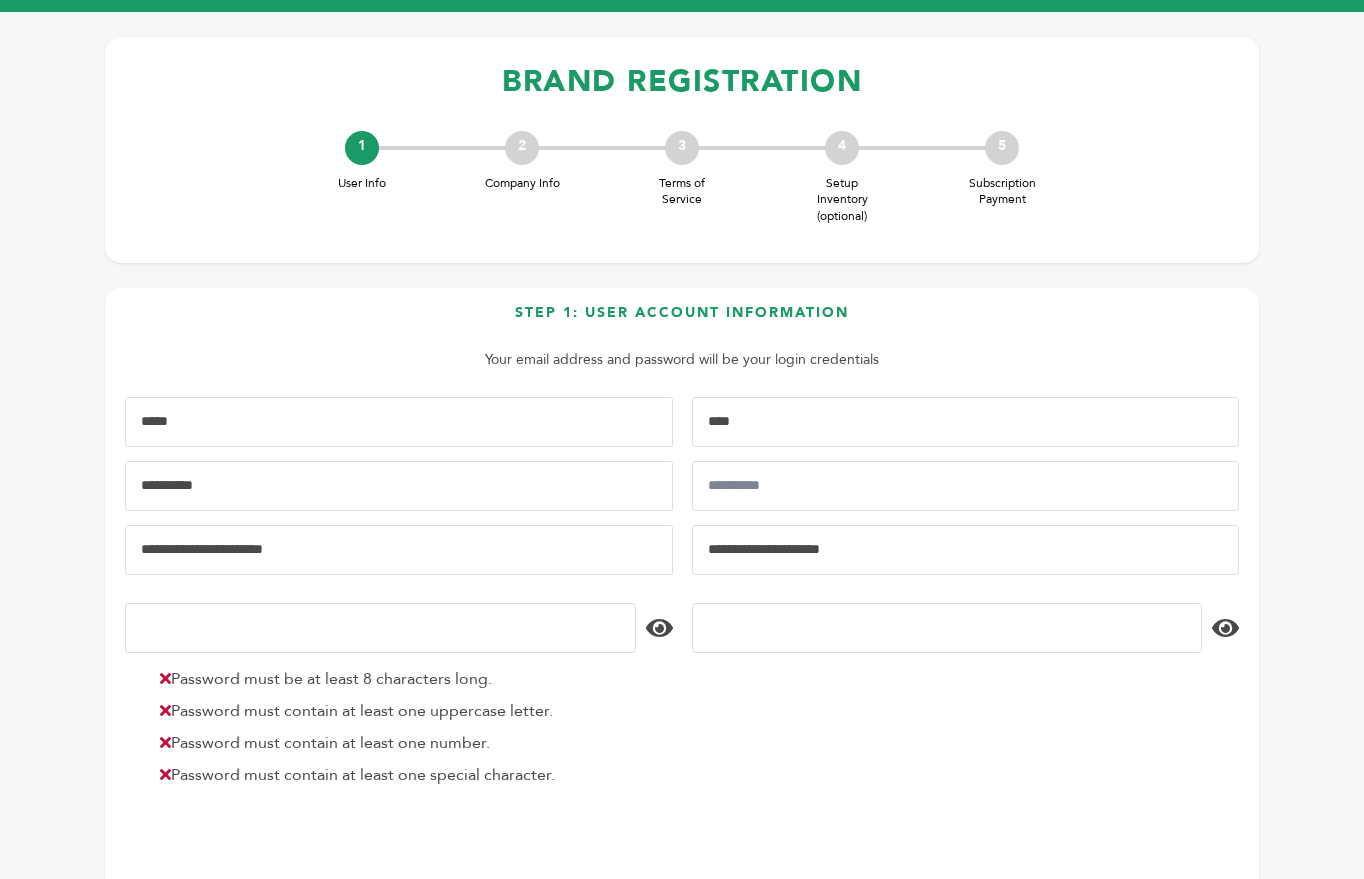 type on "**********" 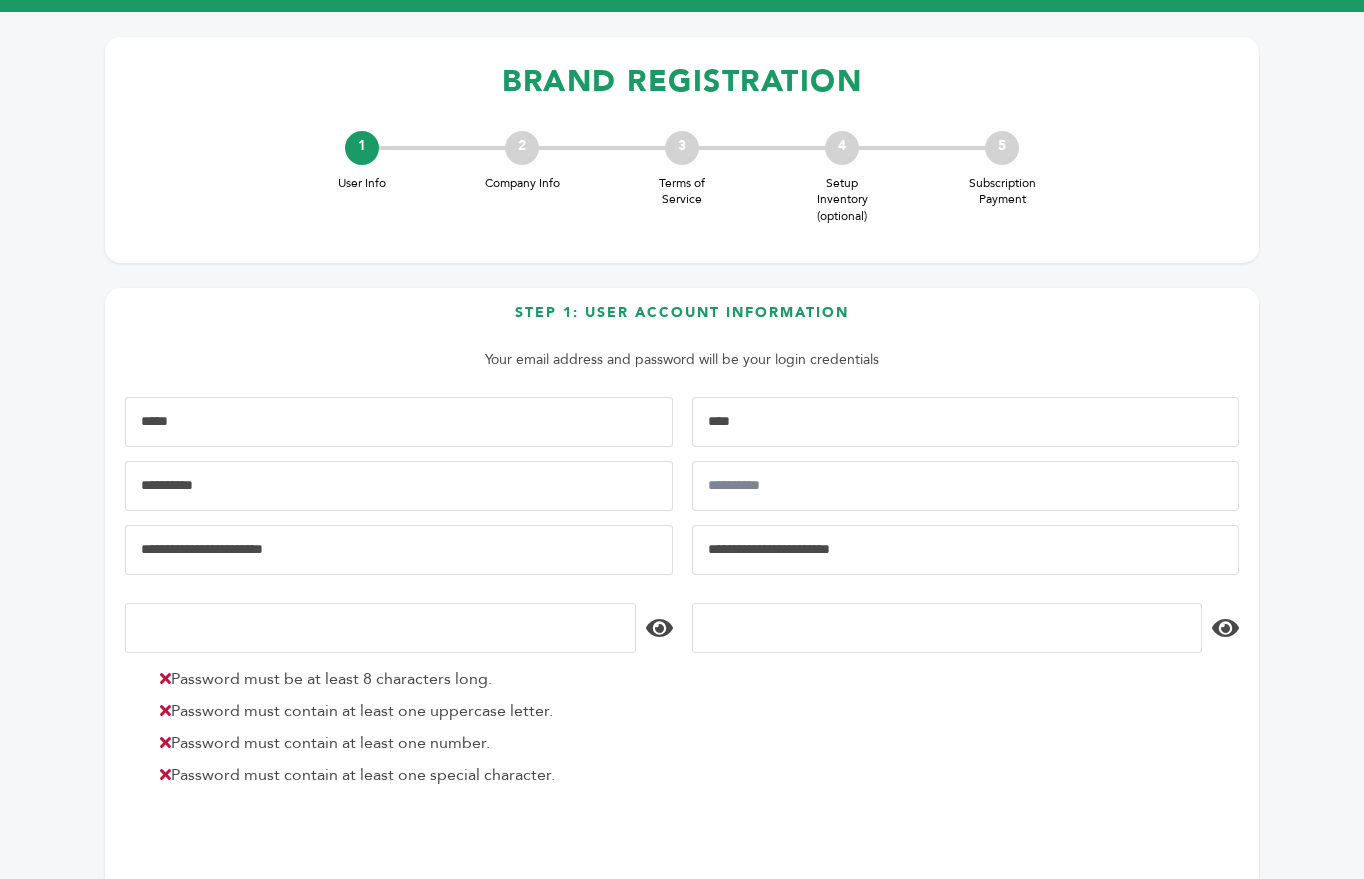 drag, startPoint x: -21, startPoint y: 565, endPoint x: -638, endPoint y: 410, distance: 636.1714 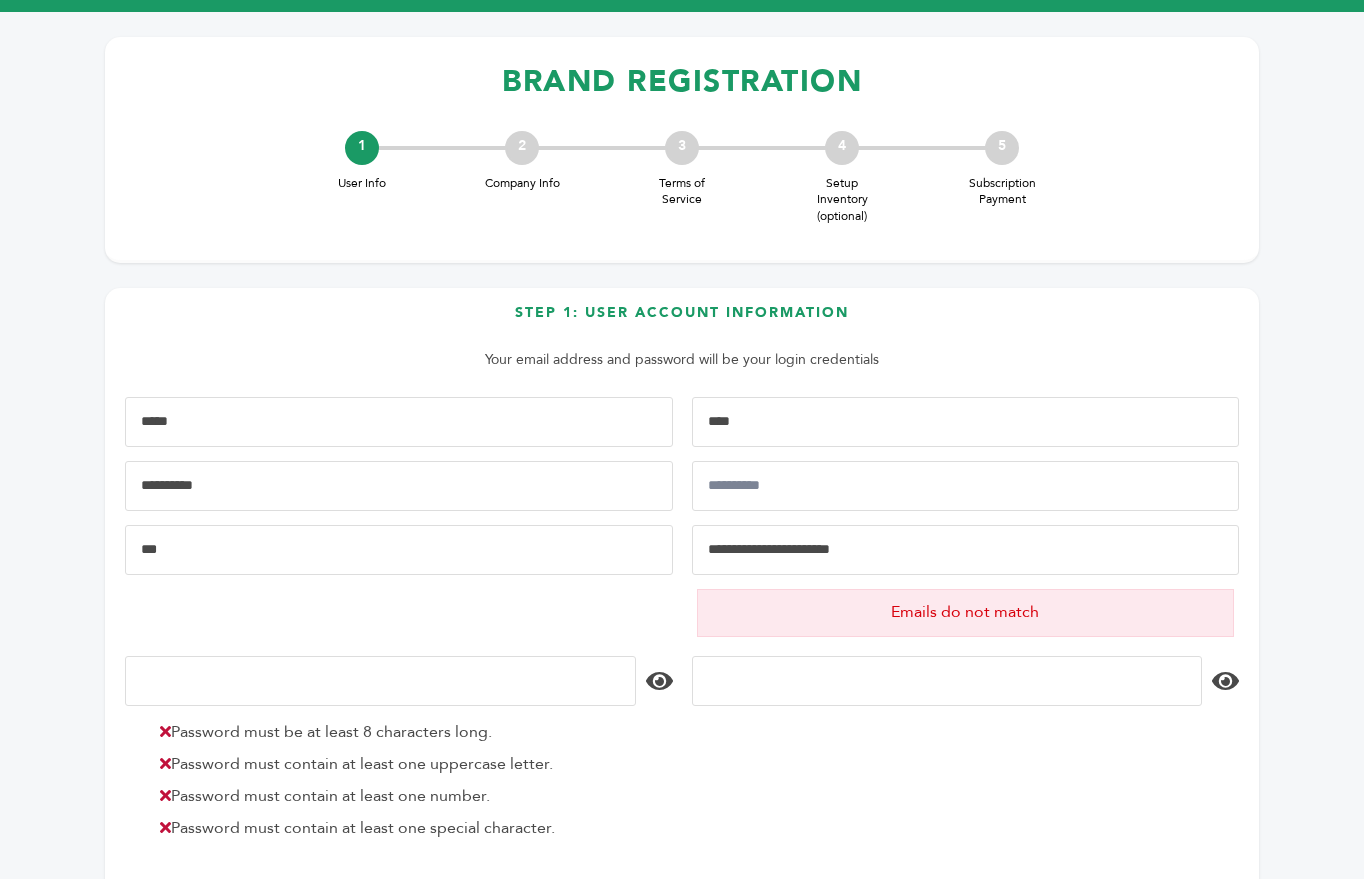 type on "**********" 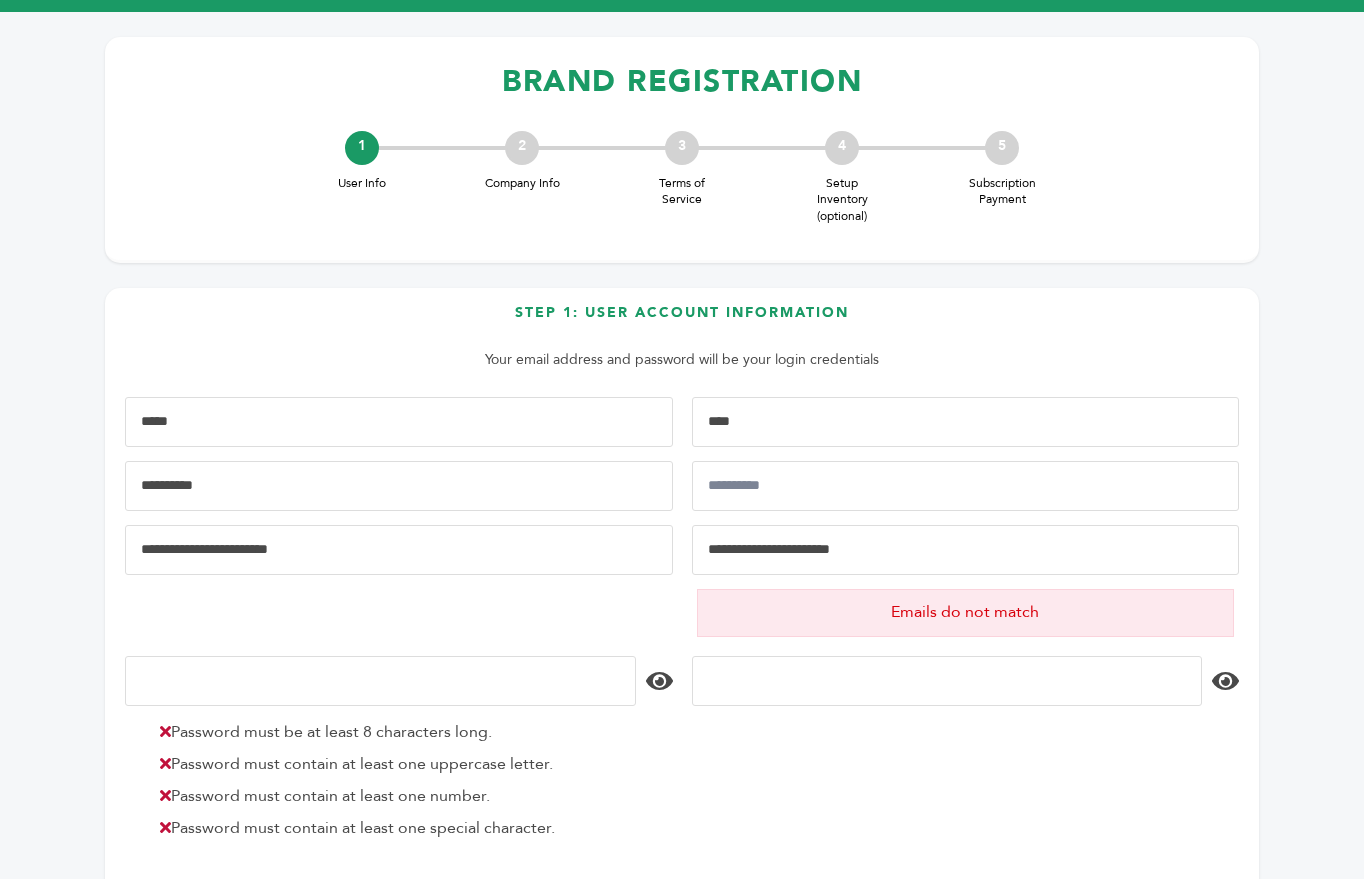 click on "**********" at bounding box center [399, 583] 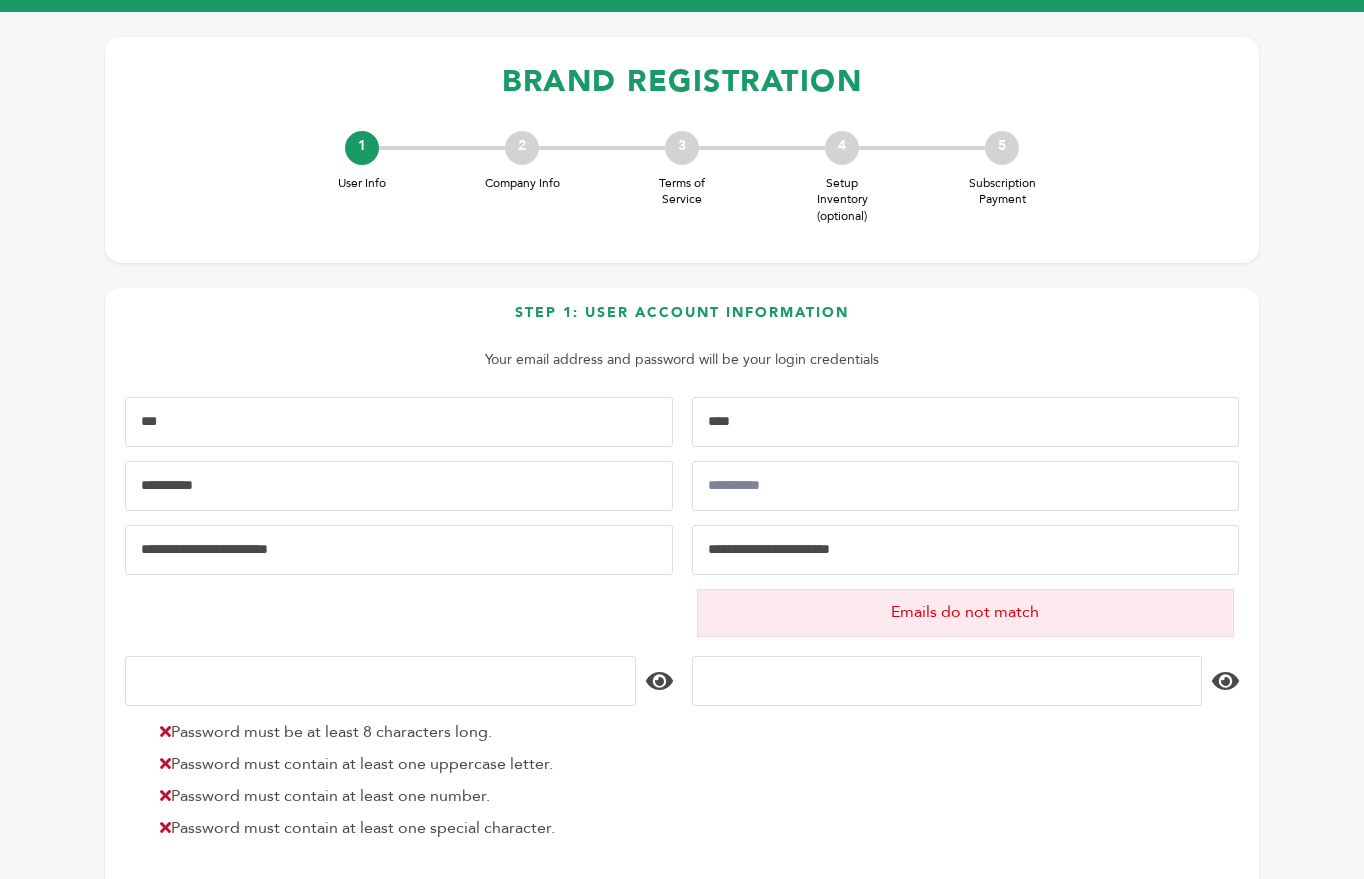 type on "***" 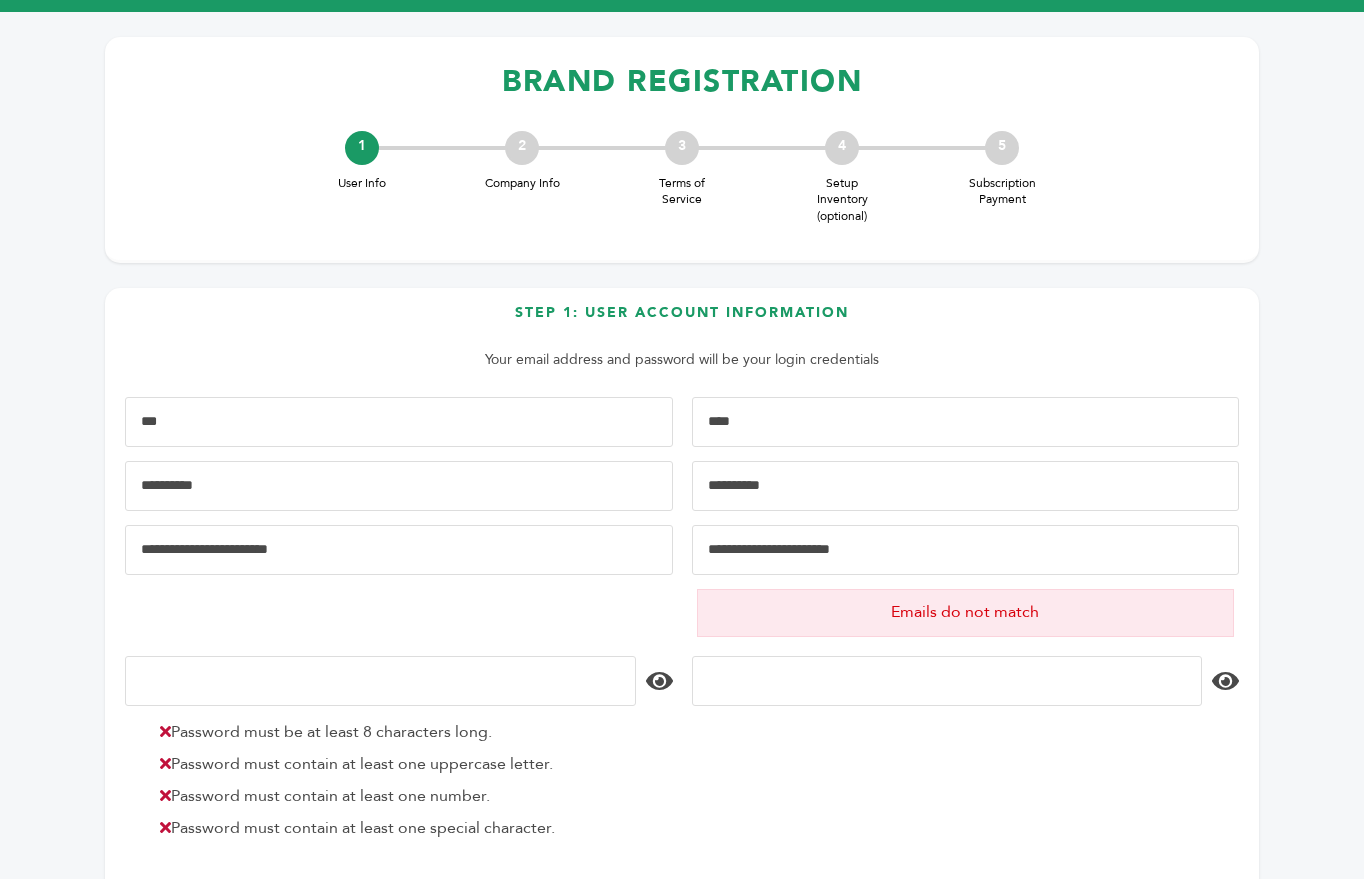 click at bounding box center (966, 486) 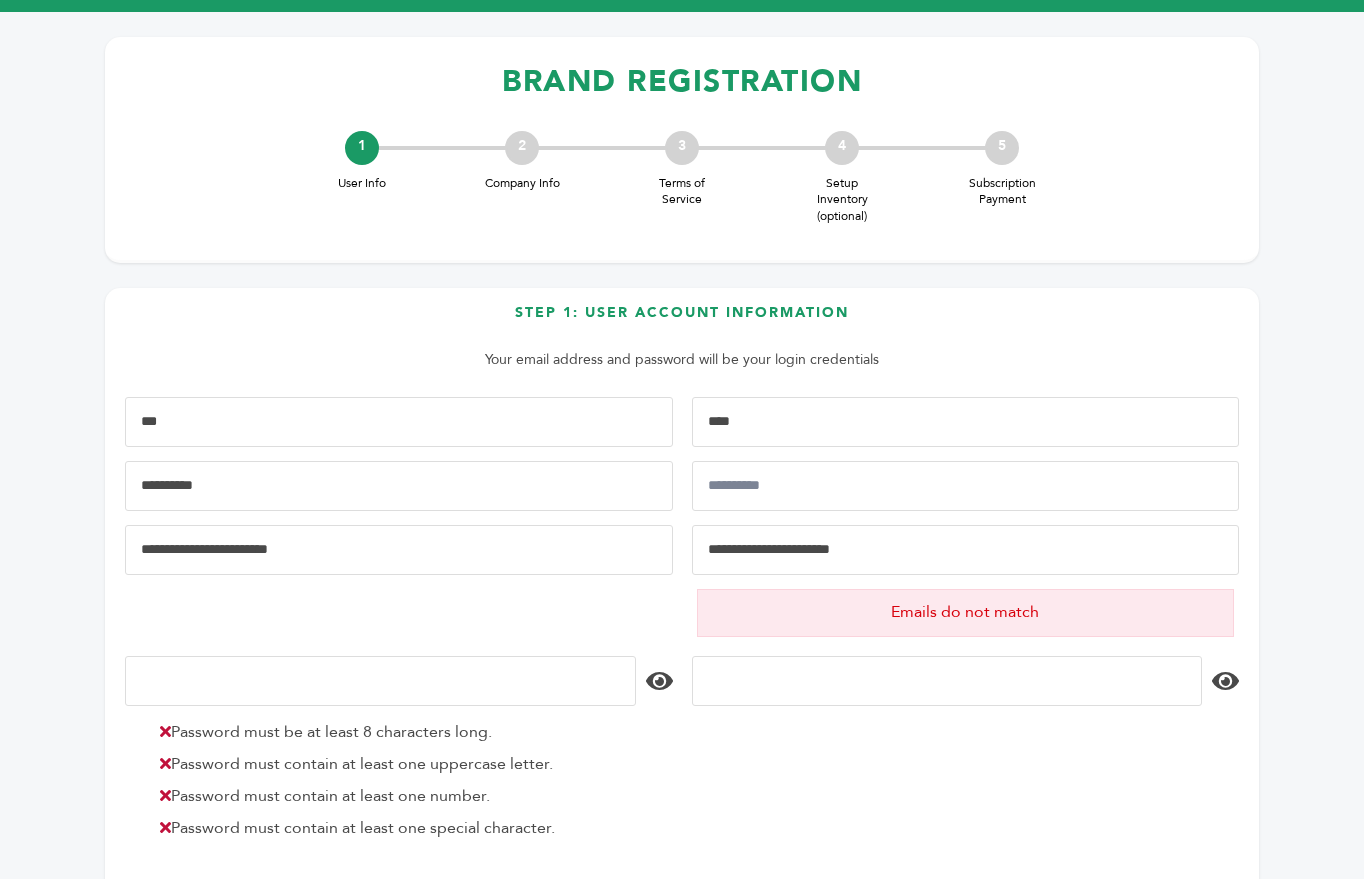 click on "**********" at bounding box center (399, 486) 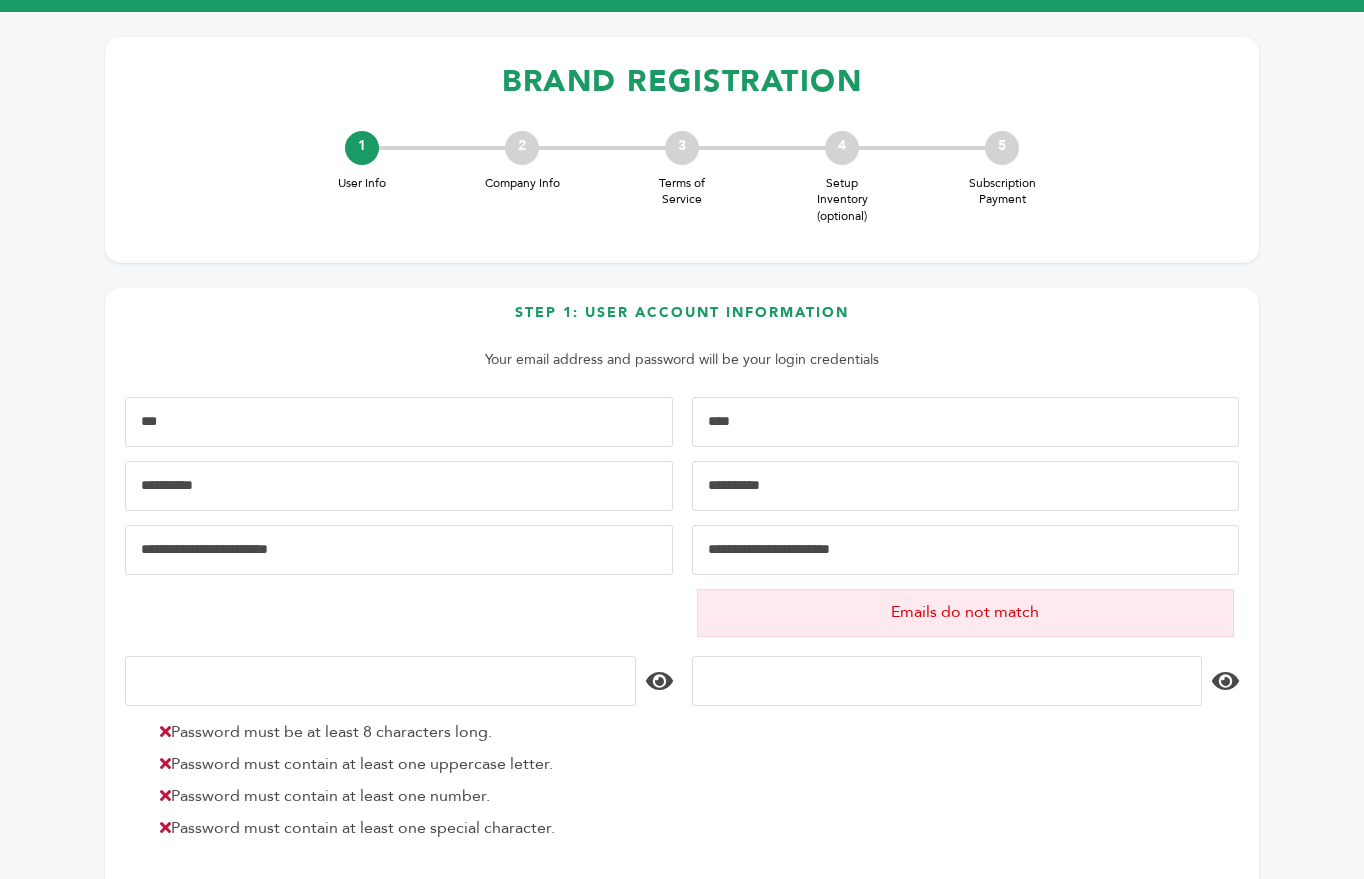 click at bounding box center [966, 486] 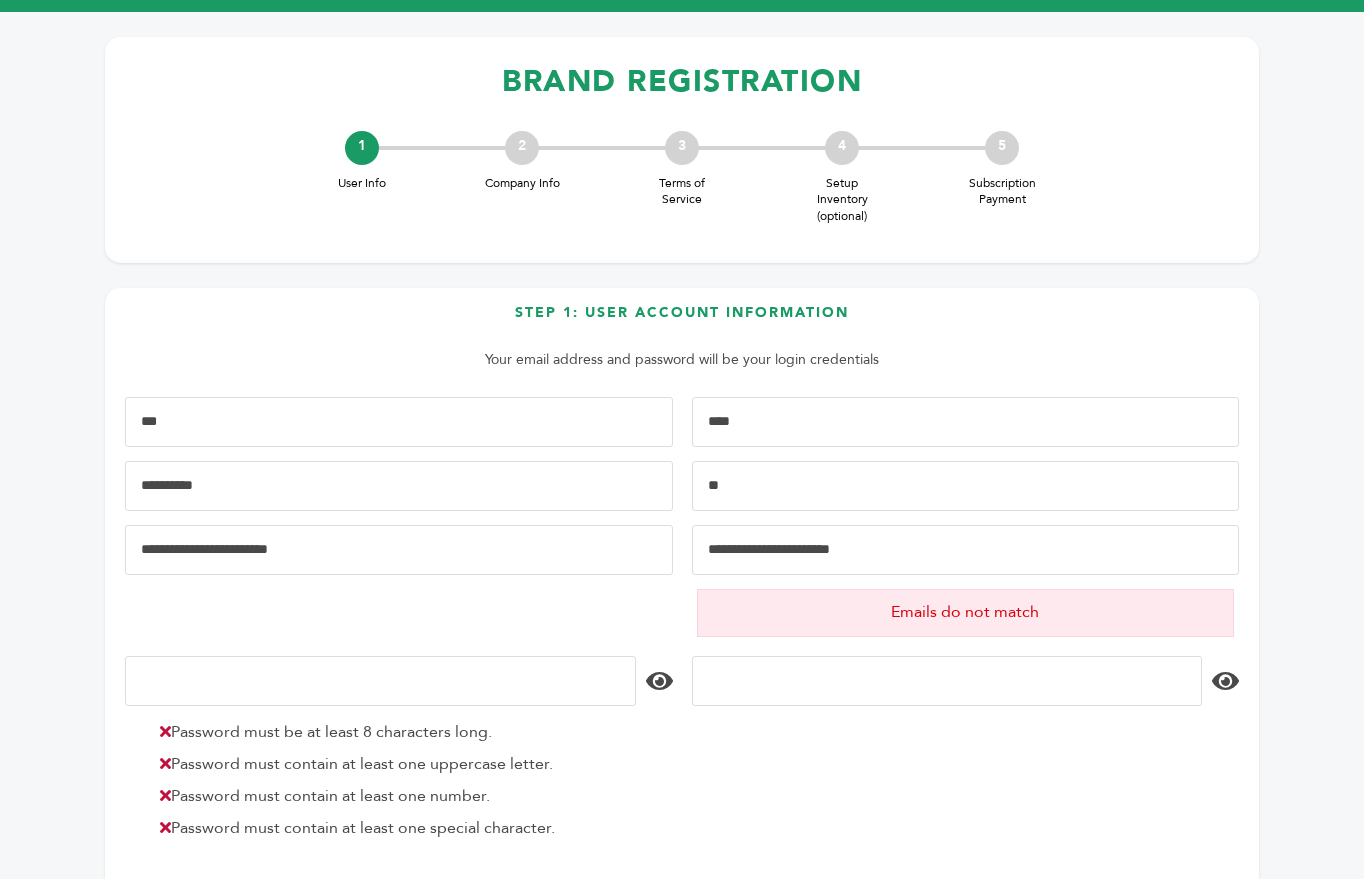 type on "*" 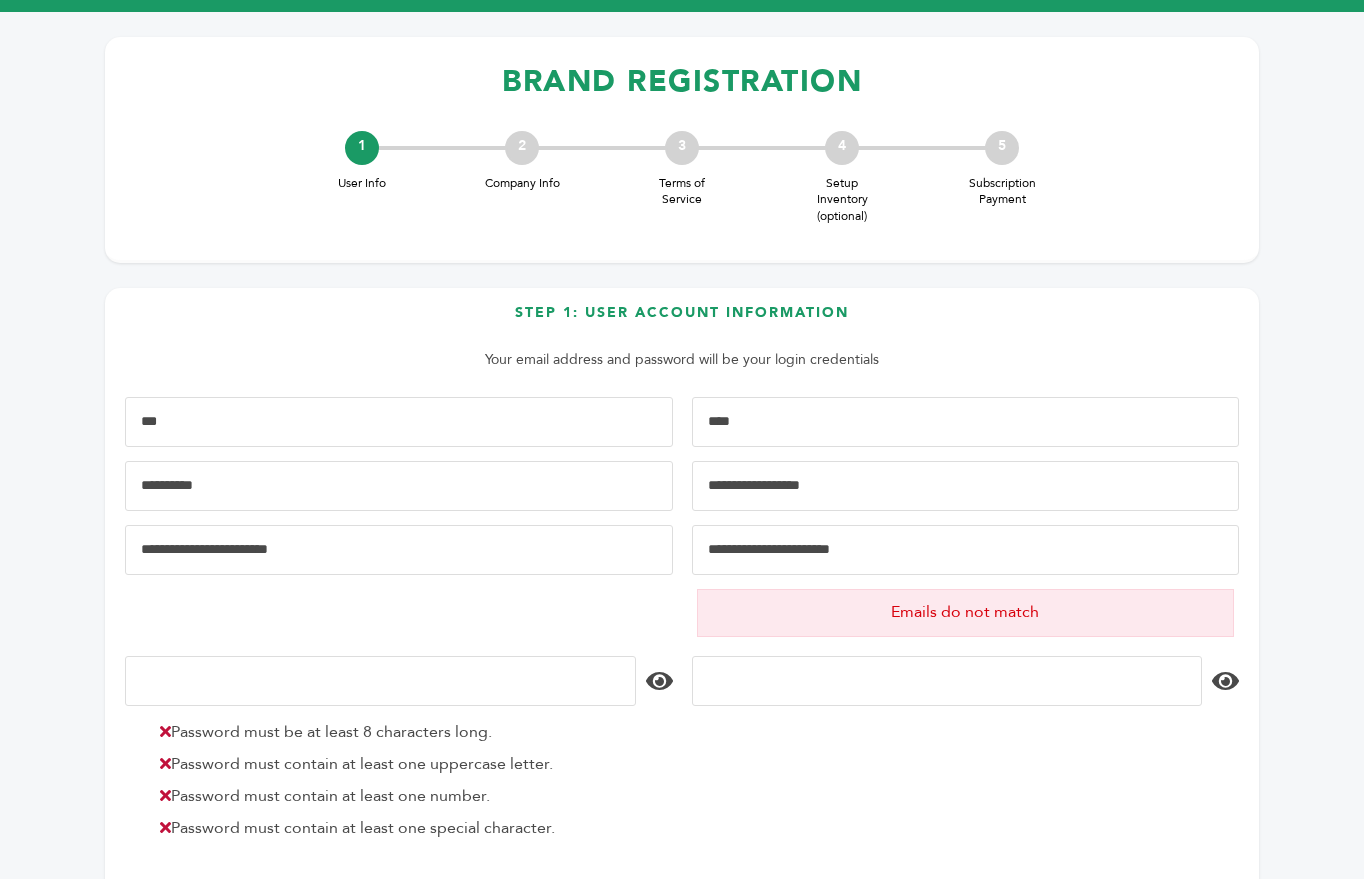 click on "Hello! Grovara is best viewed on a desktop monitor.
BRAND REGISTRATION
1
User Info
2
Company Info
3
Terms of Service
4
Setup Inventory (optional)
5
Subscription Payment
How to add a product
X
GET STARTED ***" at bounding box center (682, 521) 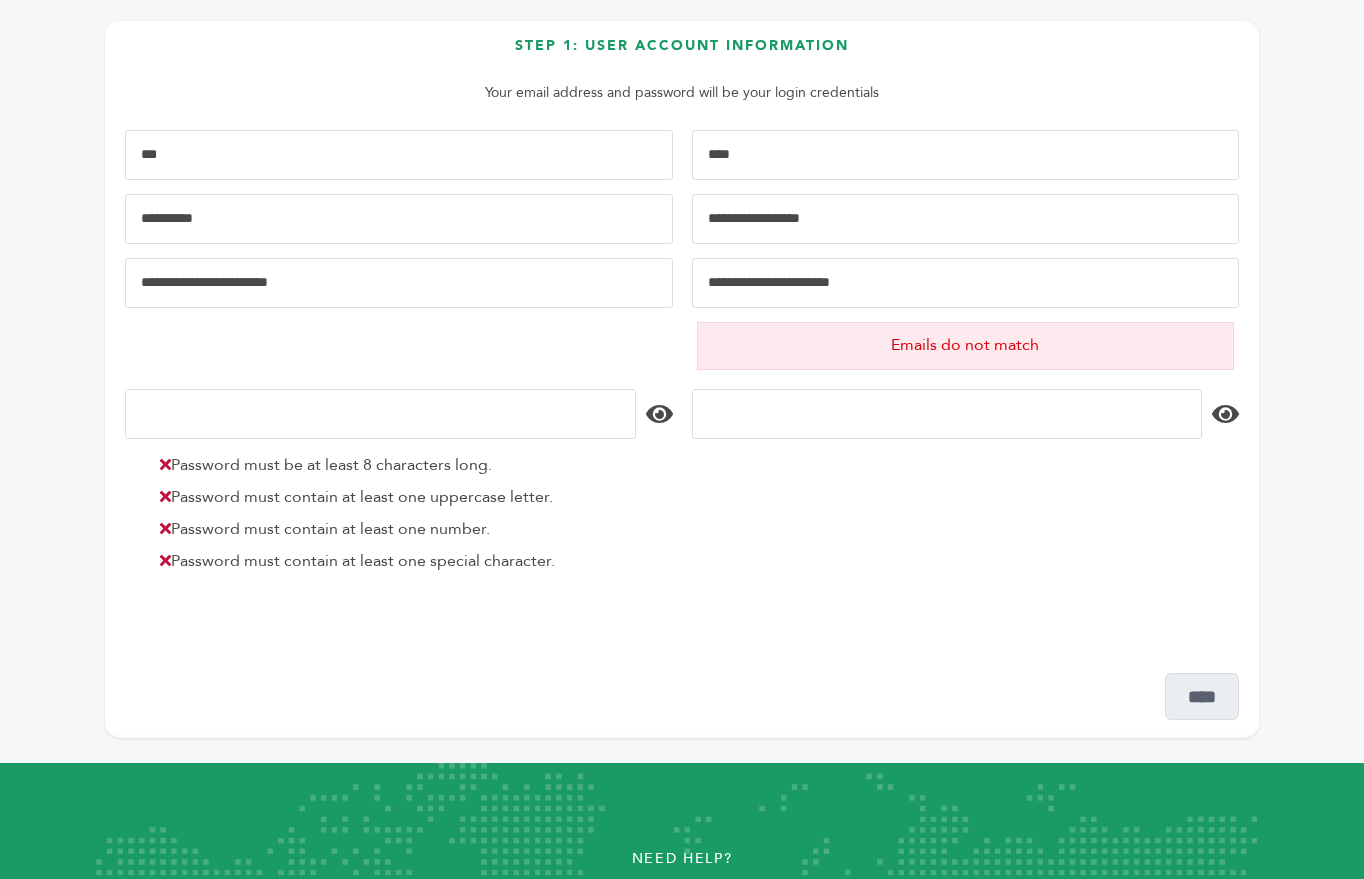 scroll, scrollTop: 400, scrollLeft: 0, axis: vertical 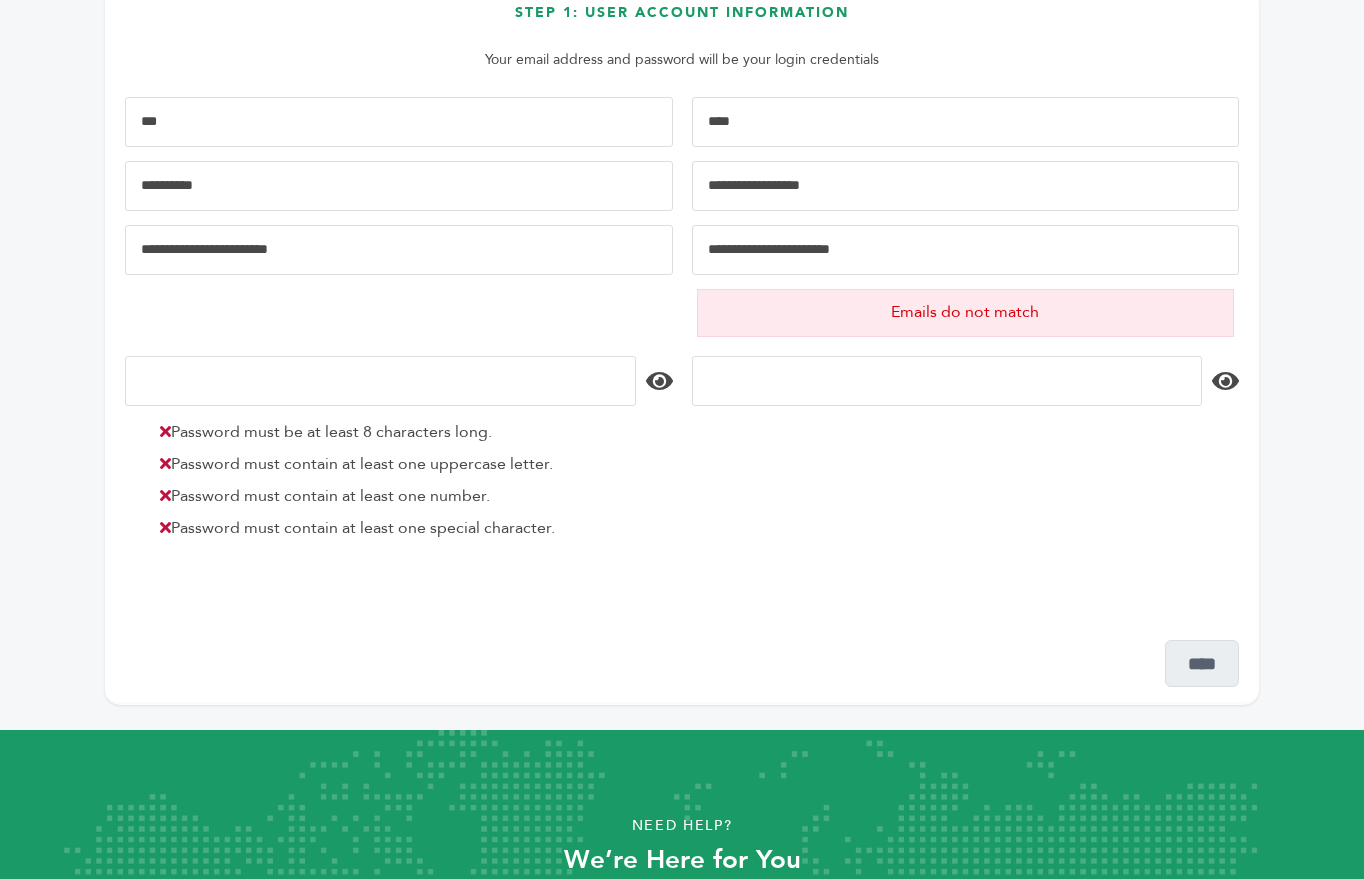 click on "**********" at bounding box center [966, 186] 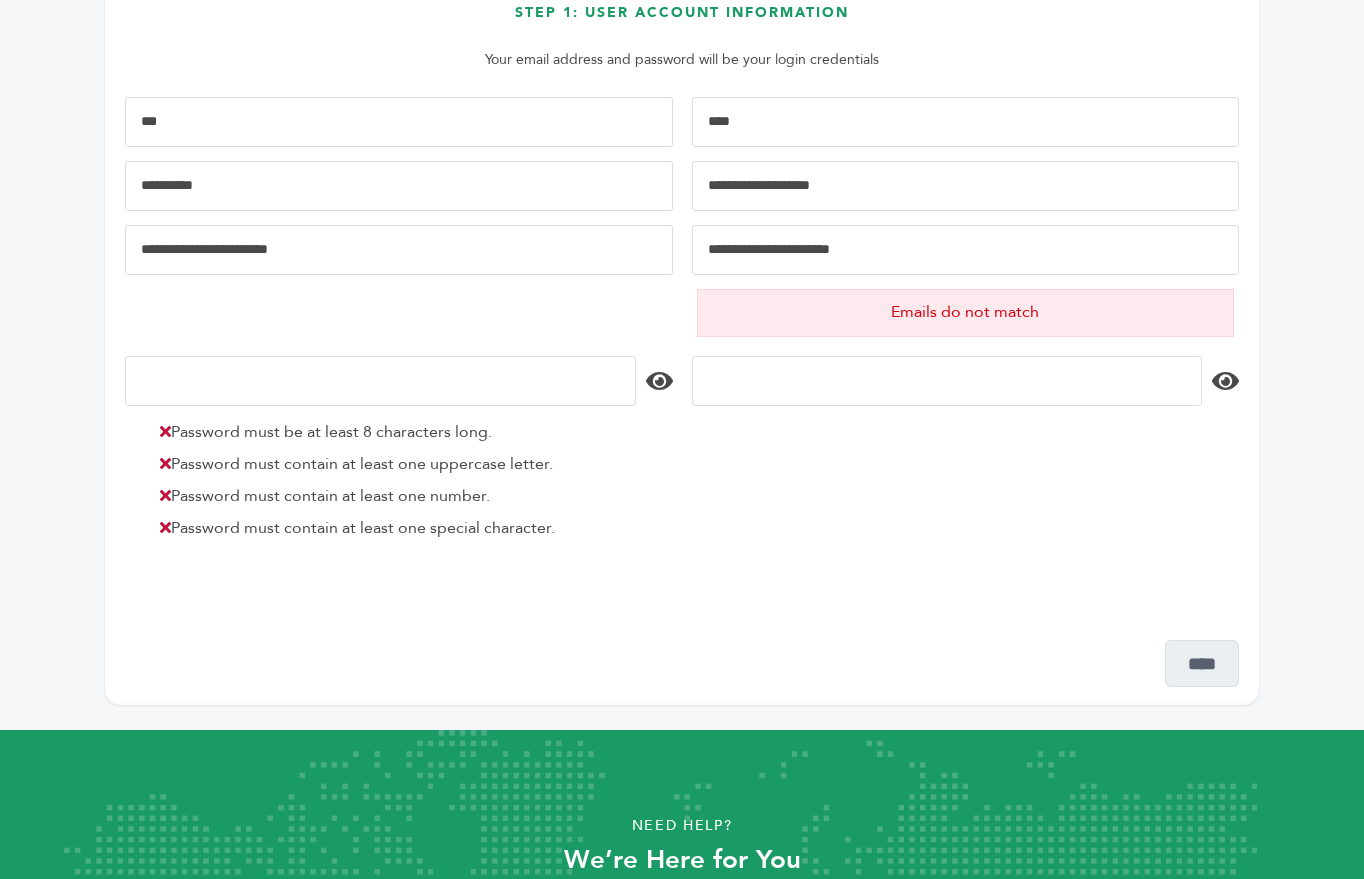 drag, startPoint x: 1149, startPoint y: 471, endPoint x: 986, endPoint y: 295, distance: 239.88539 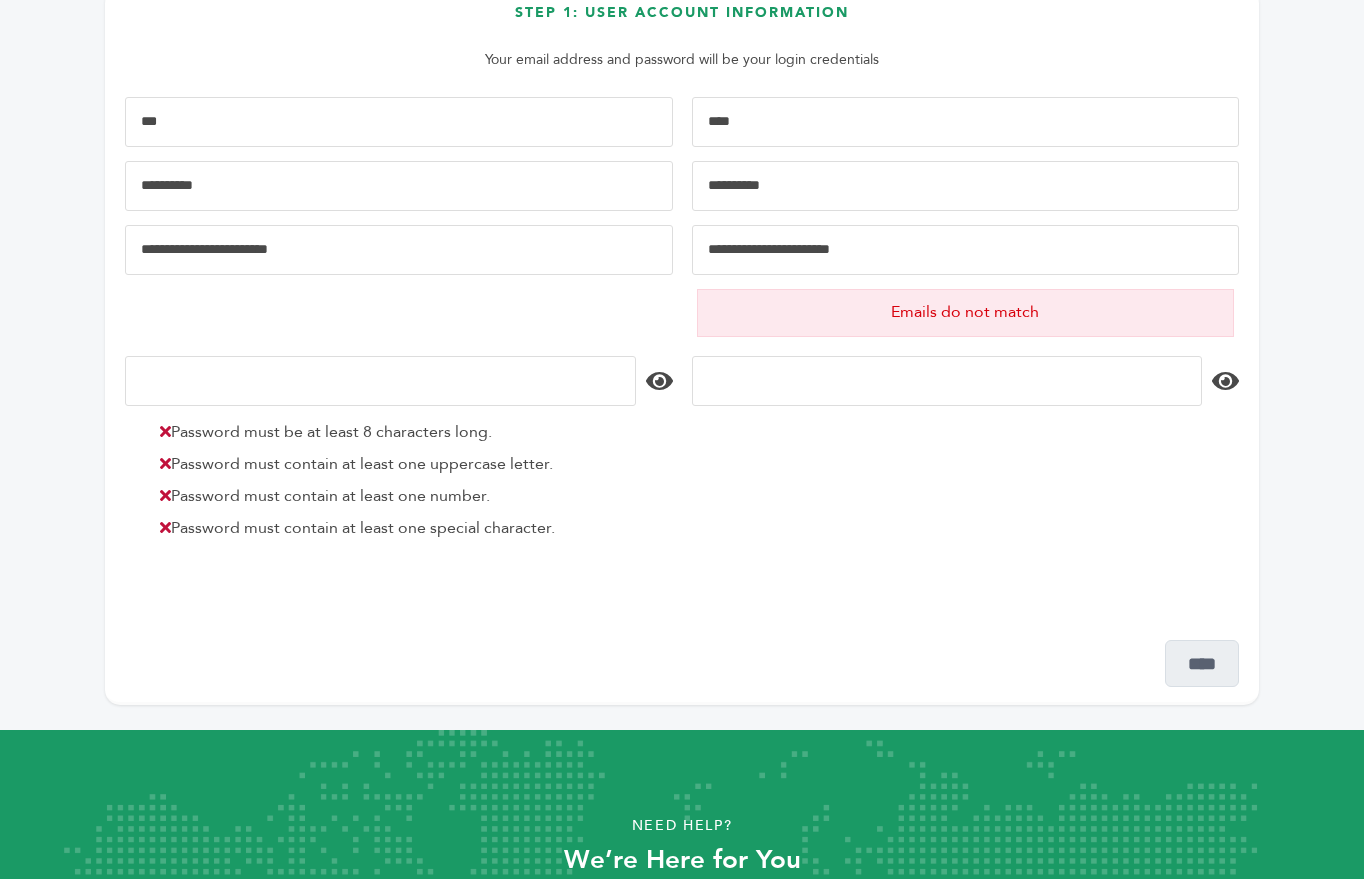 type on "*********" 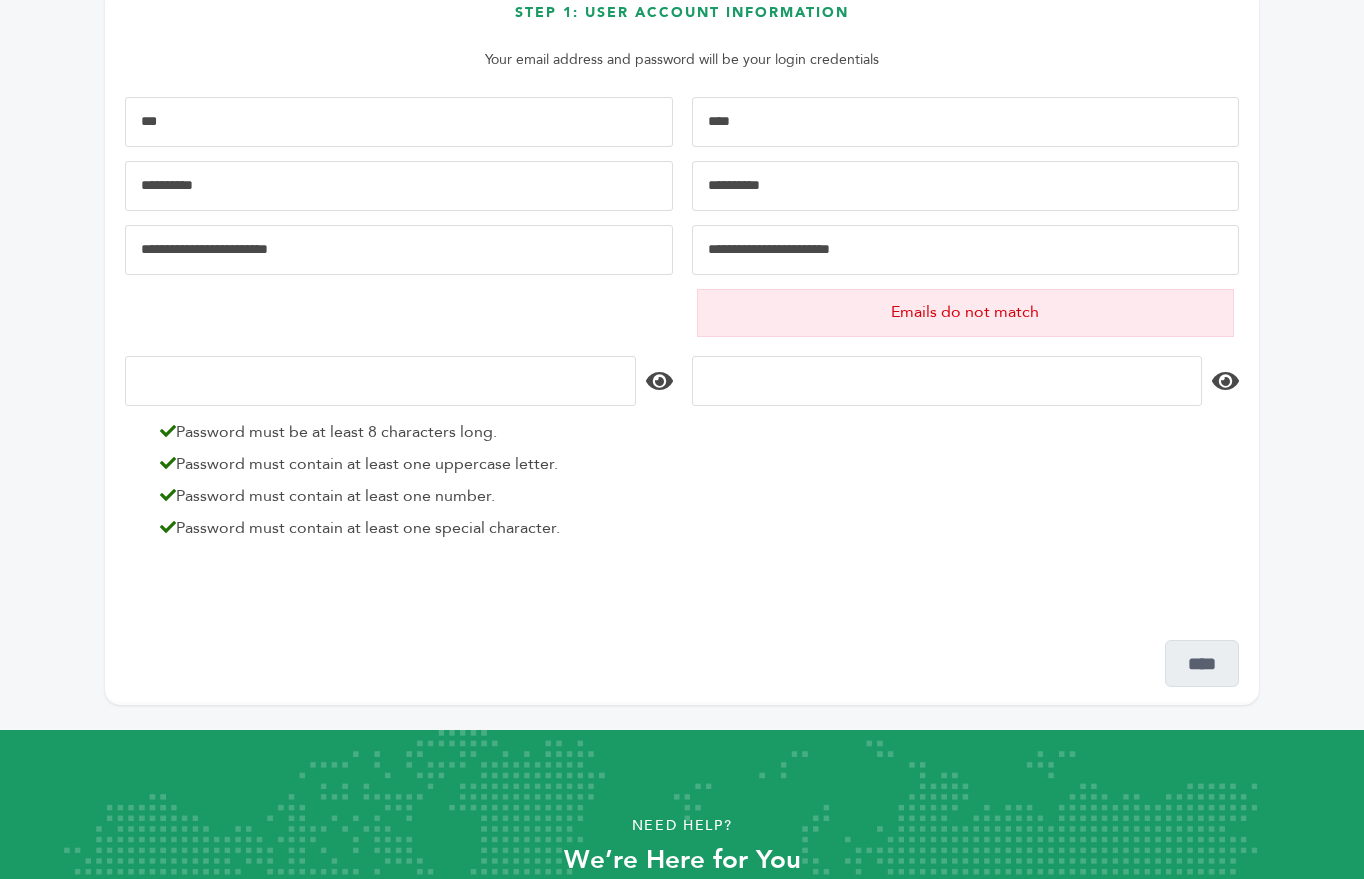 click on "Passwords do not match" at bounding box center (966, 452) 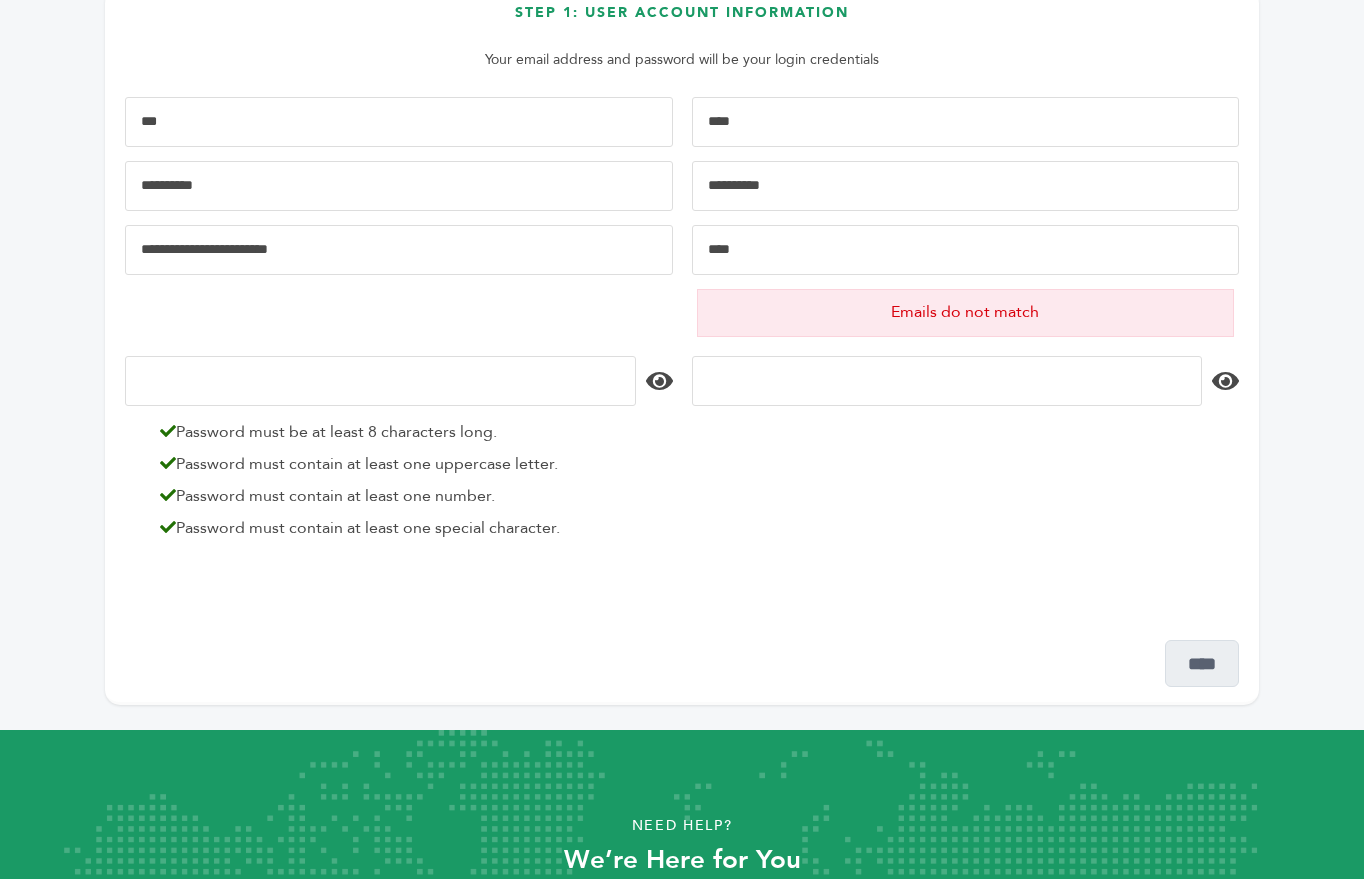 type on "**********" 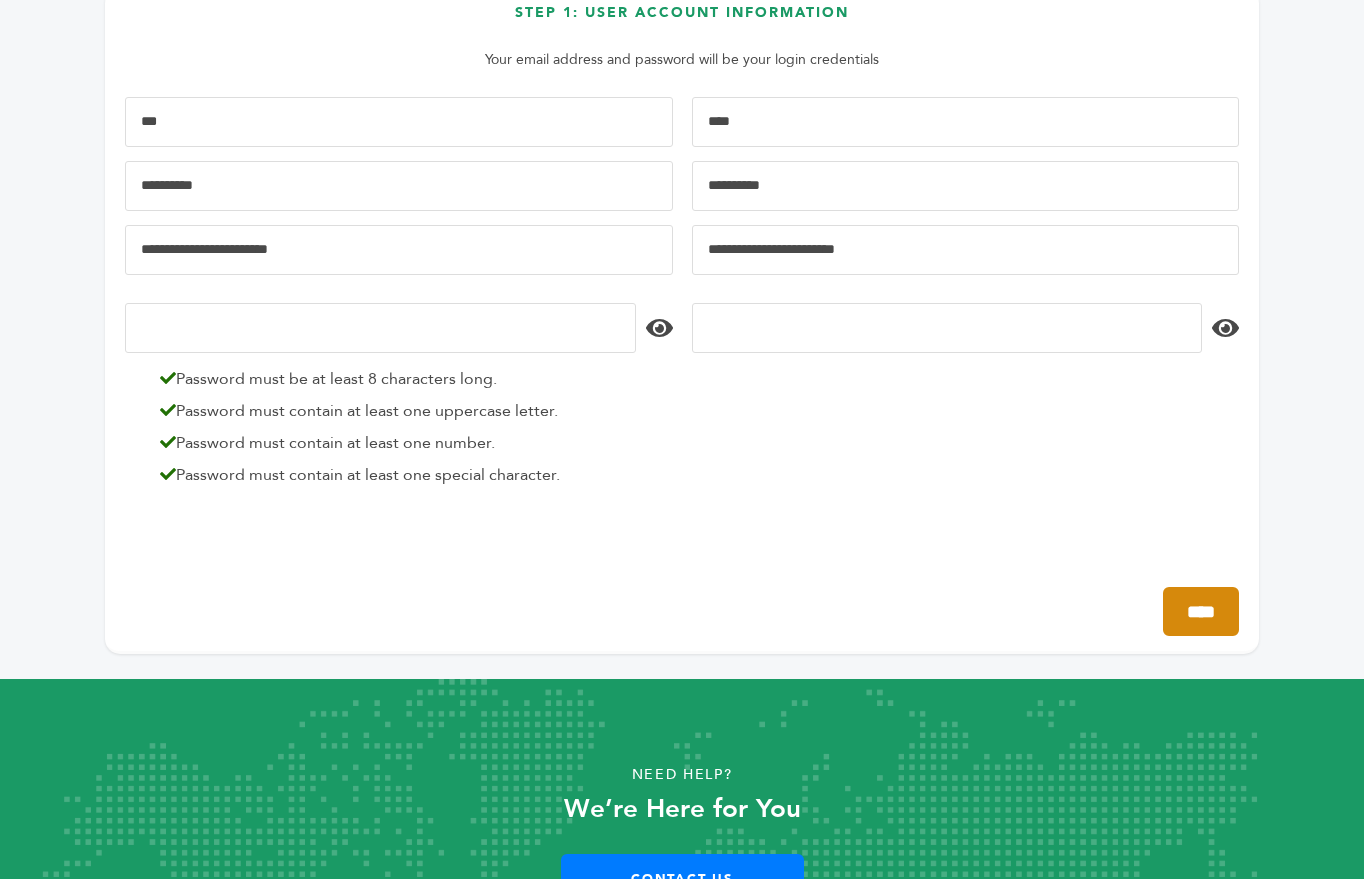 click on "****" at bounding box center (1201, 611) 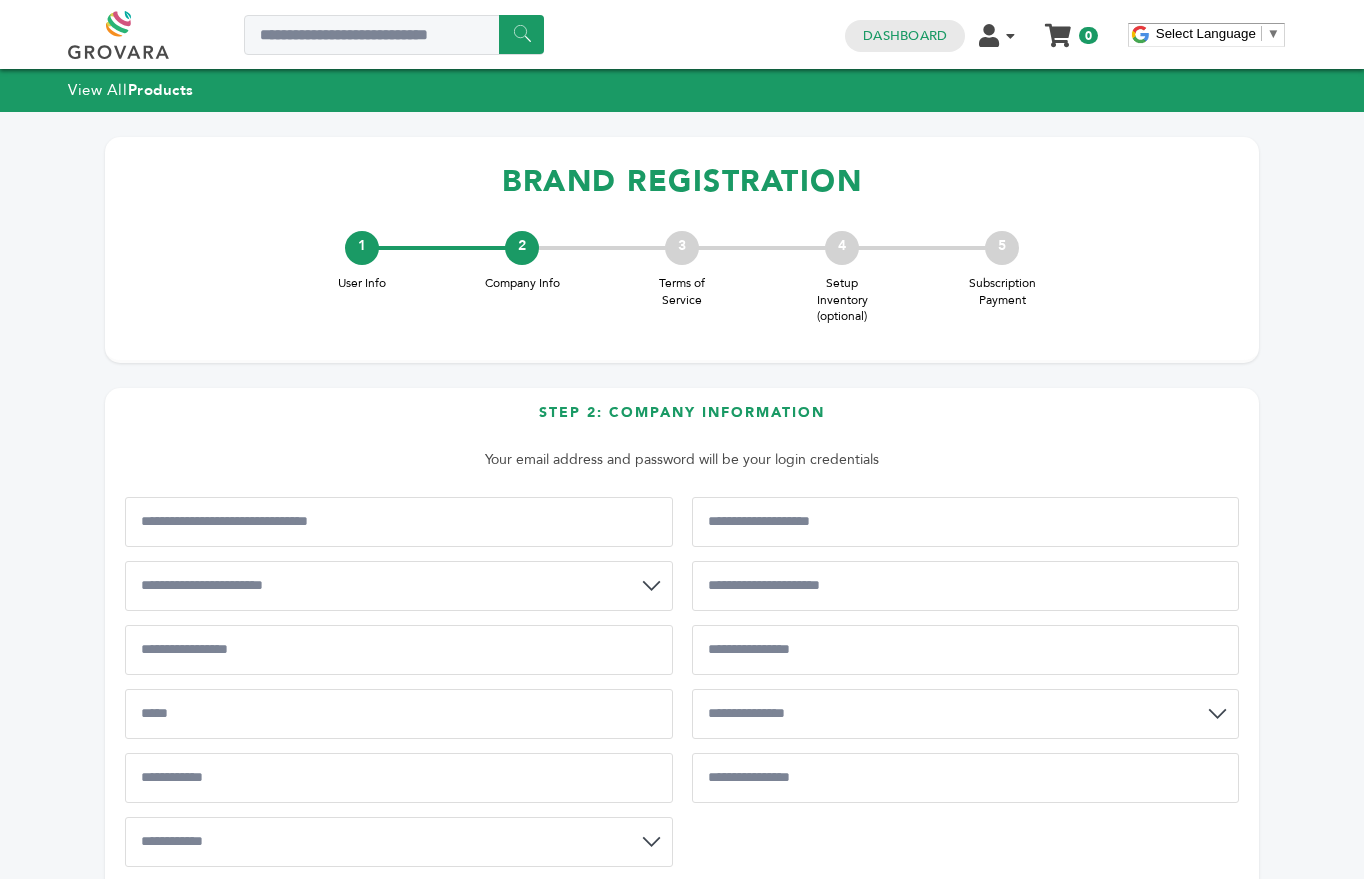 scroll, scrollTop: 0, scrollLeft: 0, axis: both 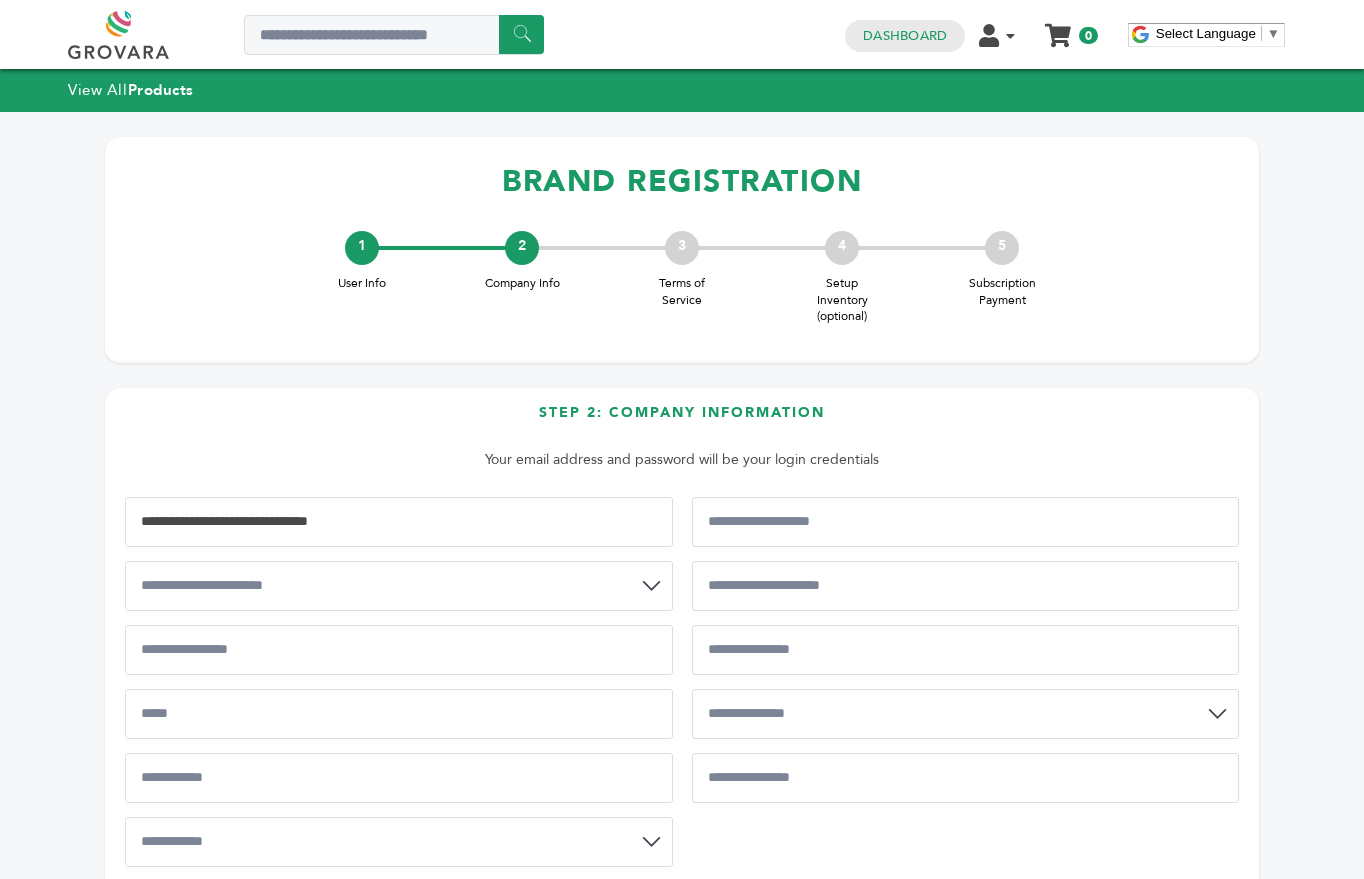 click at bounding box center [399, 522] 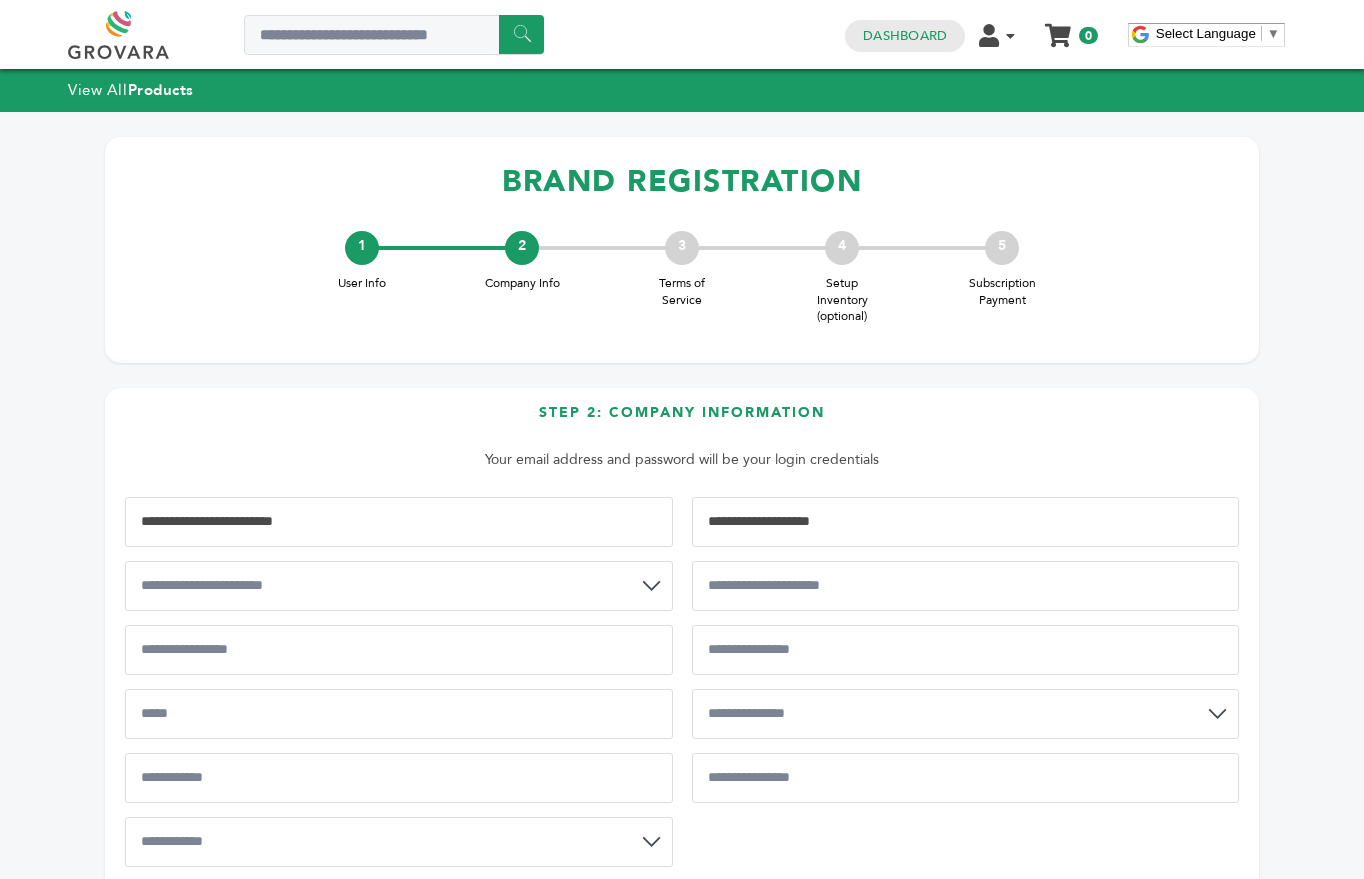 type on "**********" 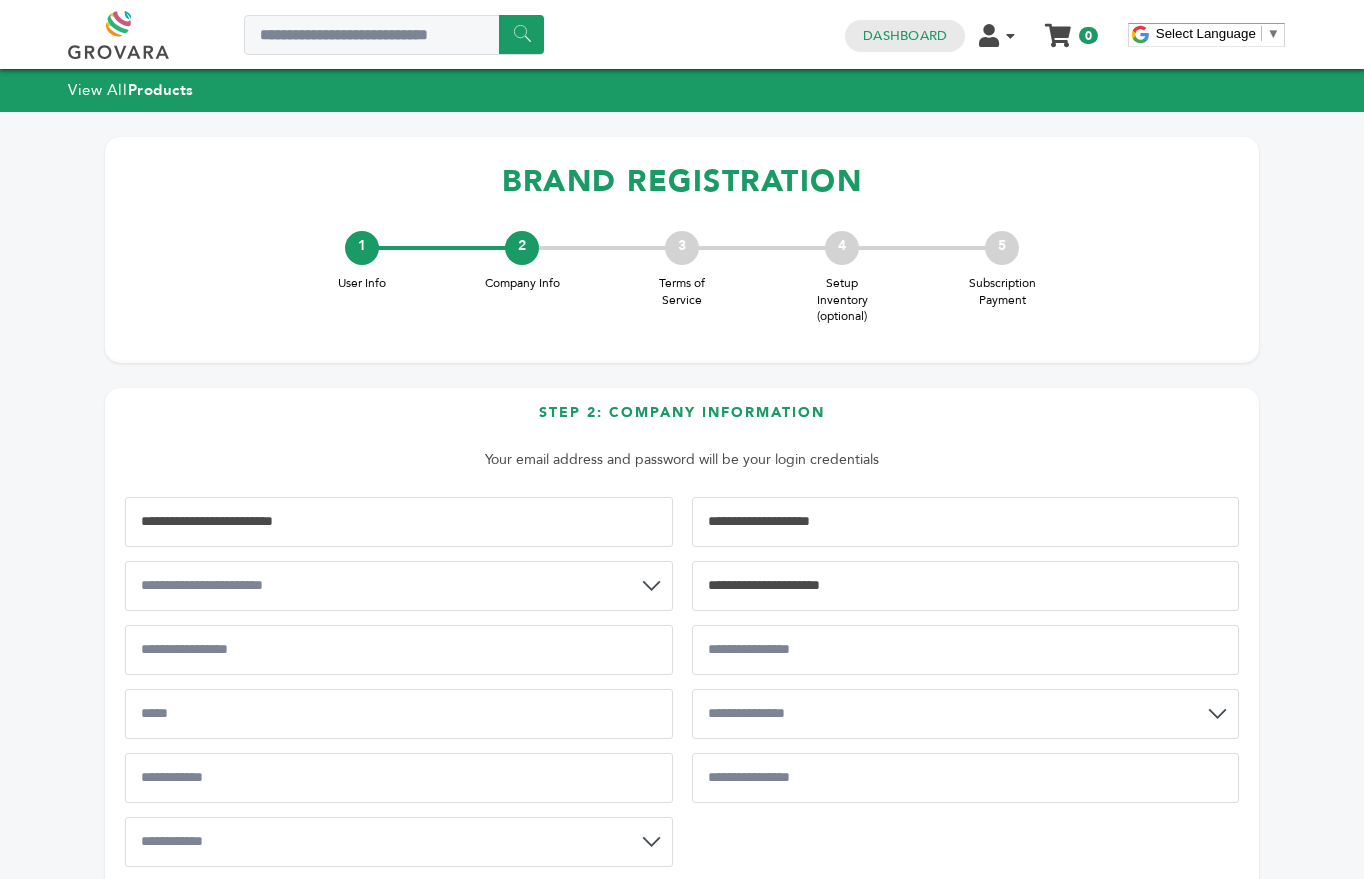 type on "**********" 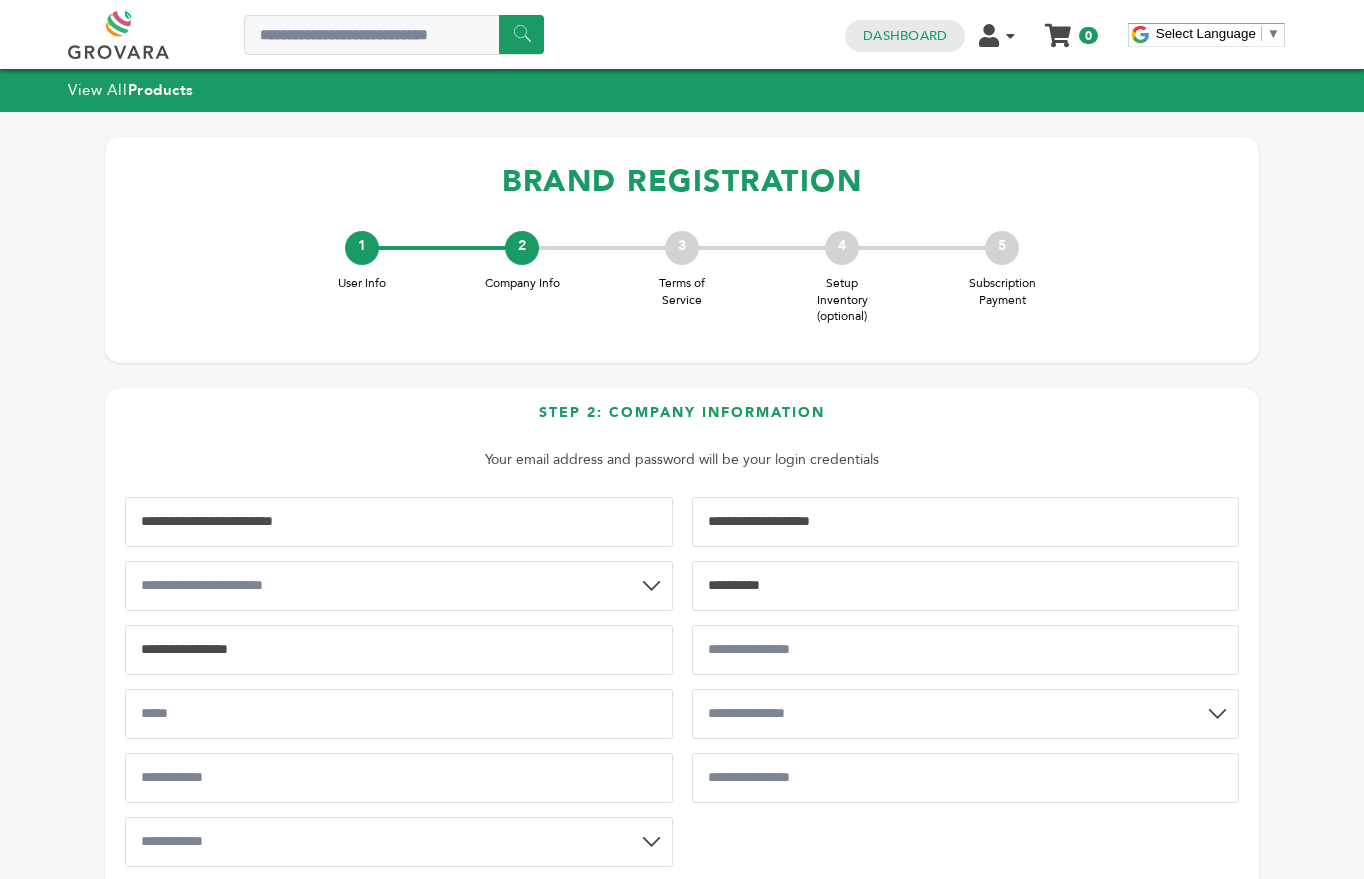 type on "**********" 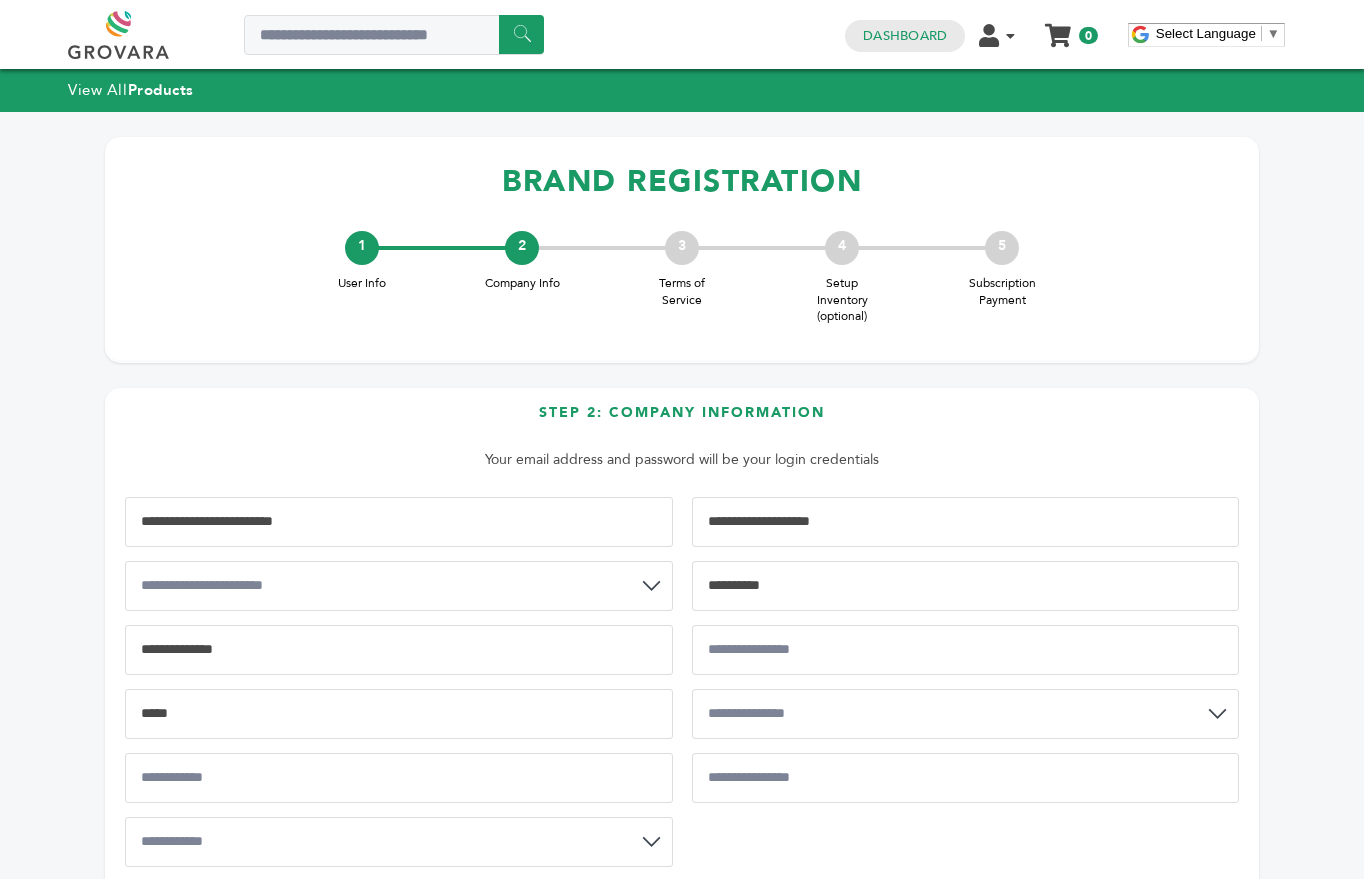 type on "**********" 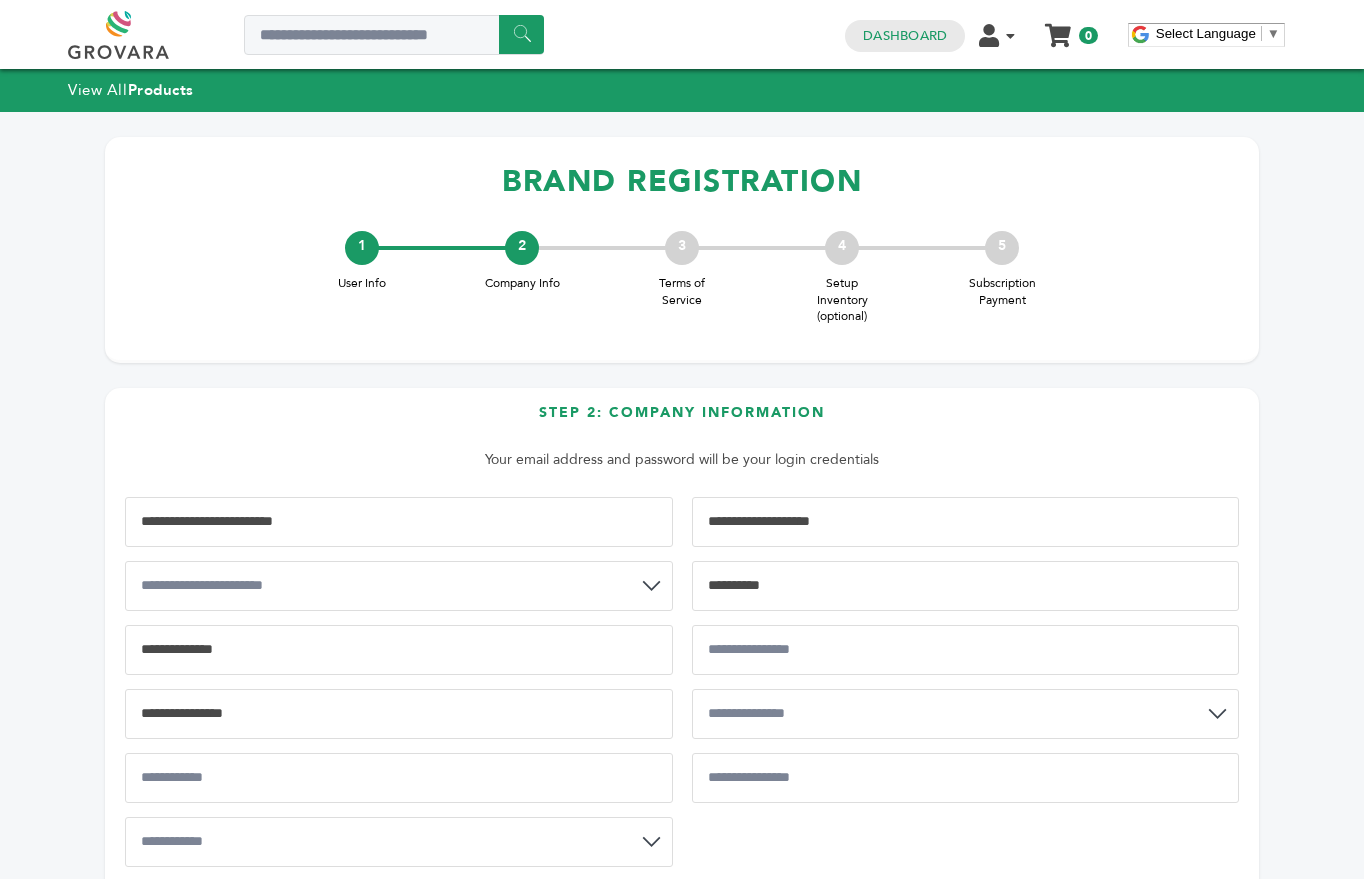 select on "**" 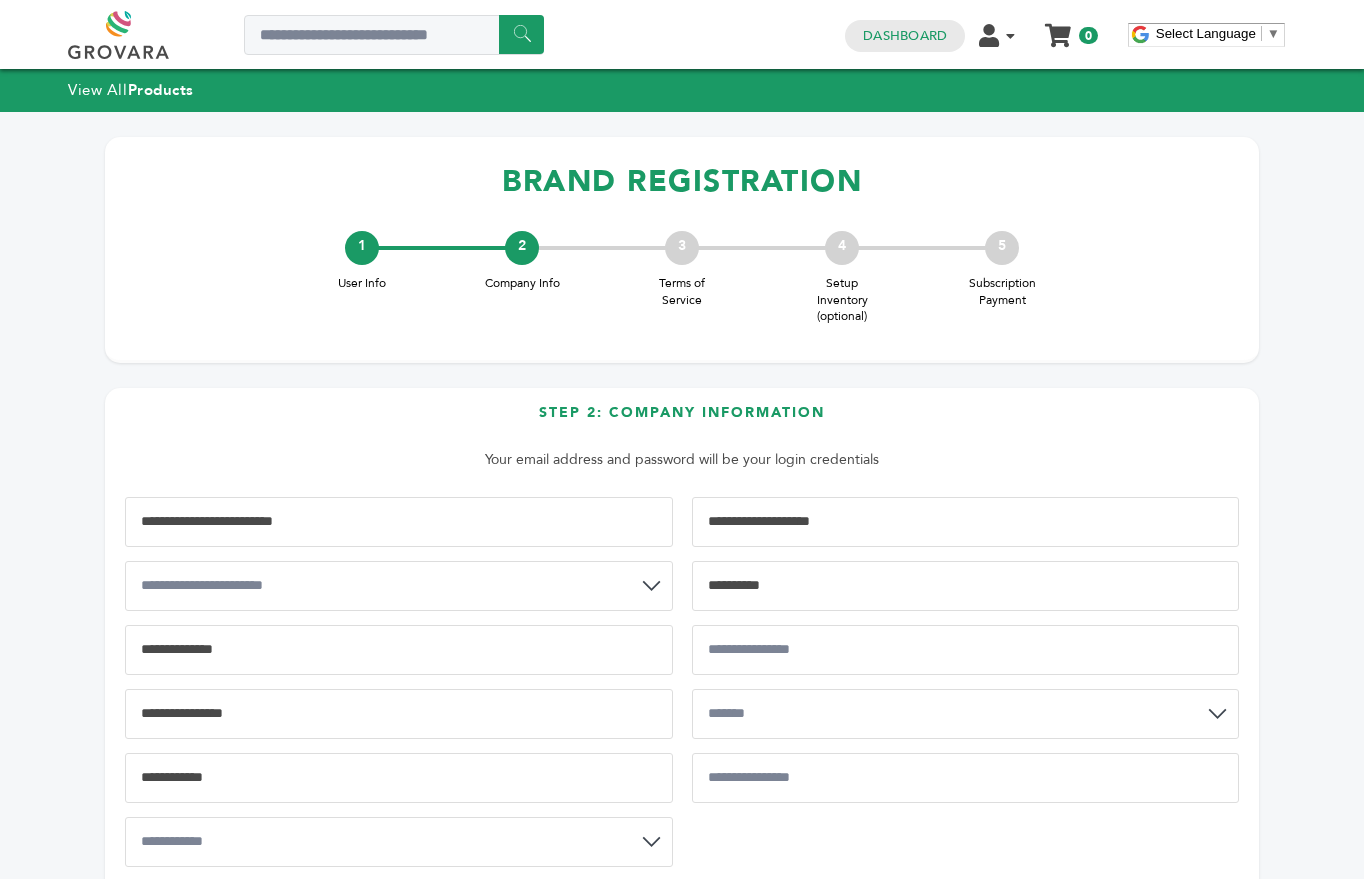type on "*****" 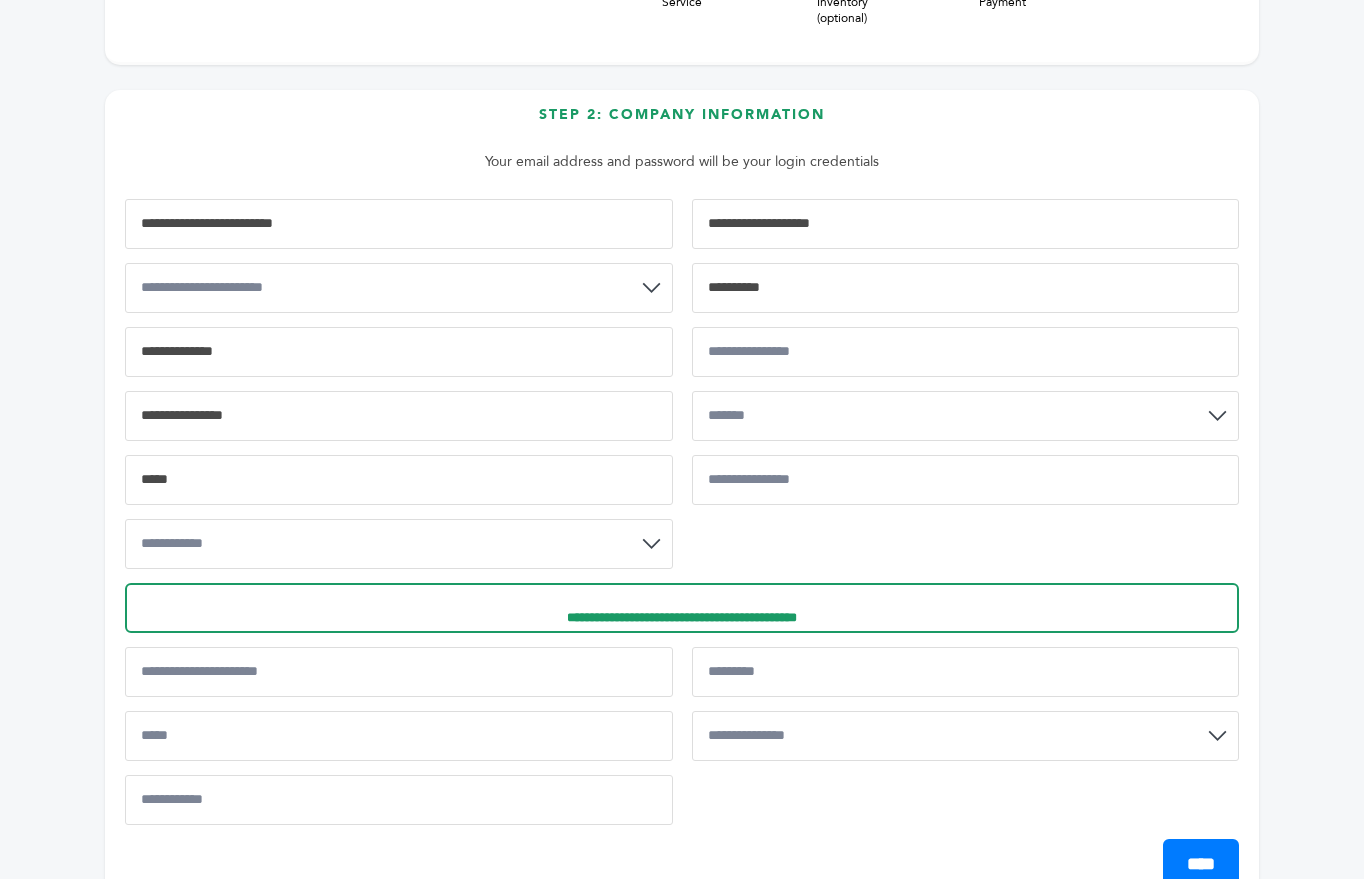 scroll, scrollTop: 300, scrollLeft: 0, axis: vertical 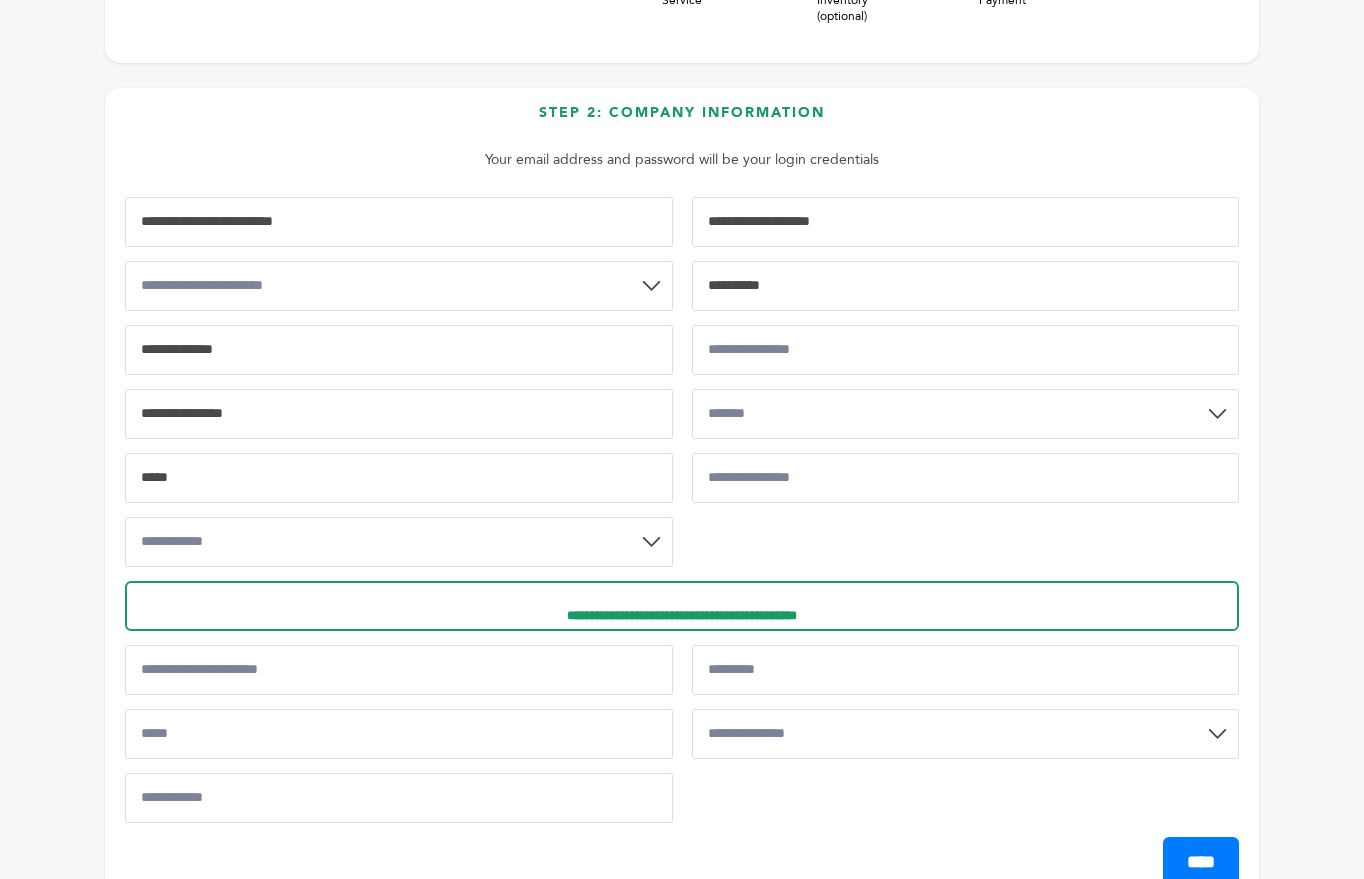 drag, startPoint x: 919, startPoint y: 302, endPoint x: 225, endPoint y: 294, distance: 694.0461 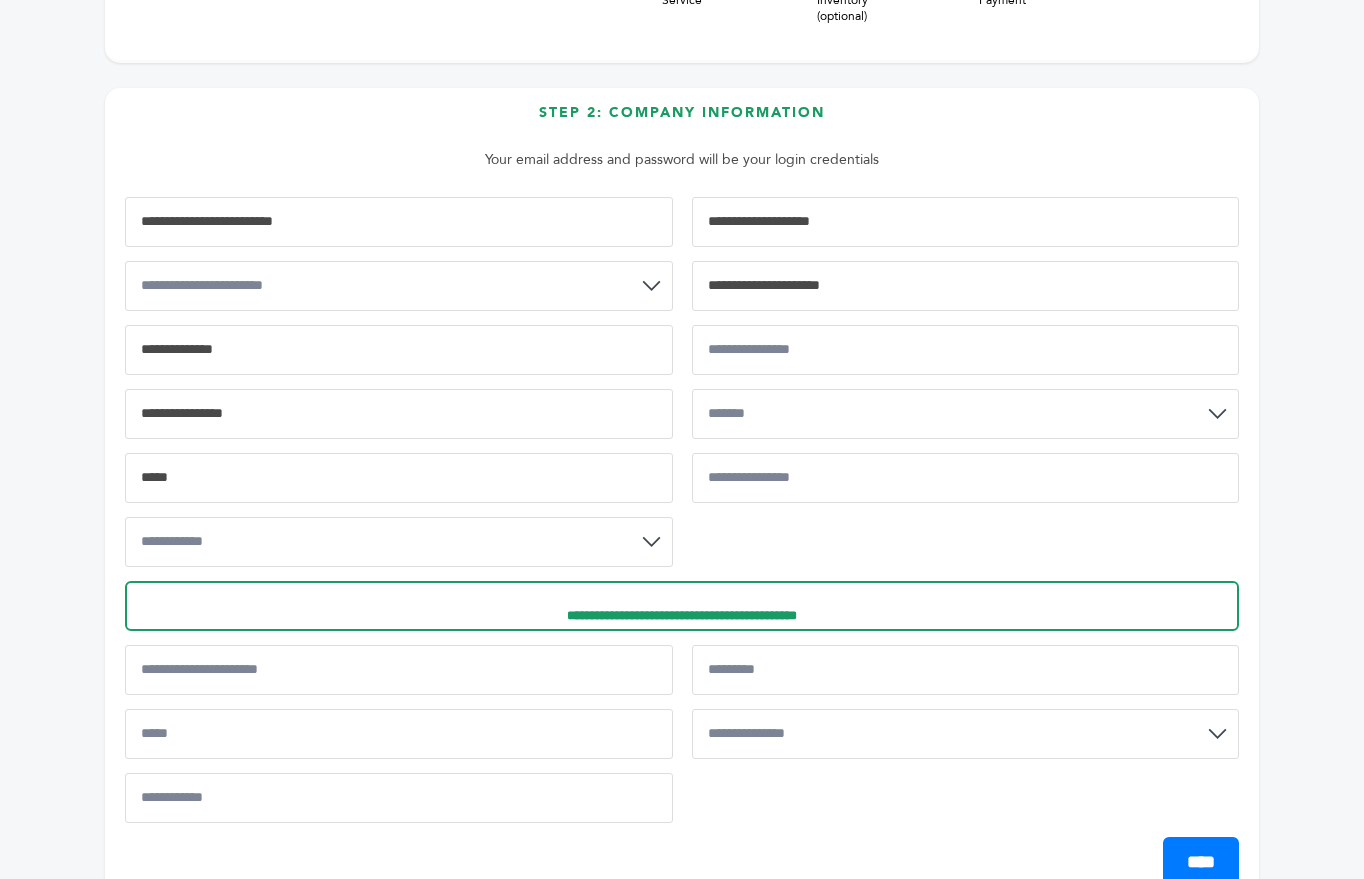 type 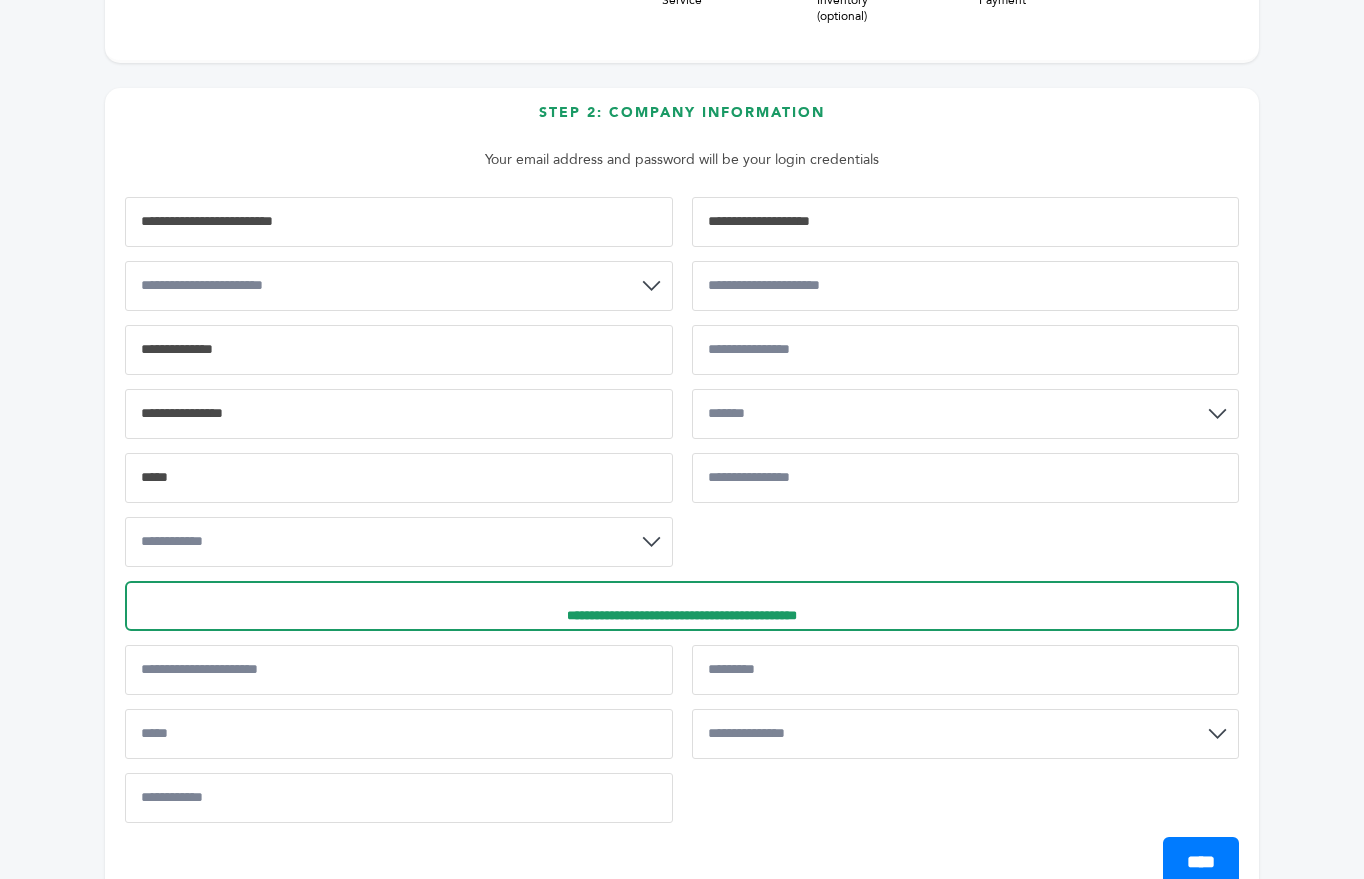 drag, startPoint x: 905, startPoint y: 223, endPoint x: 689, endPoint y: 213, distance: 216.23135 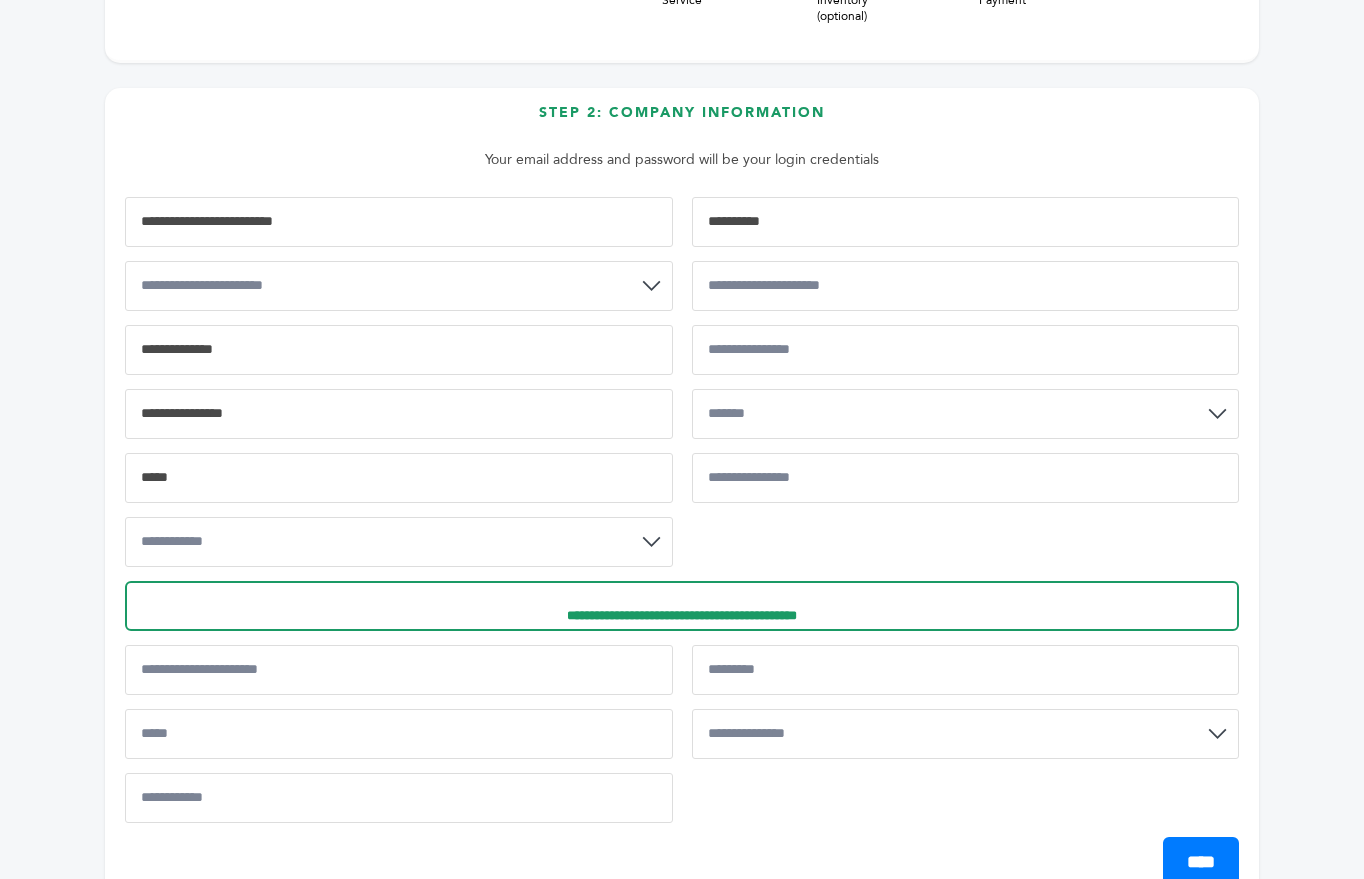type on "**********" 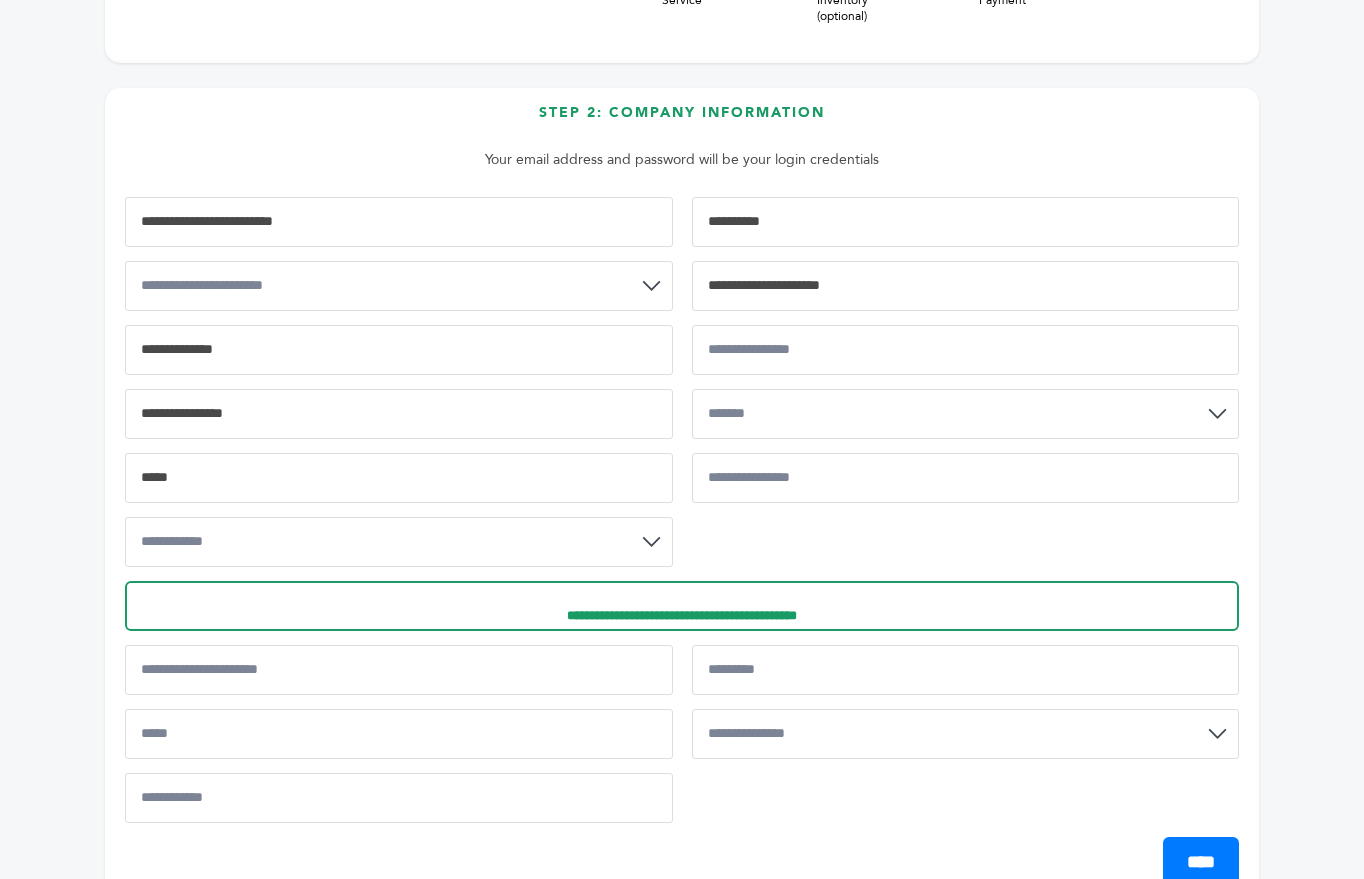 click at bounding box center (966, 286) 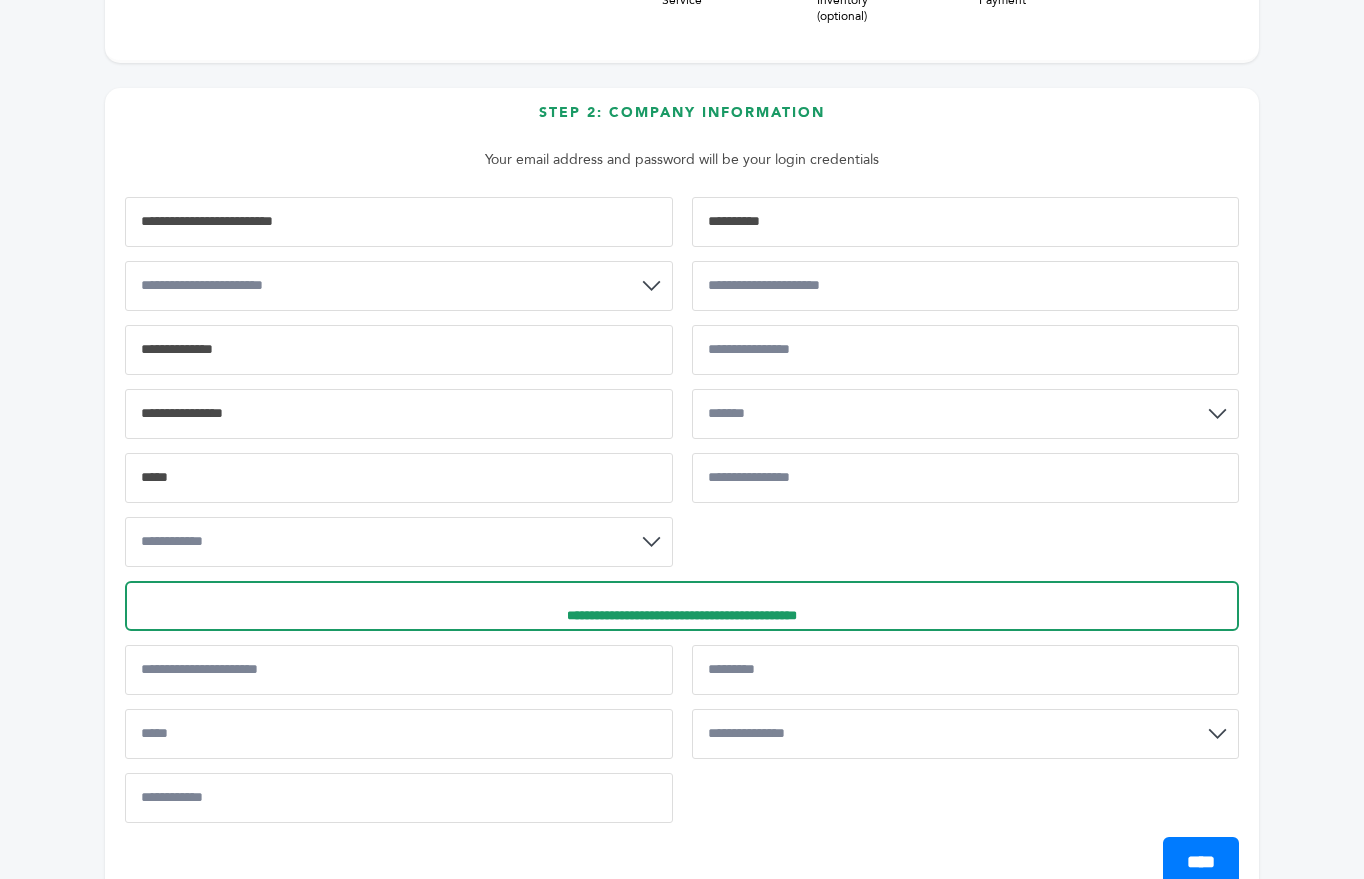 click on "Your email address and password will be your login credentials" at bounding box center [682, 160] 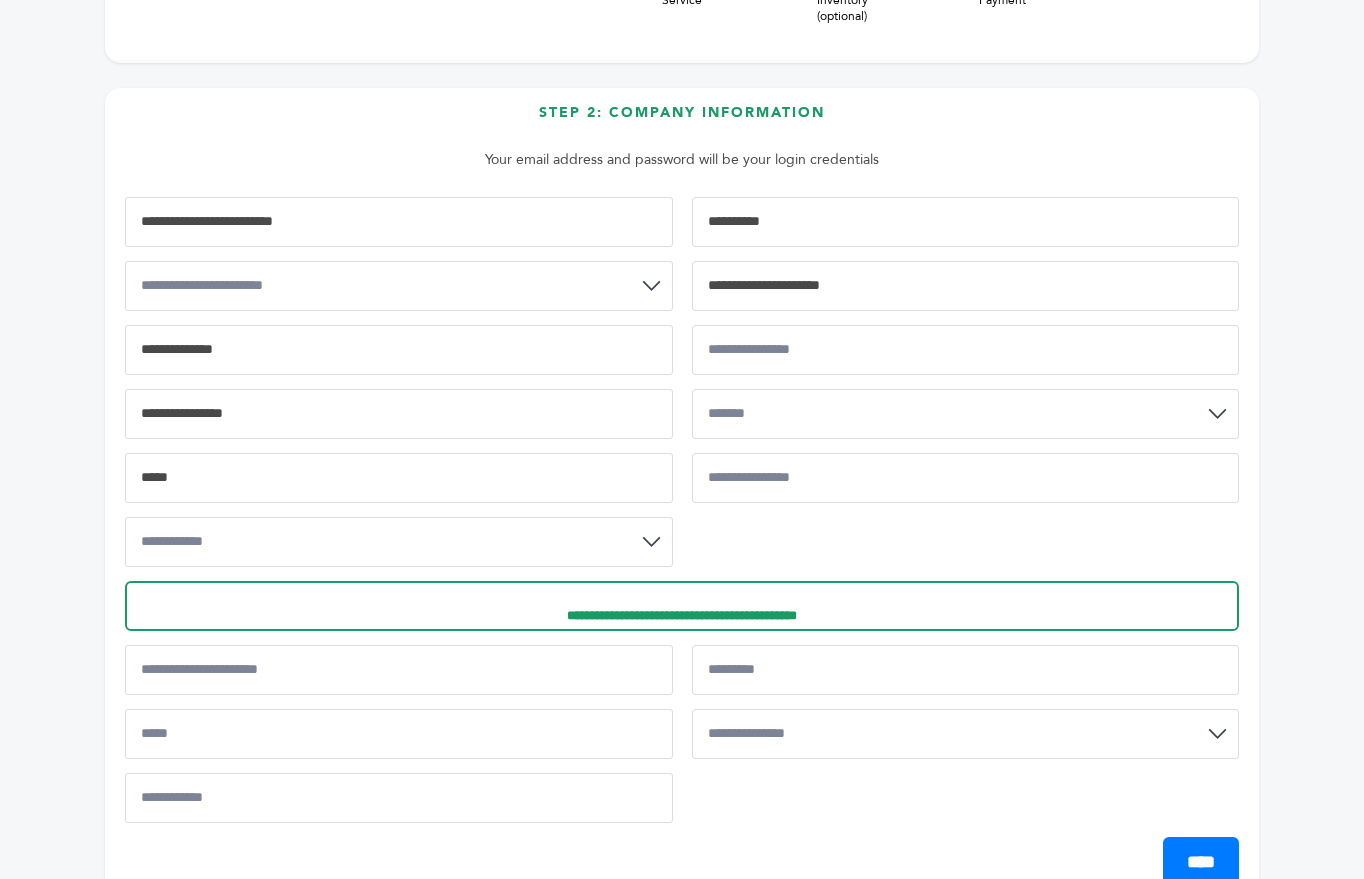 click at bounding box center [966, 286] 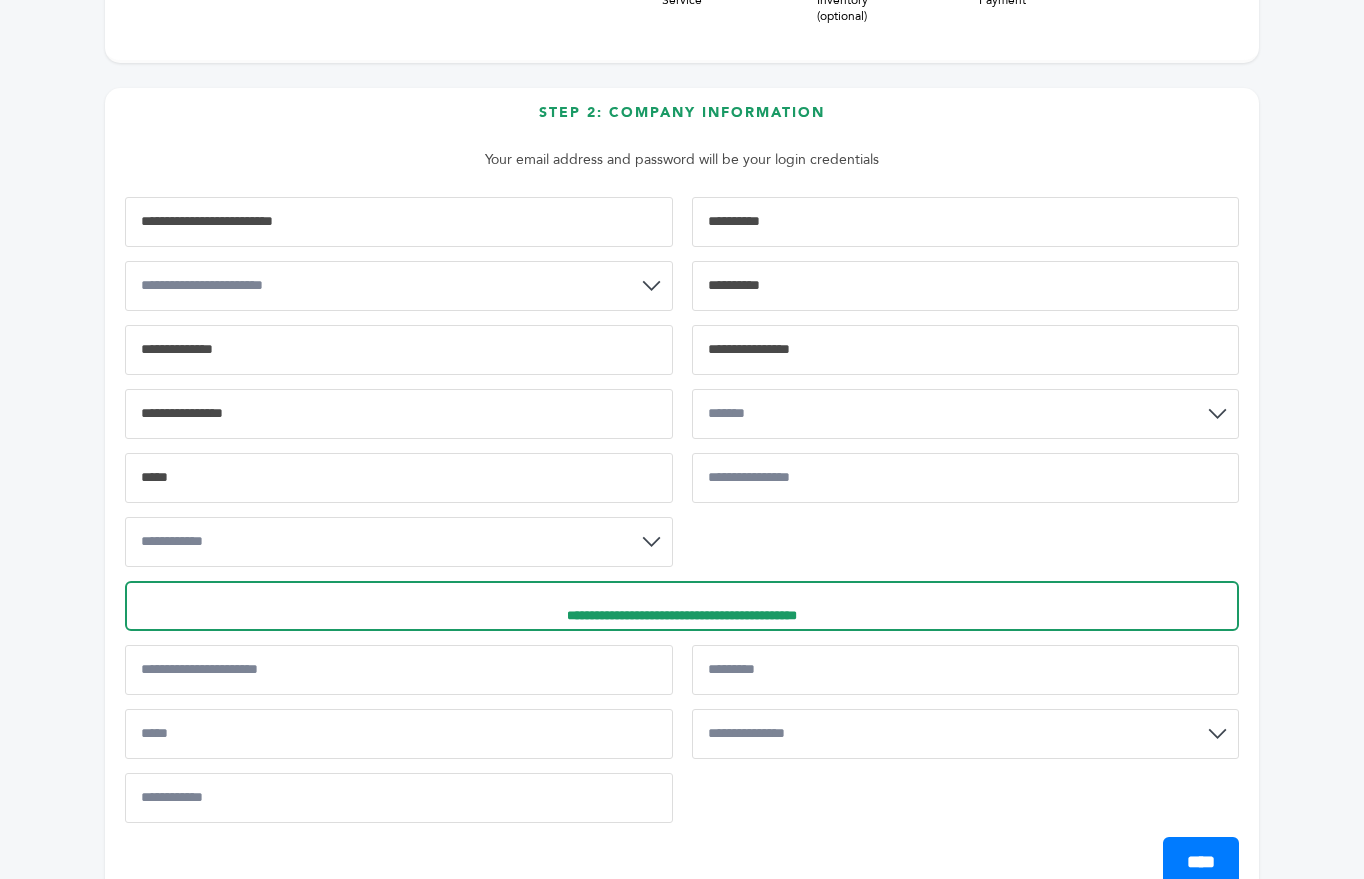 type on "********" 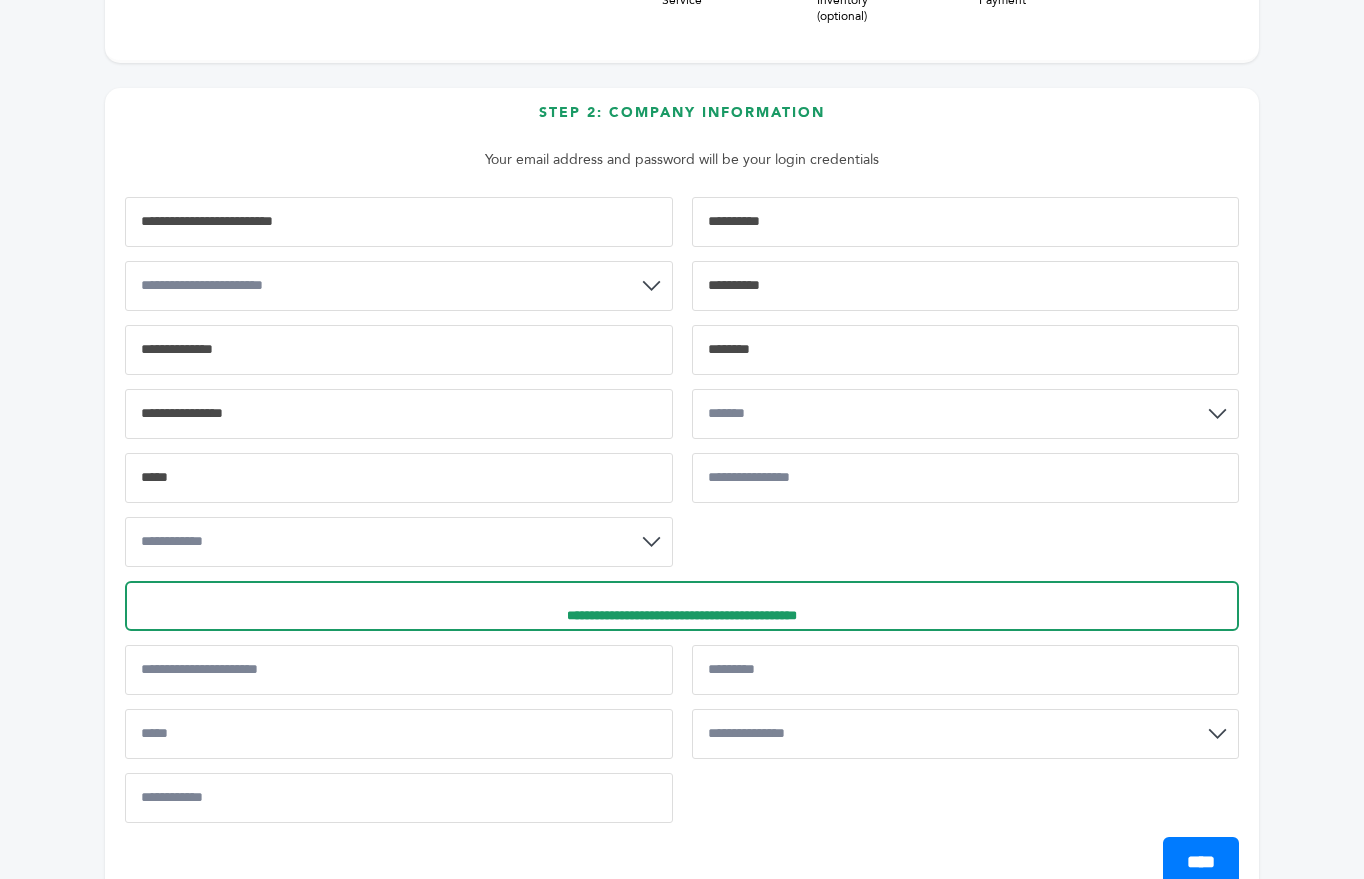 drag, startPoint x: 418, startPoint y: 344, endPoint x: -37, endPoint y: 359, distance: 455.2472 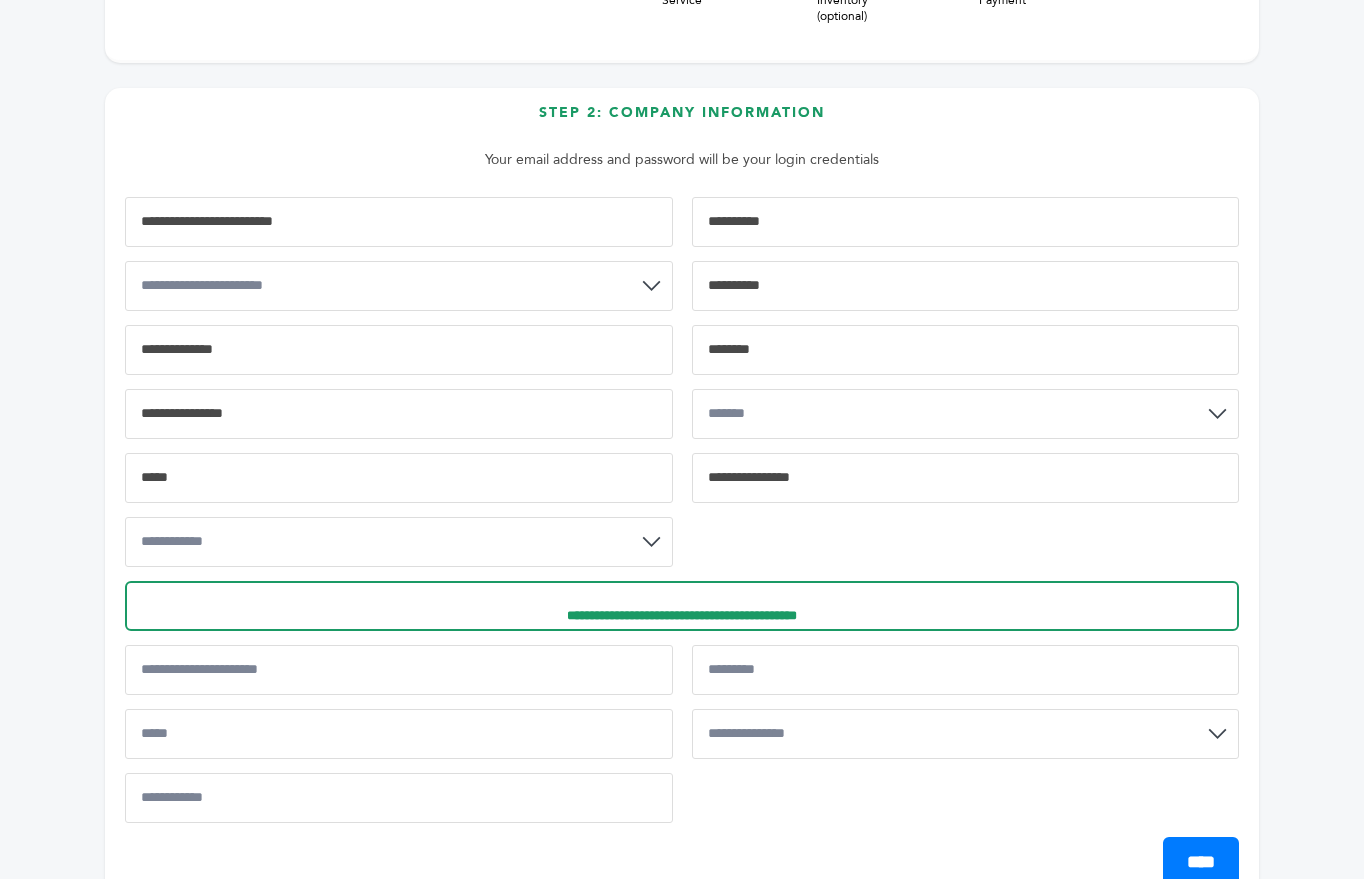 drag, startPoint x: 809, startPoint y: 486, endPoint x: 818, endPoint y: 495, distance: 12.727922 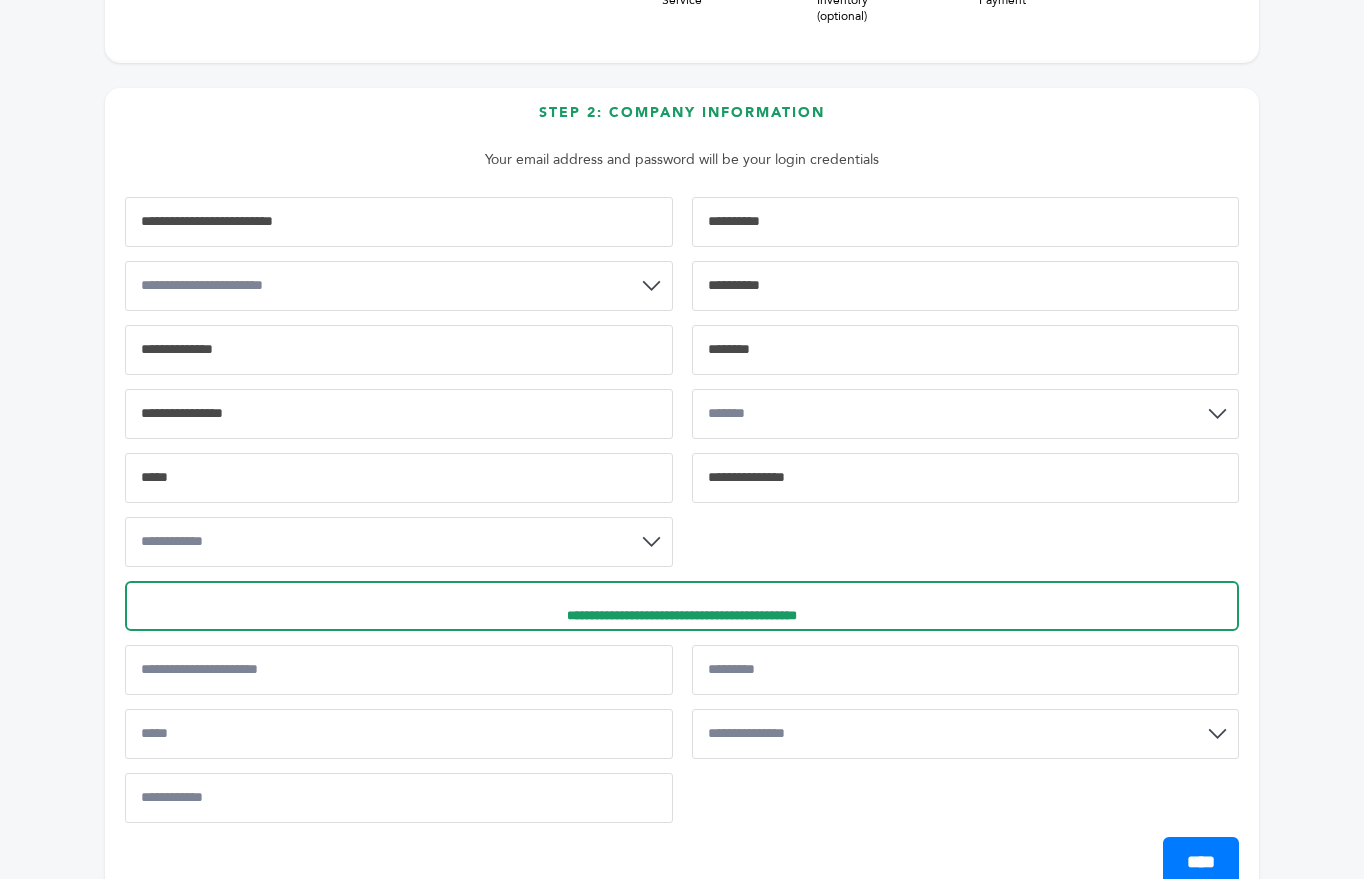 type on "**********" 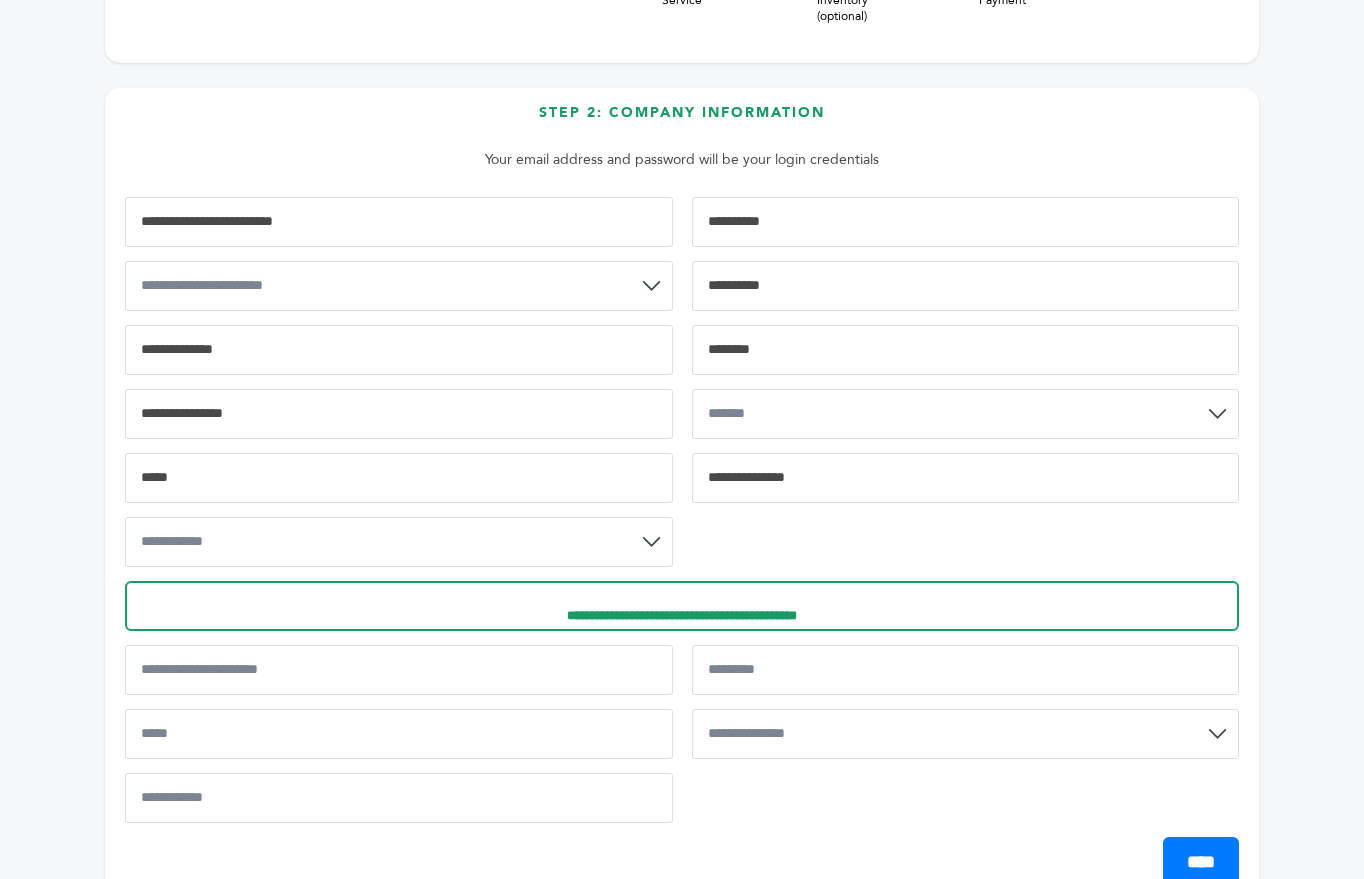 click on "**********" at bounding box center [399, 542] 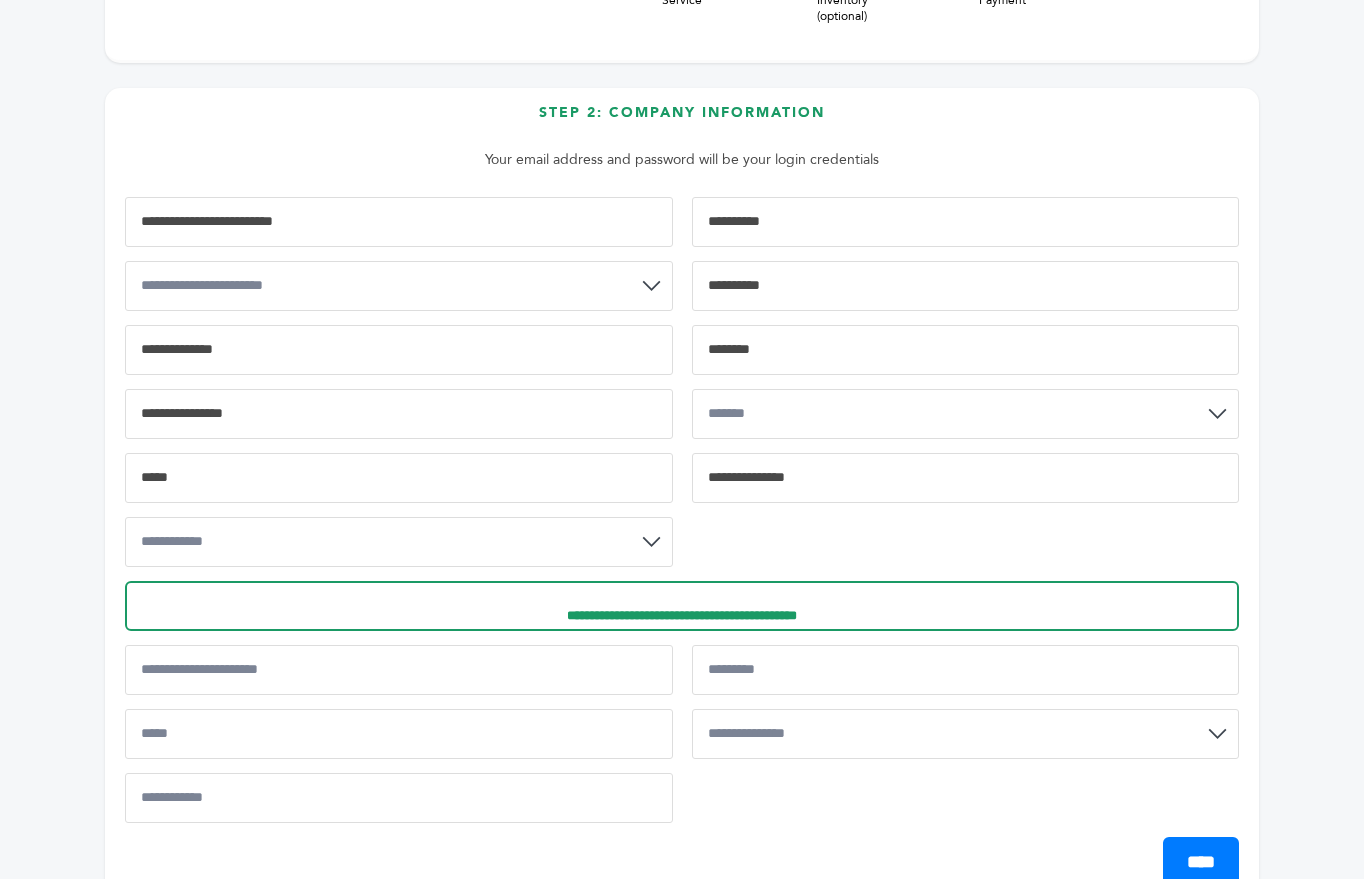 select on "*" 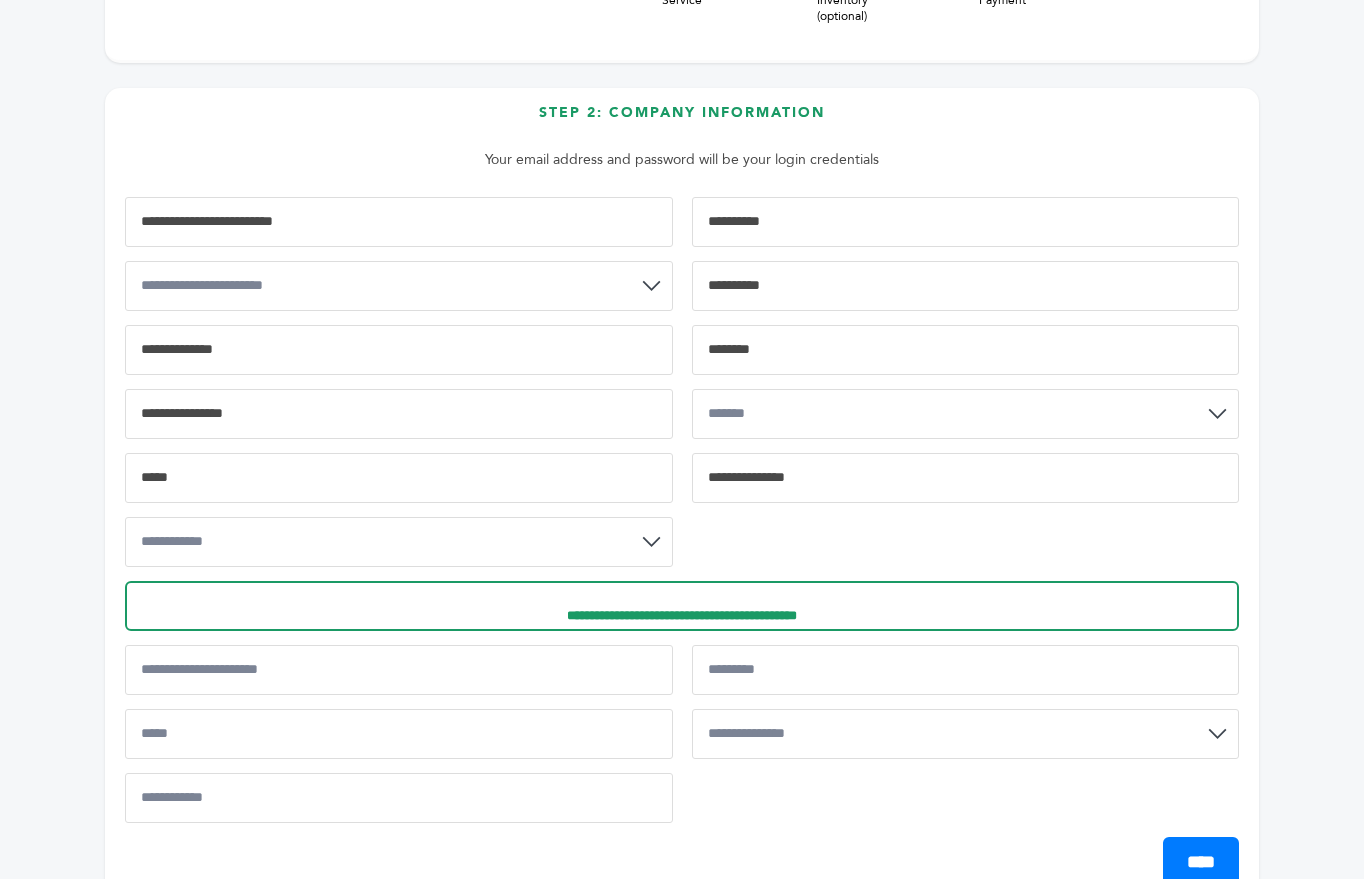 click on "**********" at bounding box center (682, 389) 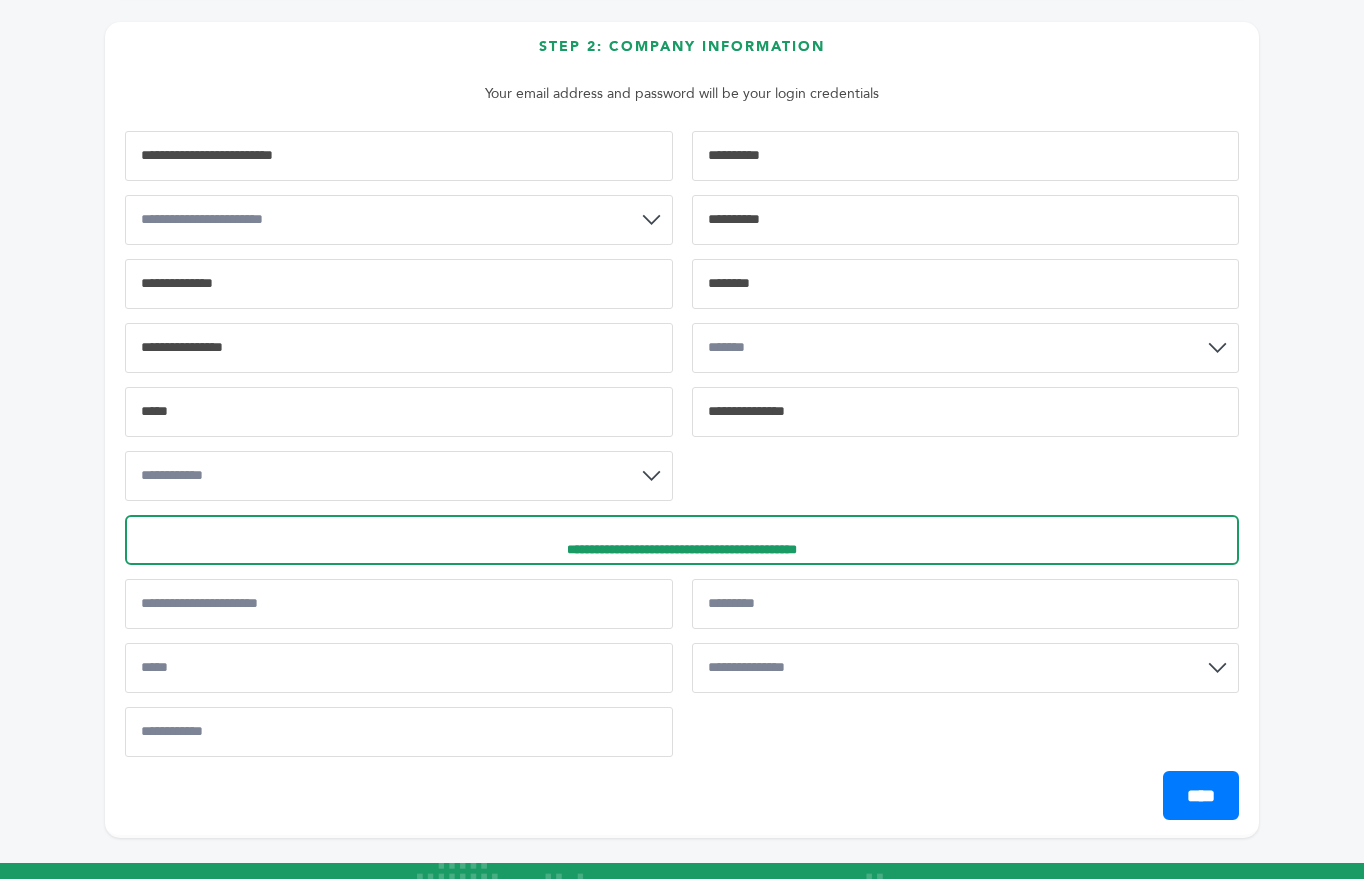 scroll, scrollTop: 400, scrollLeft: 0, axis: vertical 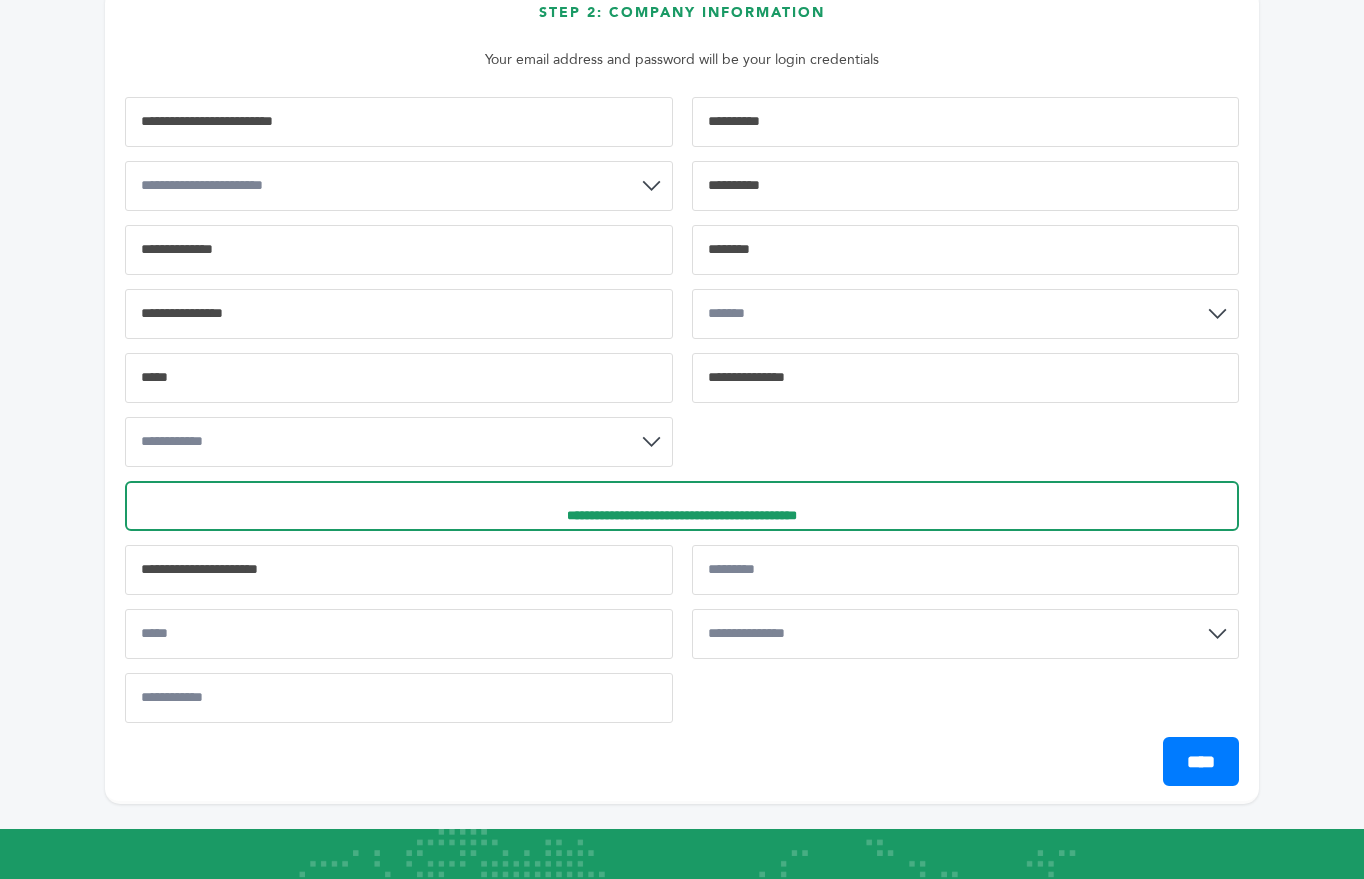 click at bounding box center (399, 570) 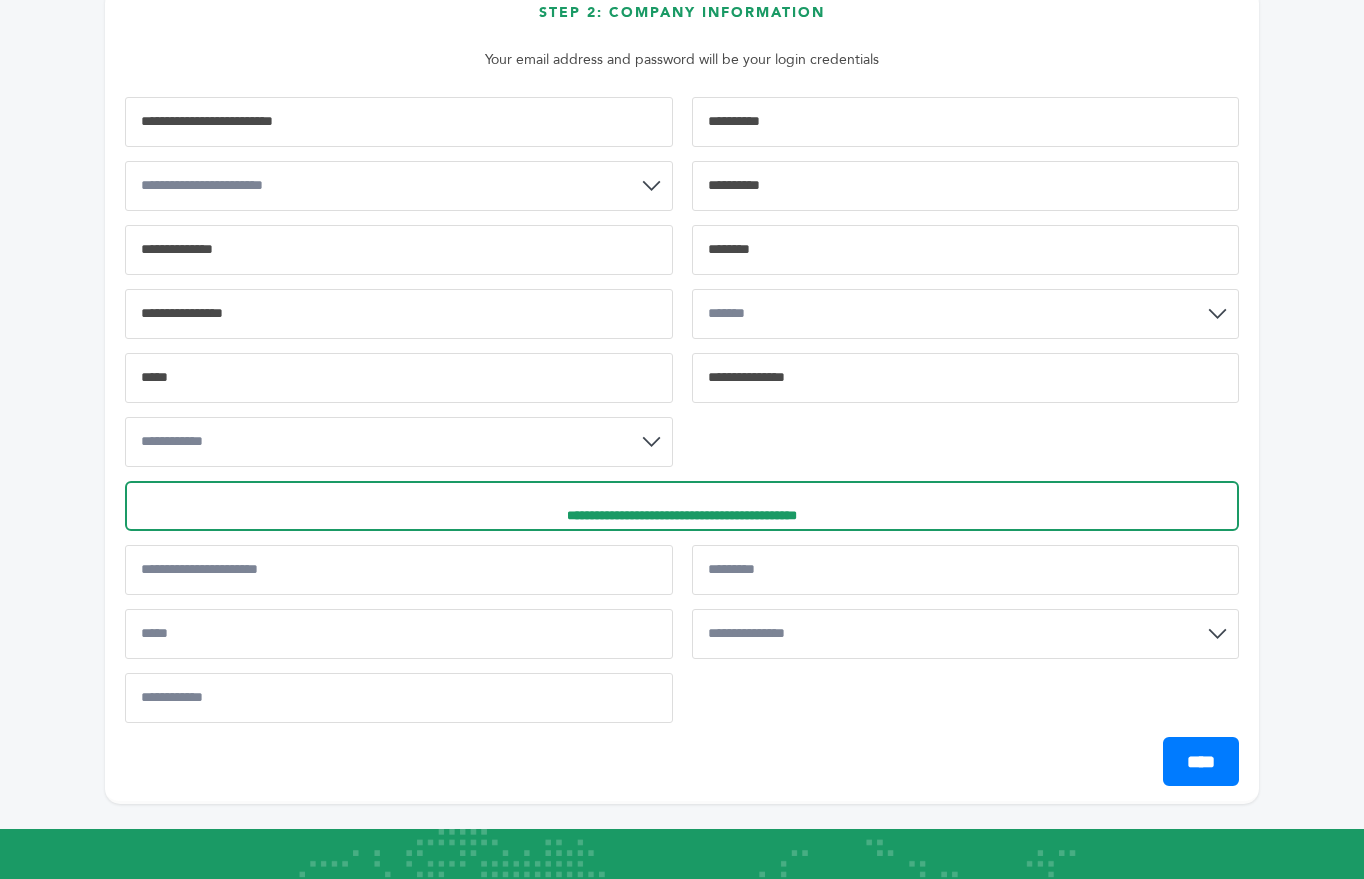 click on "**********" at bounding box center (399, 442) 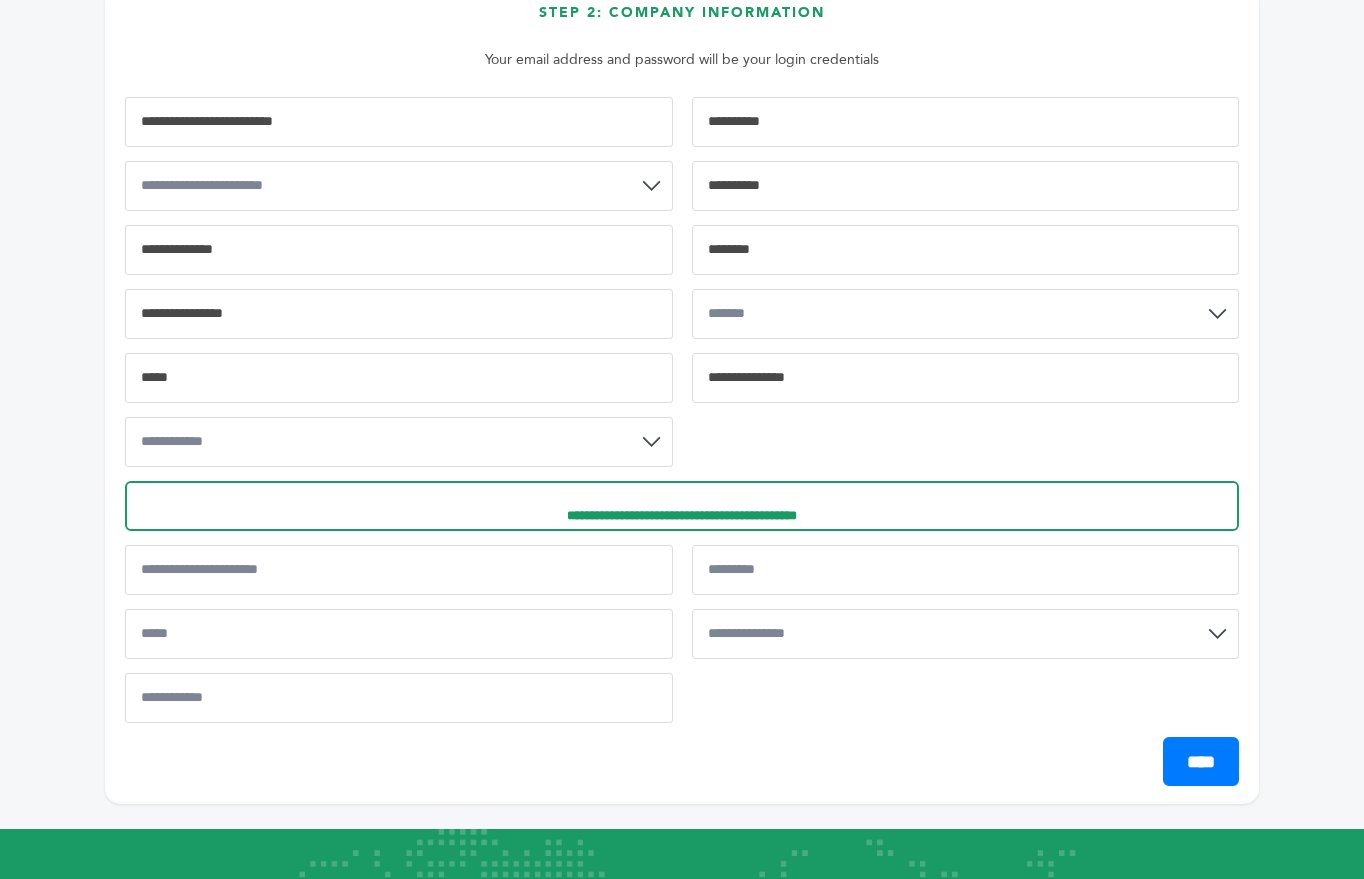 click on "**********" at bounding box center (682, 641) 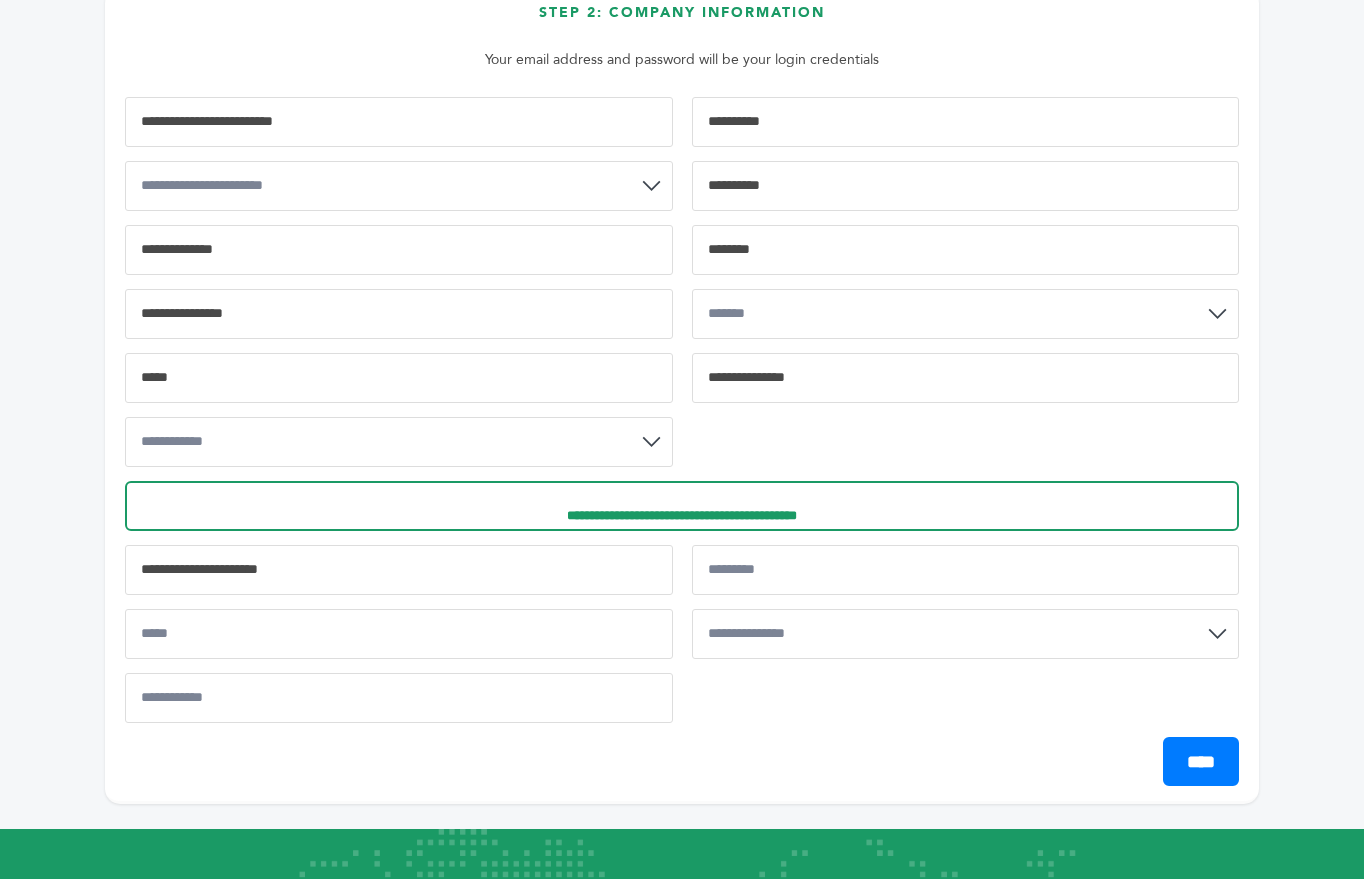 click at bounding box center (399, 570) 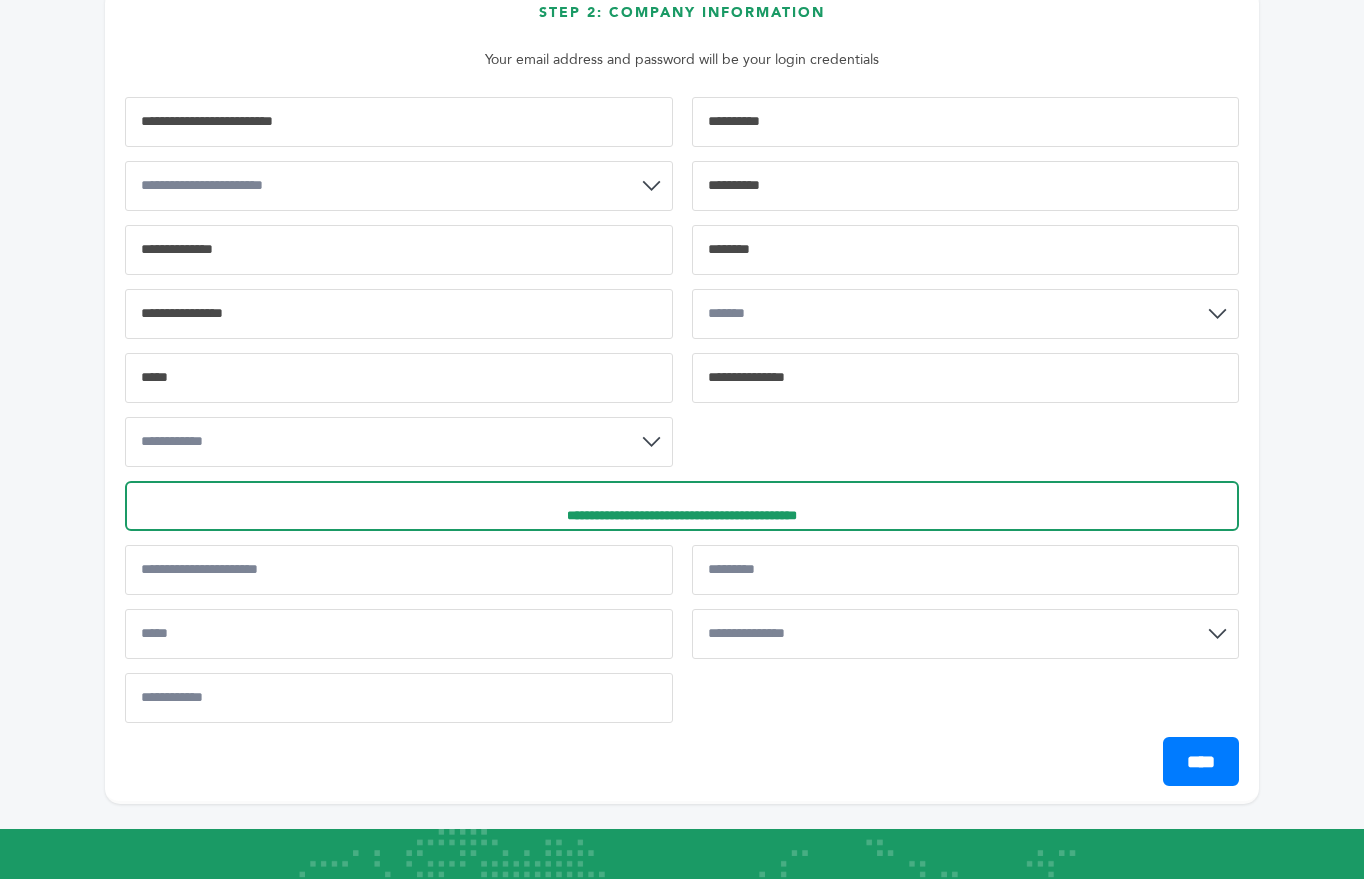 drag, startPoint x: 318, startPoint y: 248, endPoint x: -212, endPoint y: 260, distance: 530.1358 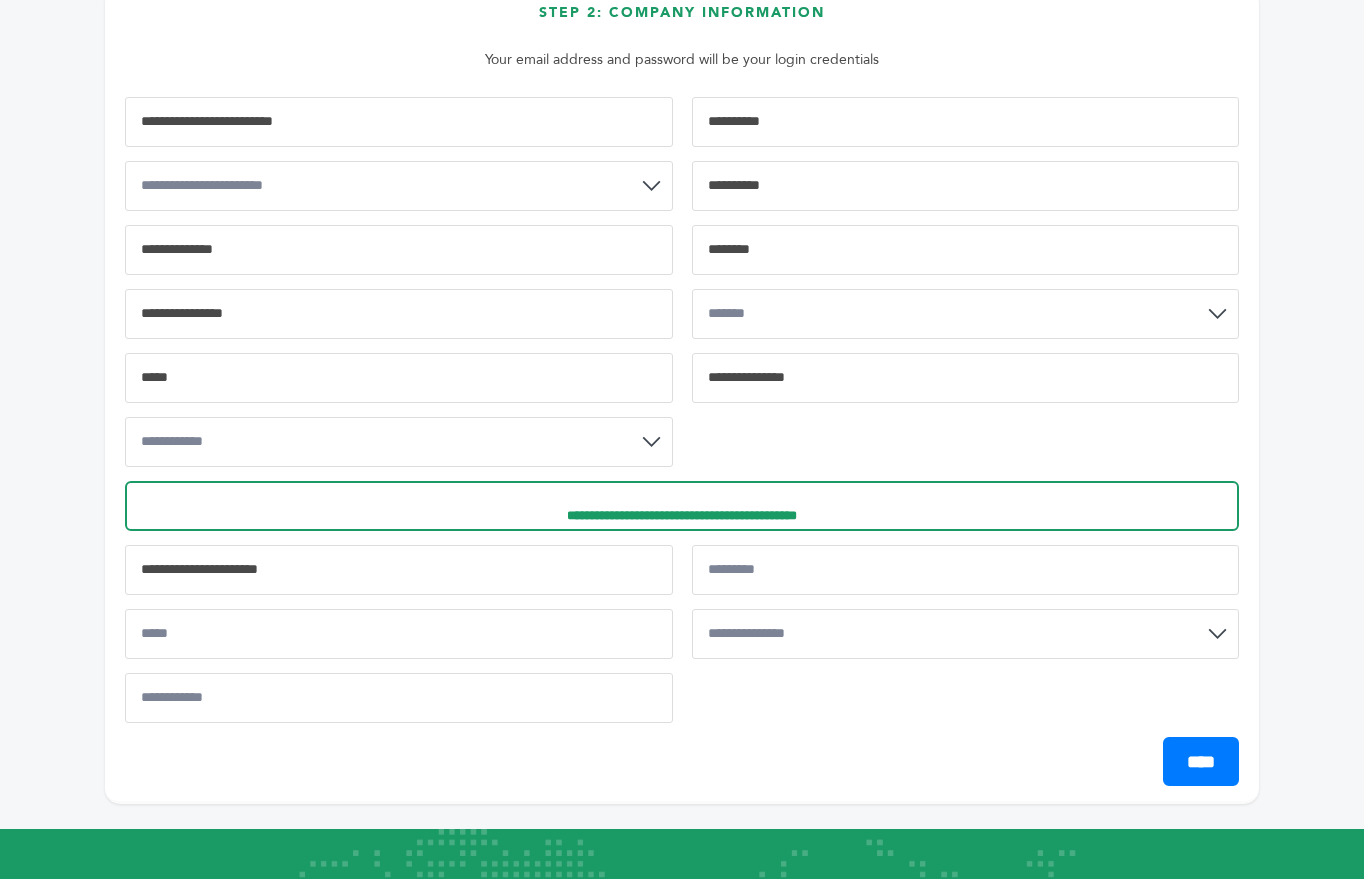 click at bounding box center [399, 570] 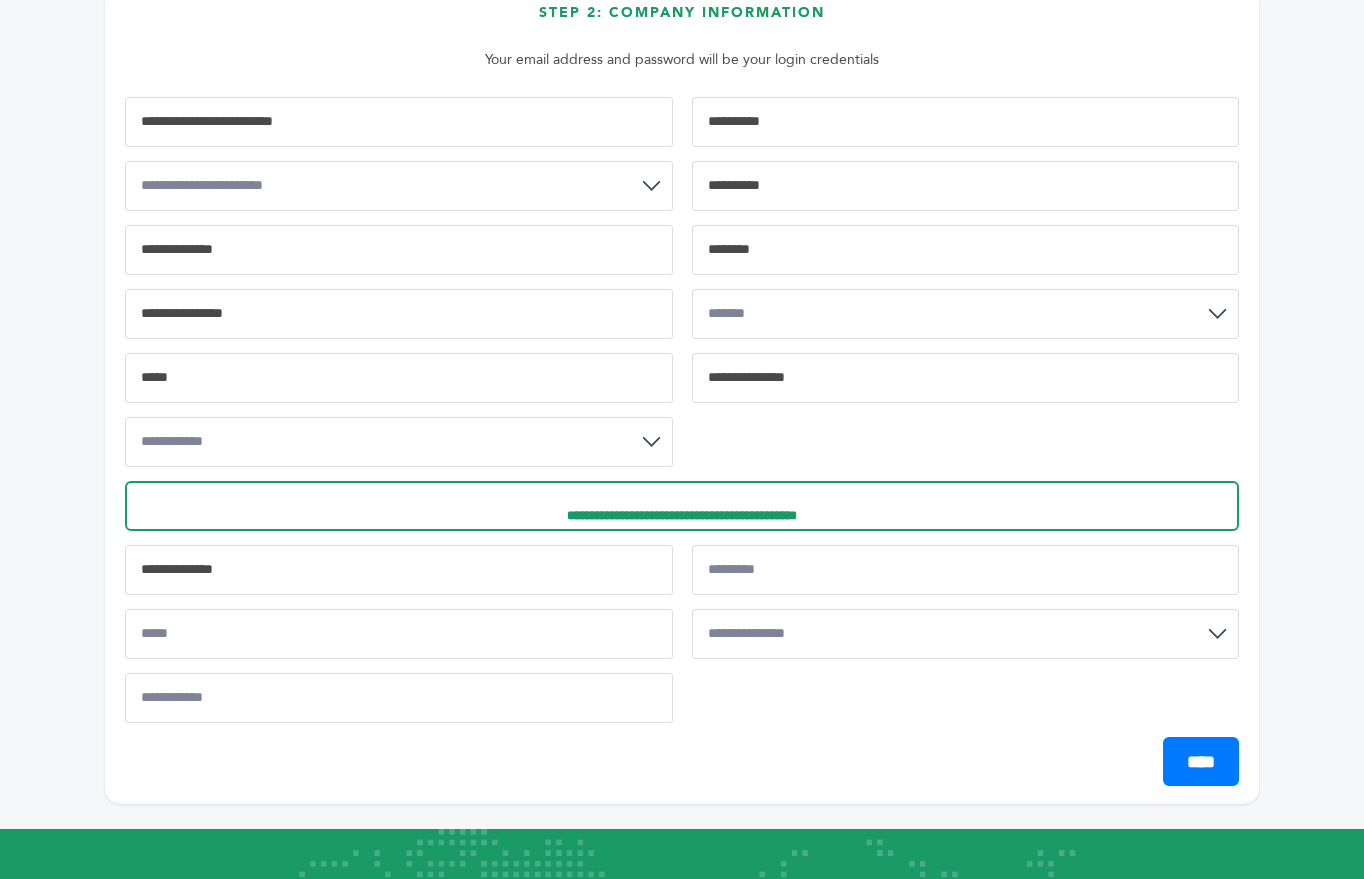 type on "**********" 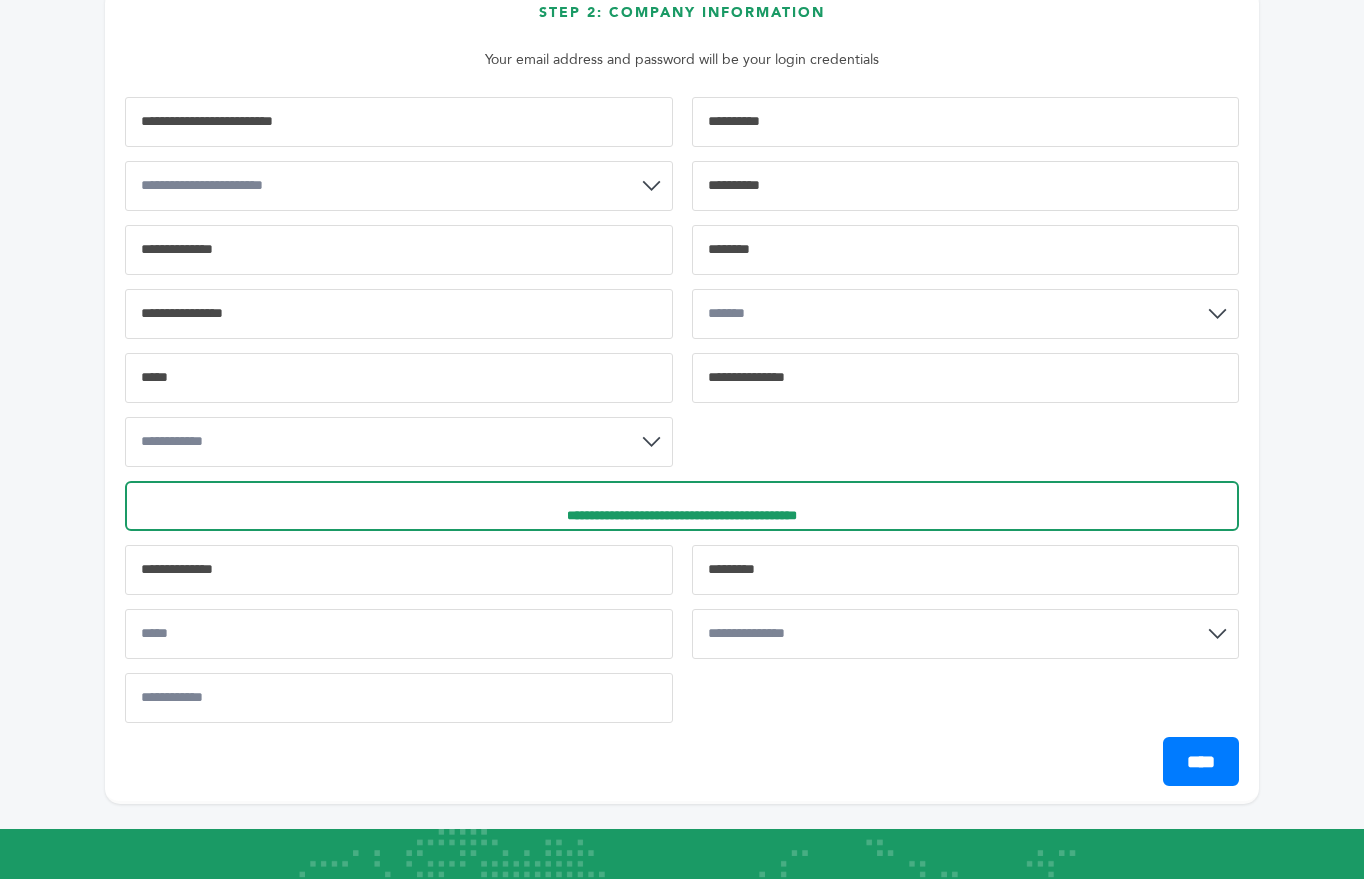 click at bounding box center [966, 570] 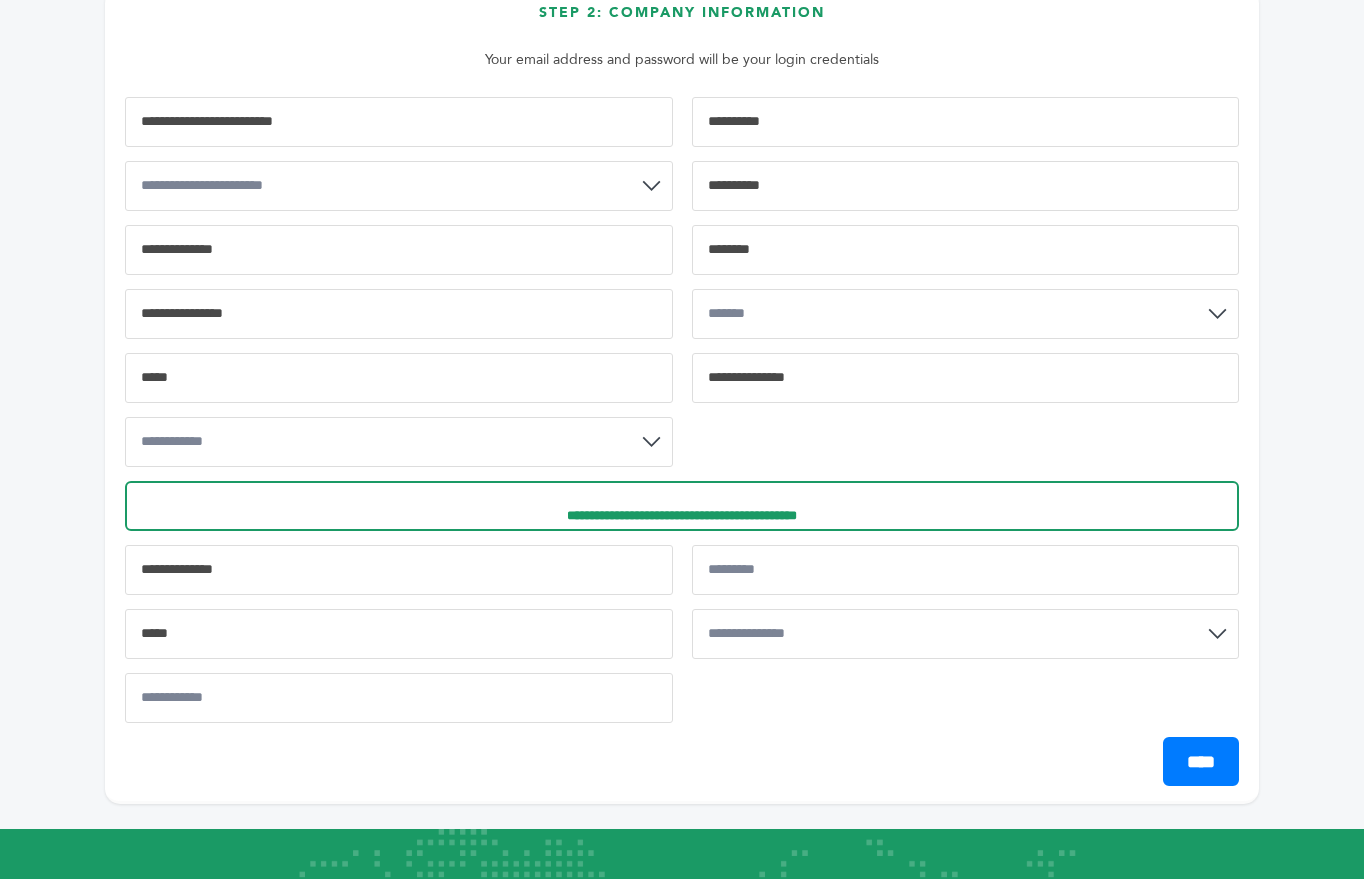 click at bounding box center (399, 634) 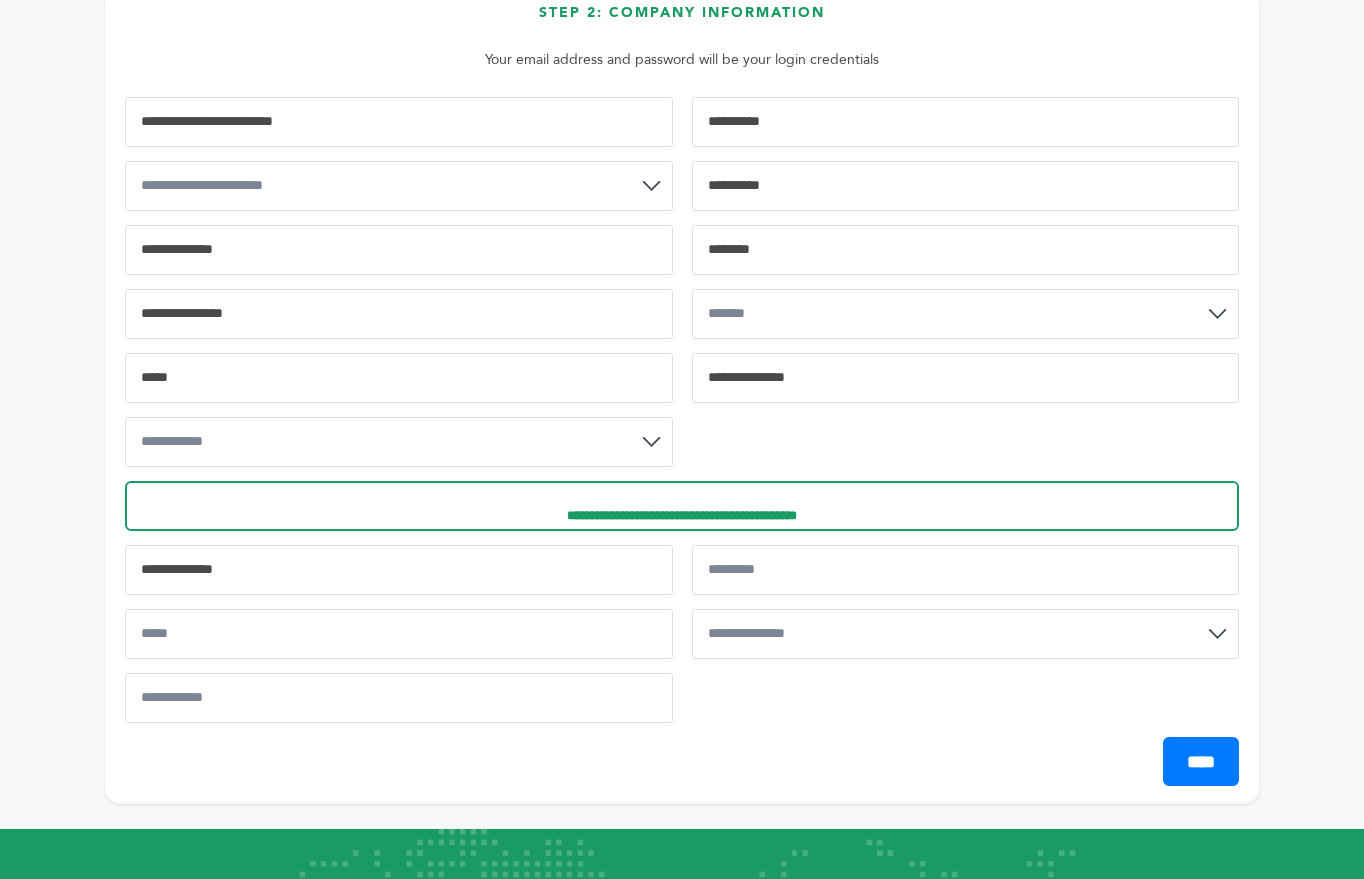 drag, startPoint x: 322, startPoint y: 317, endPoint x: -170, endPoint y: 308, distance: 492.0823 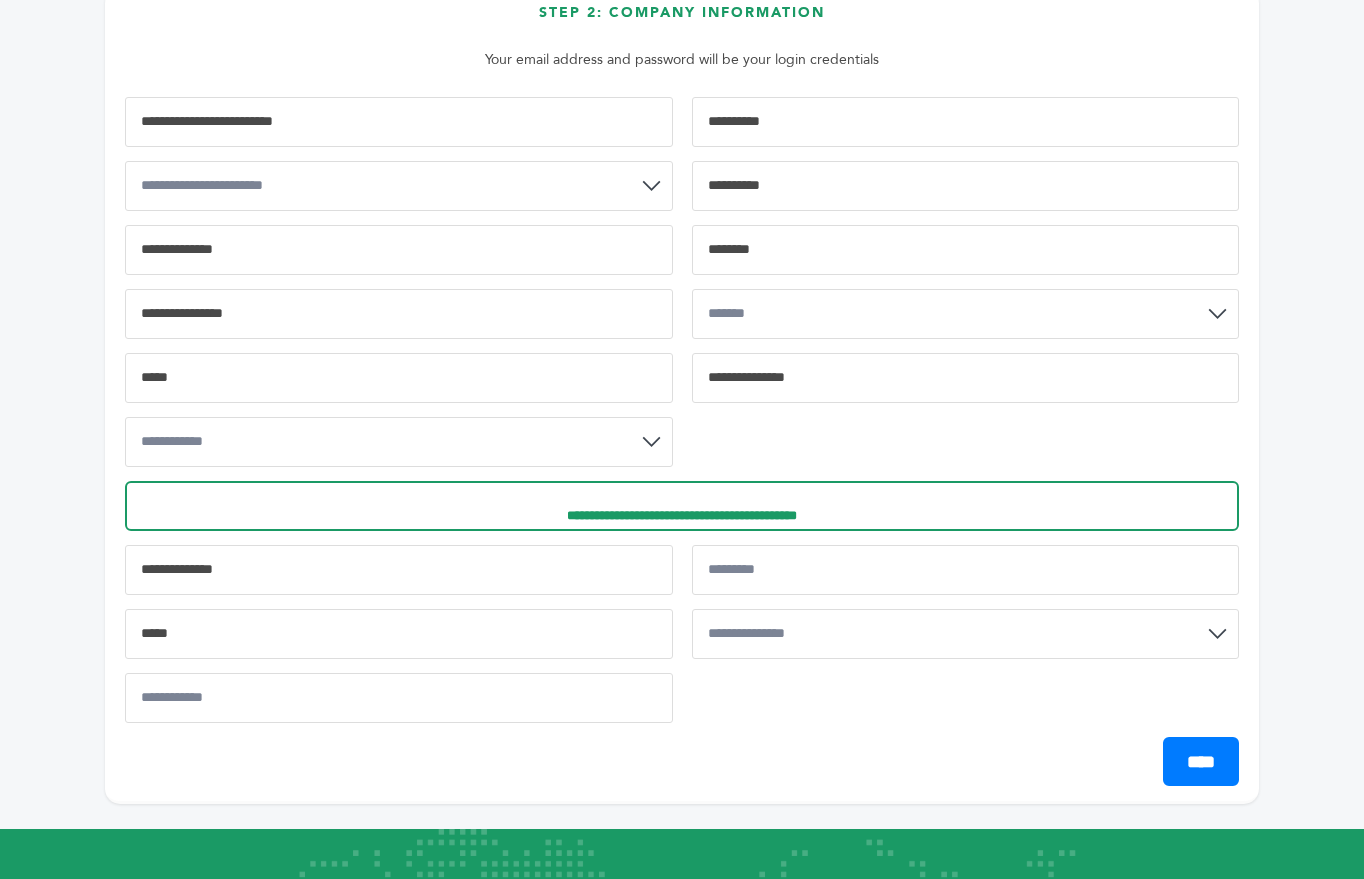 click at bounding box center [399, 634] 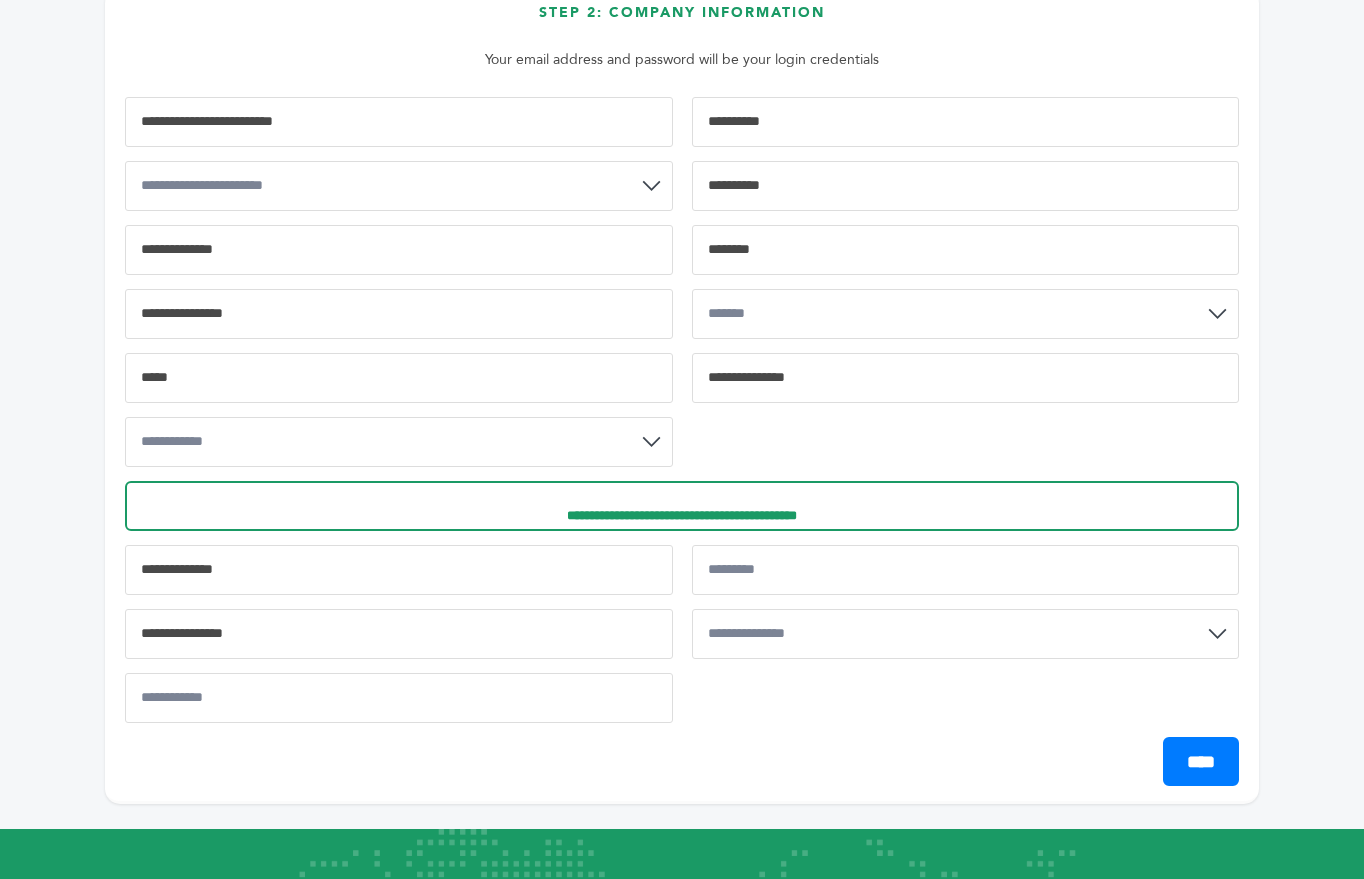 type on "**********" 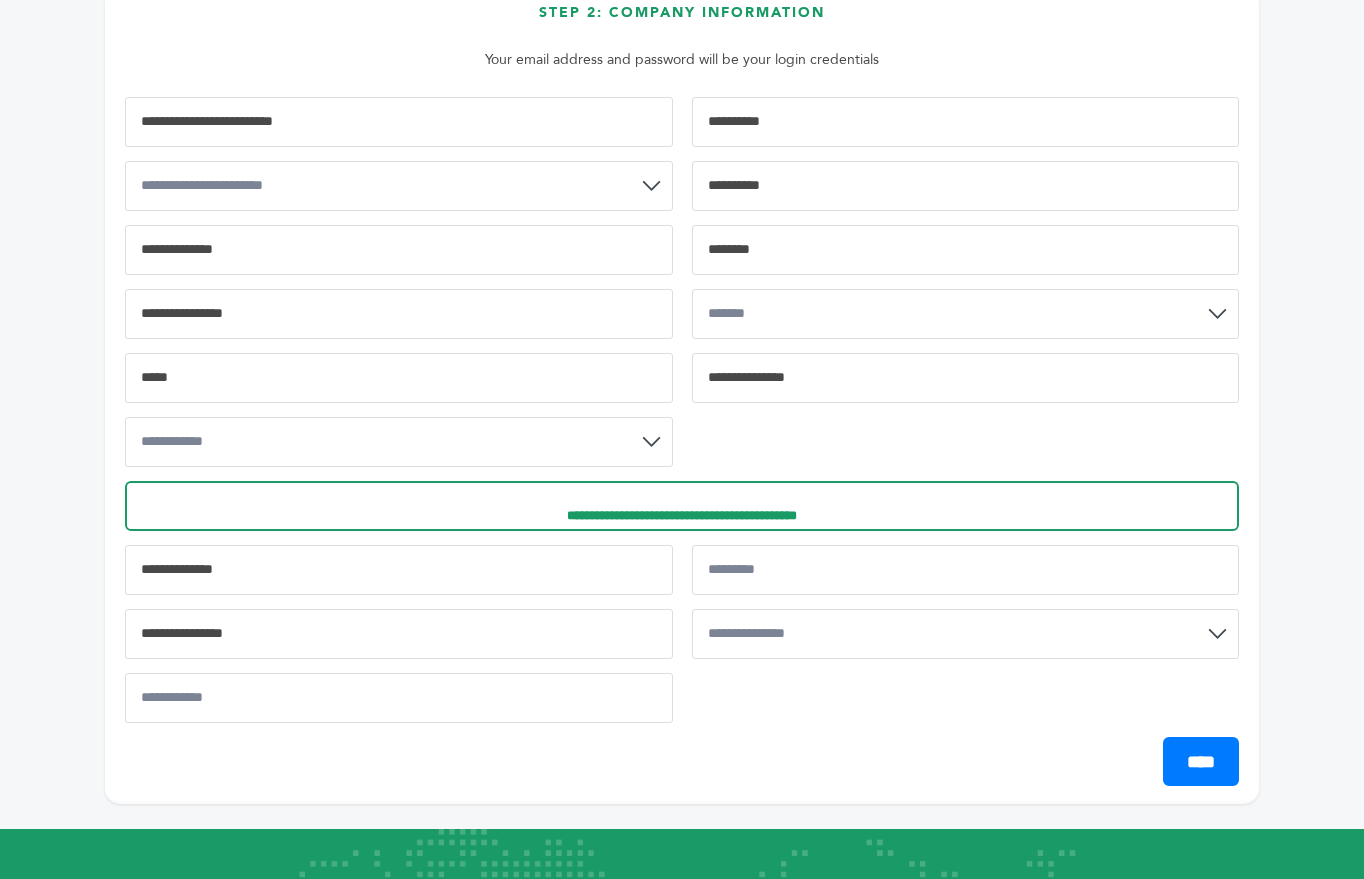 click on "**********" at bounding box center [966, 634] 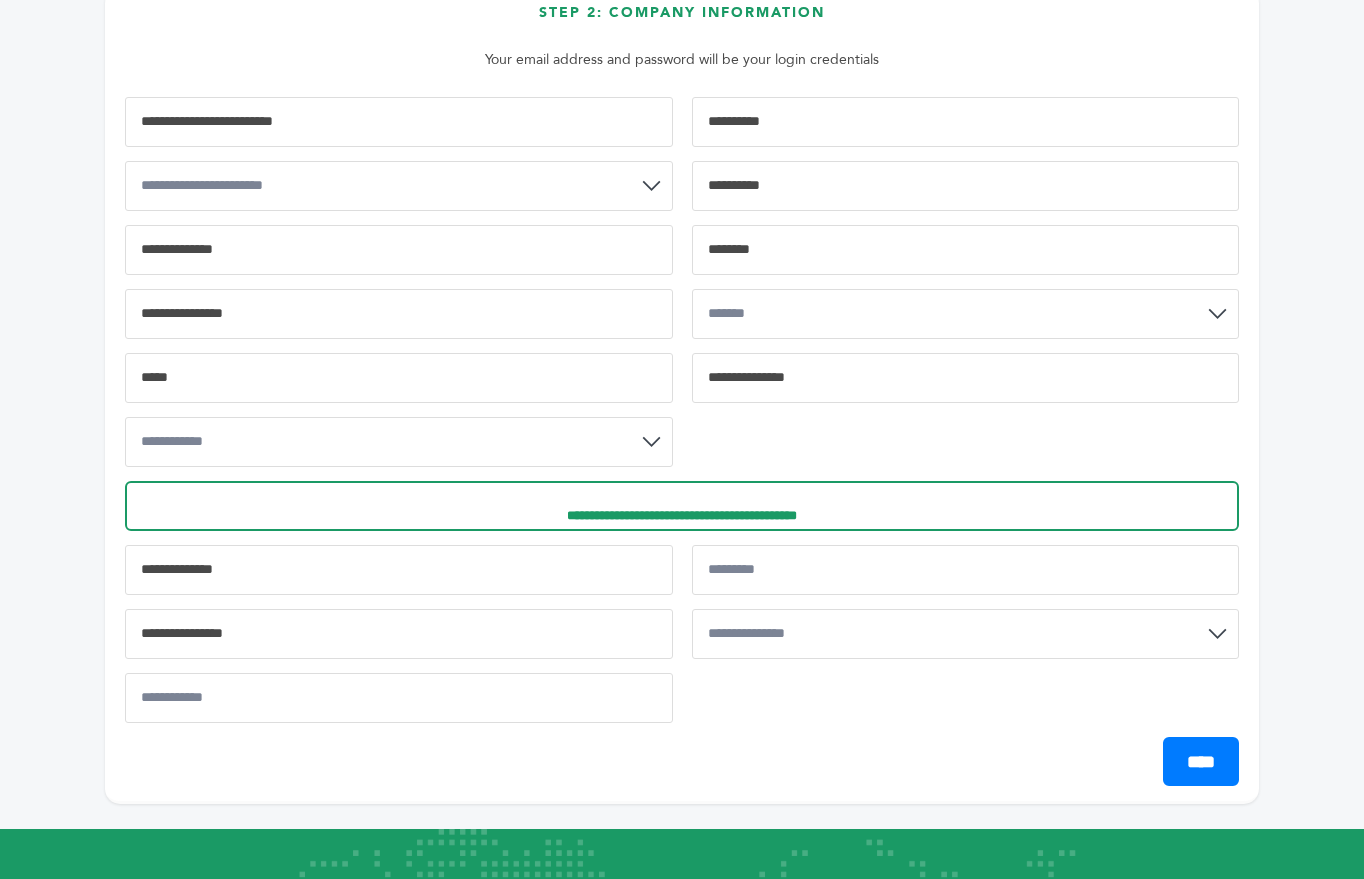 select on "**" 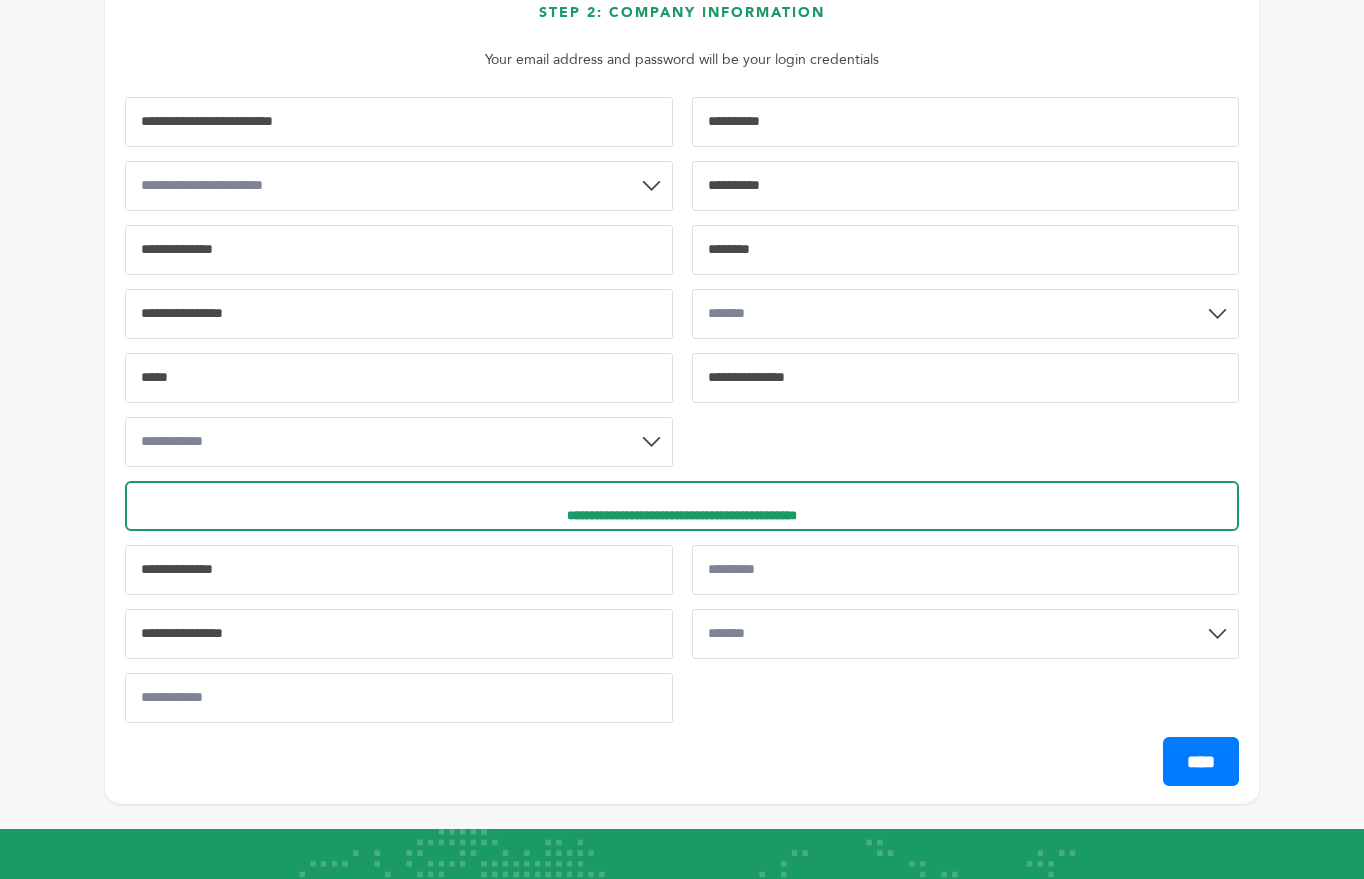 click on "**********" at bounding box center [966, 634] 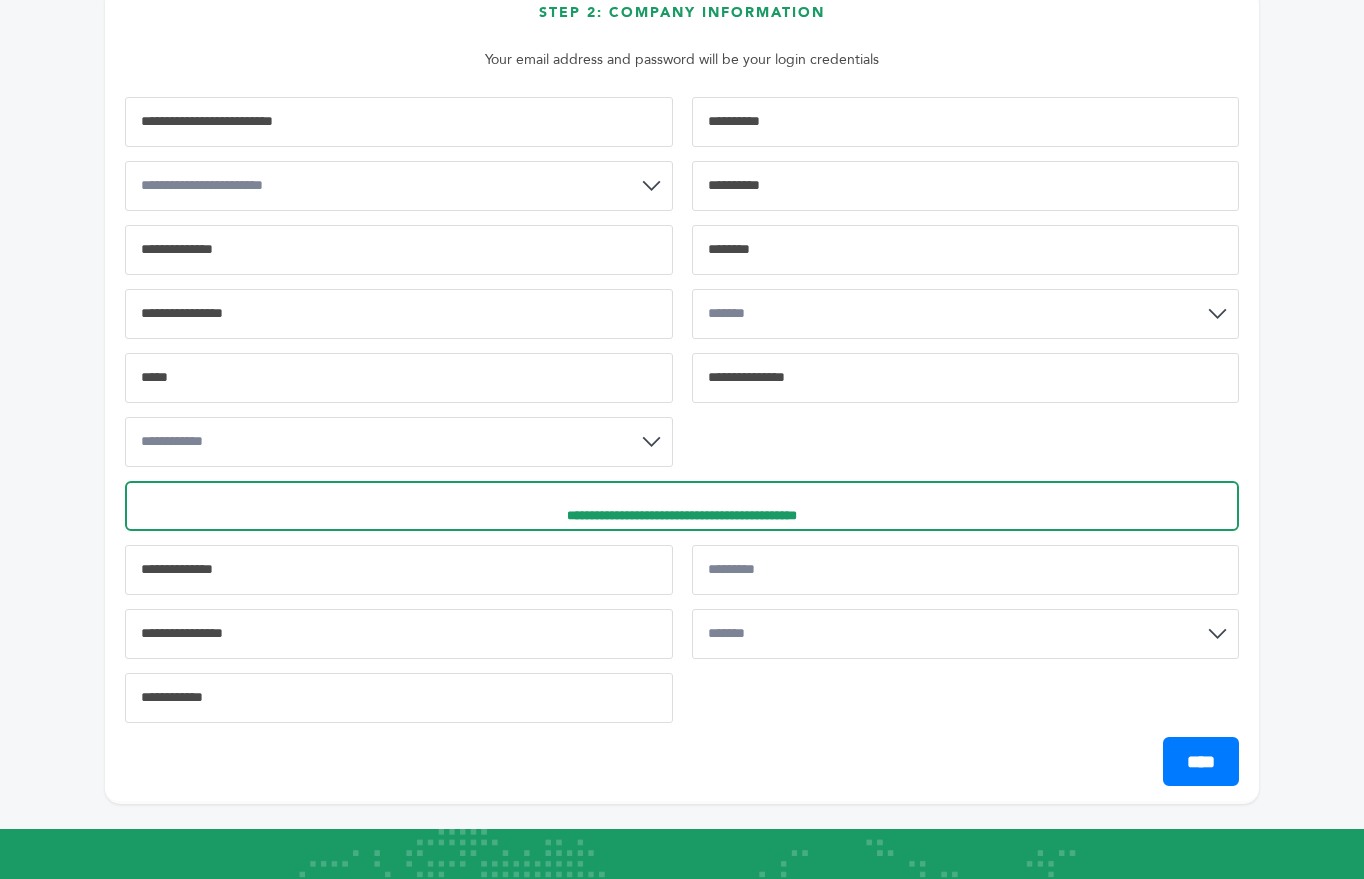 drag, startPoint x: 350, startPoint y: 697, endPoint x: 362, endPoint y: 695, distance: 12.165525 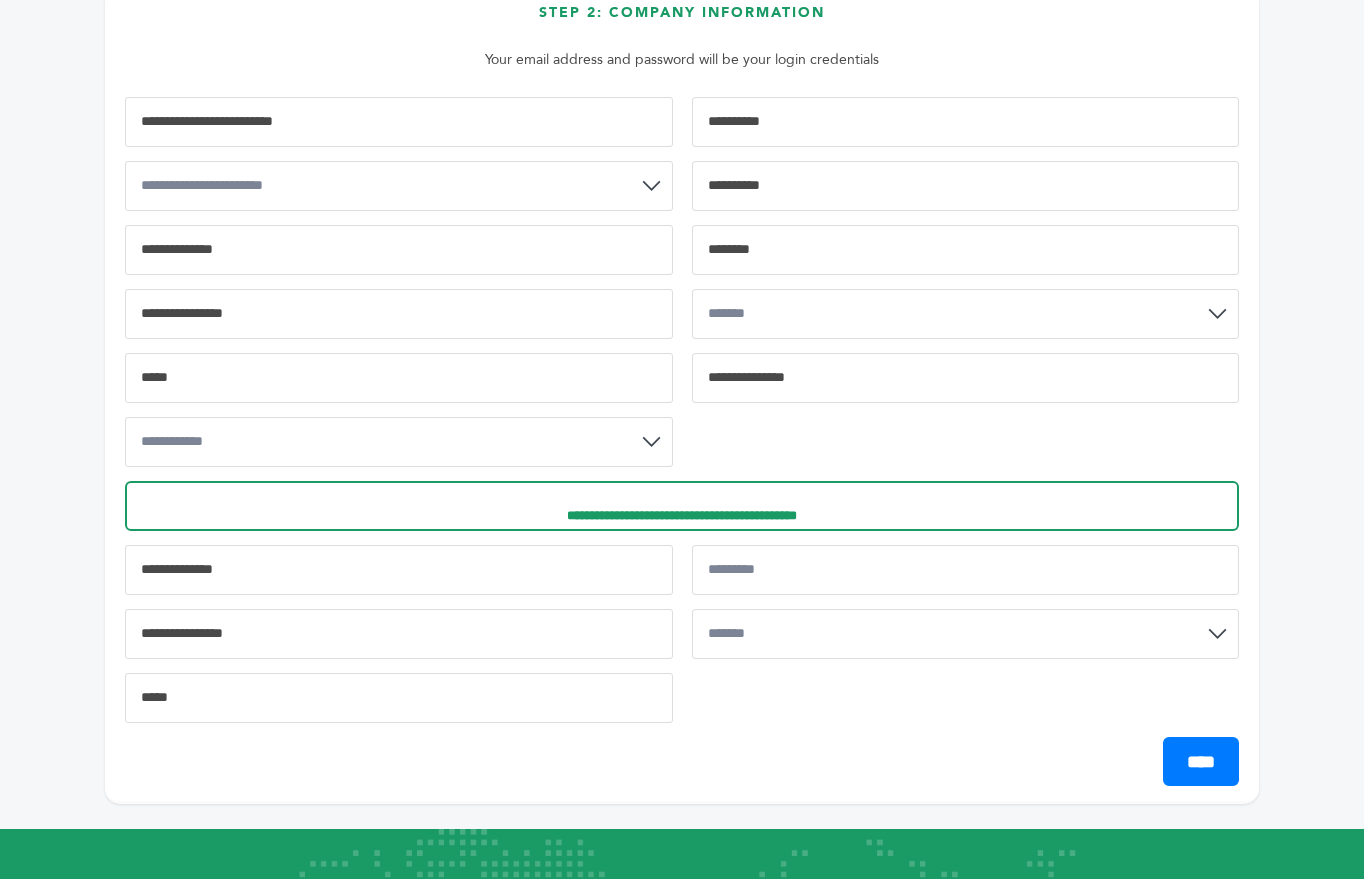 type on "*****" 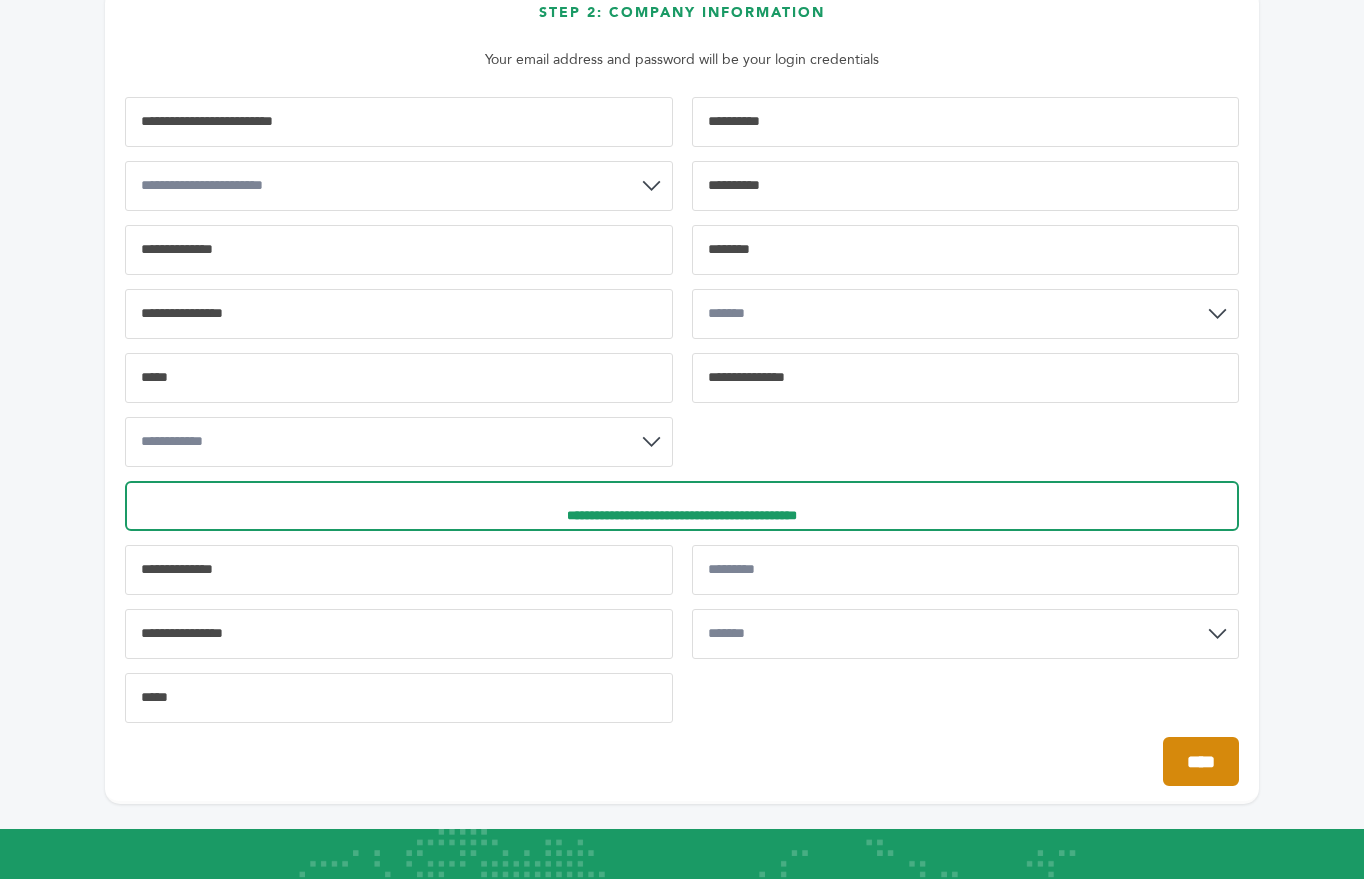 click on "****" at bounding box center [1201, 761] 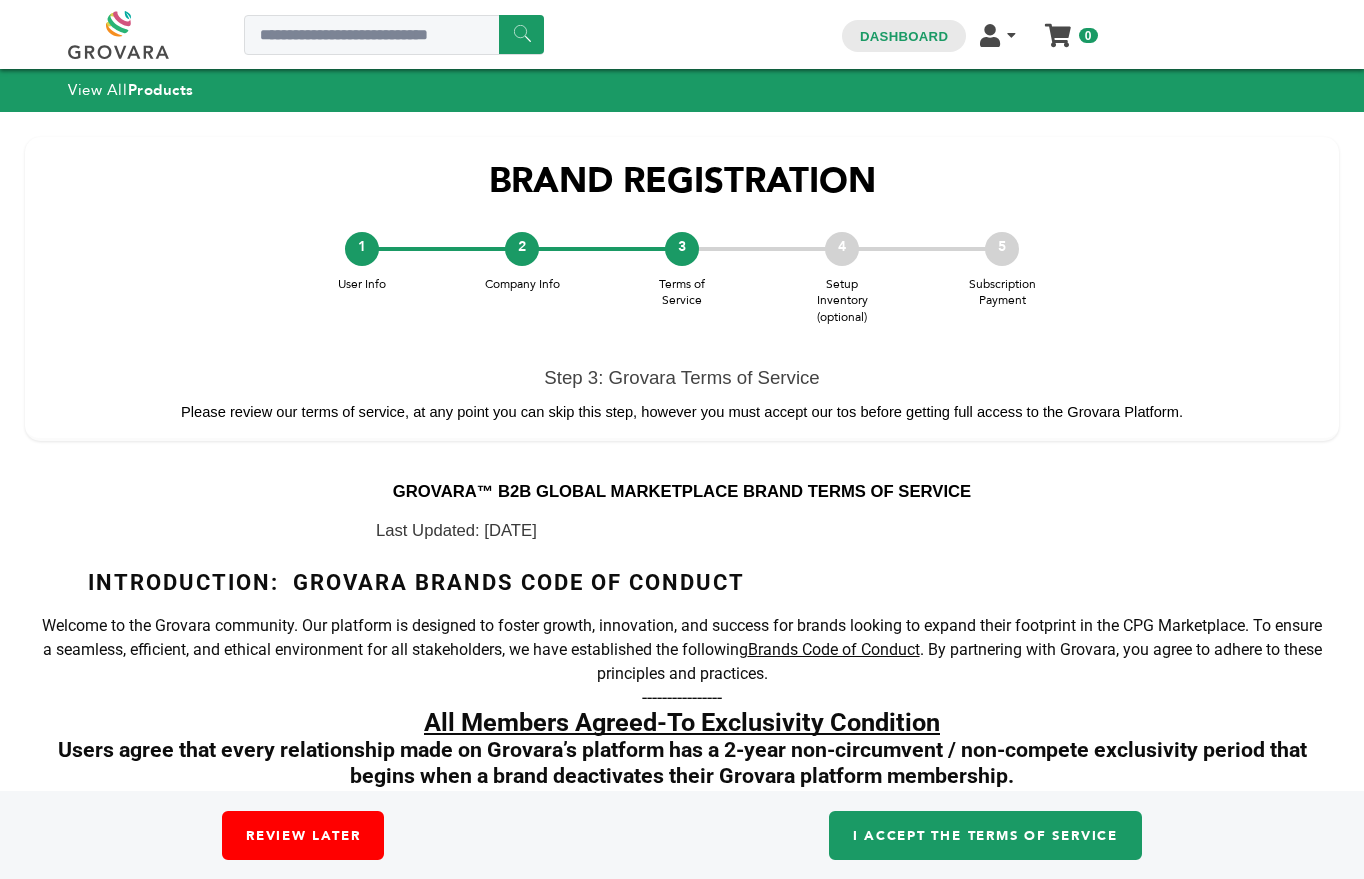 scroll, scrollTop: 0, scrollLeft: 0, axis: both 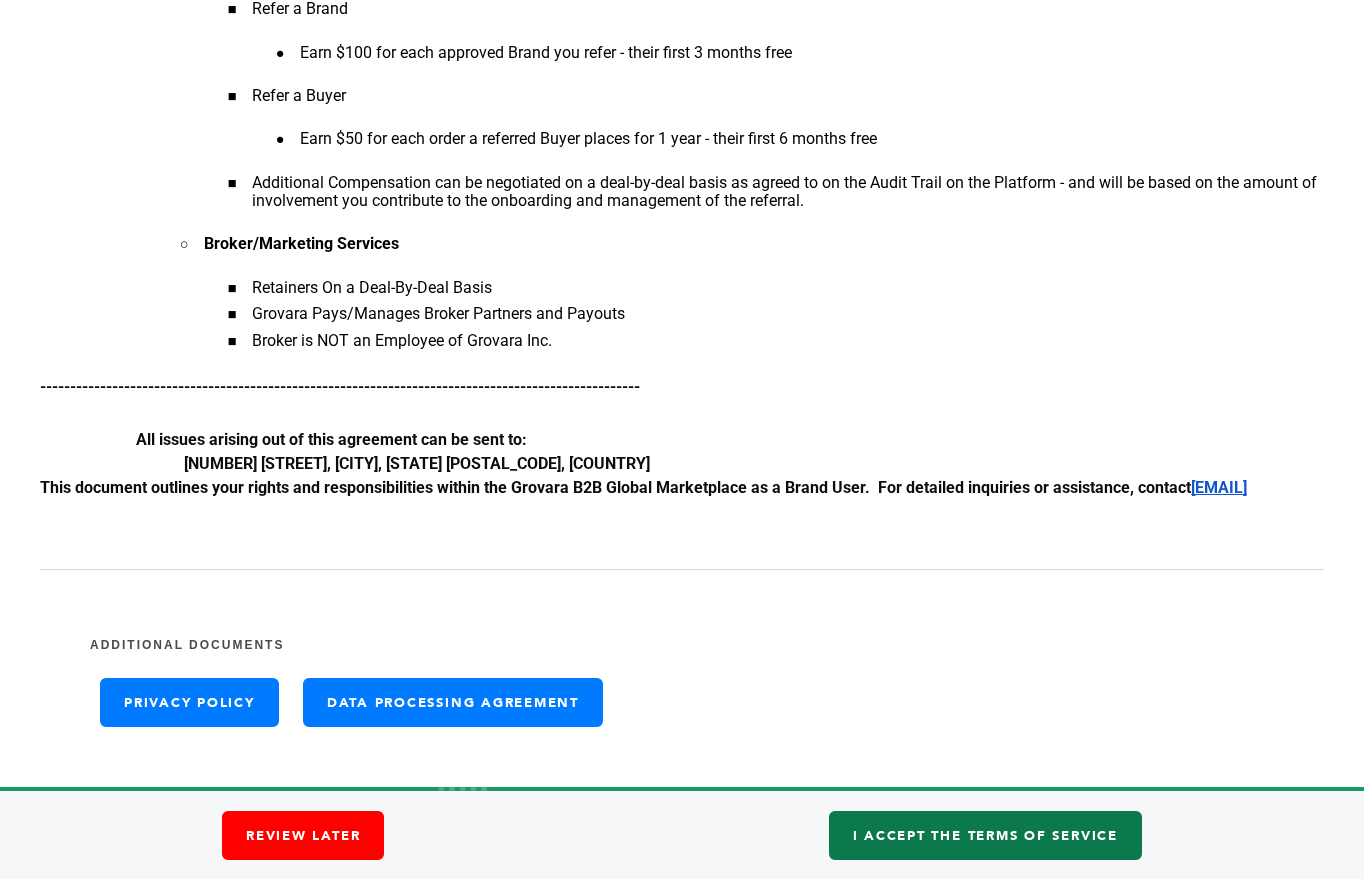 click on "I accept the Terms of Service" at bounding box center [985, 835] 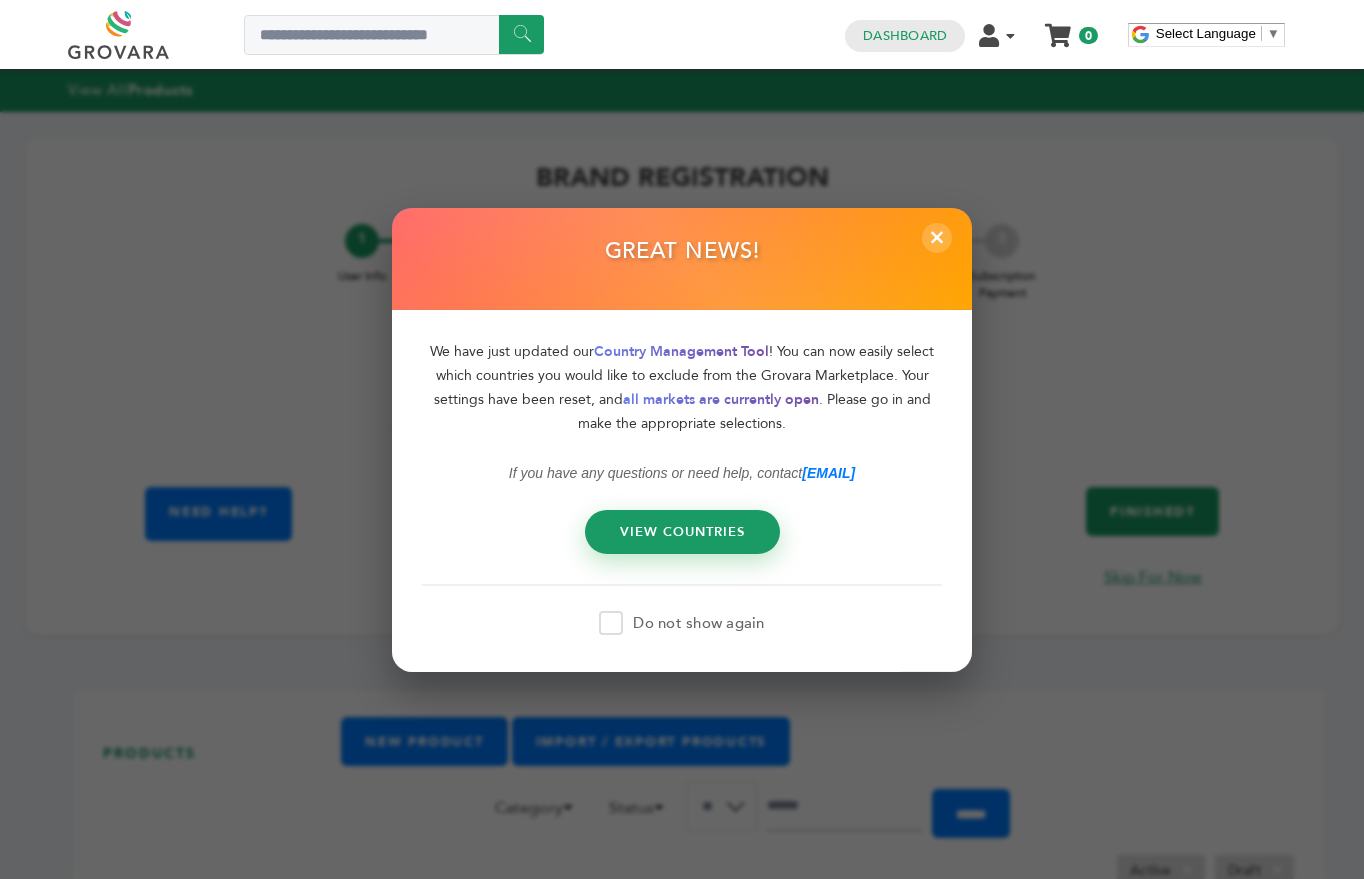 scroll, scrollTop: 0, scrollLeft: 0, axis: both 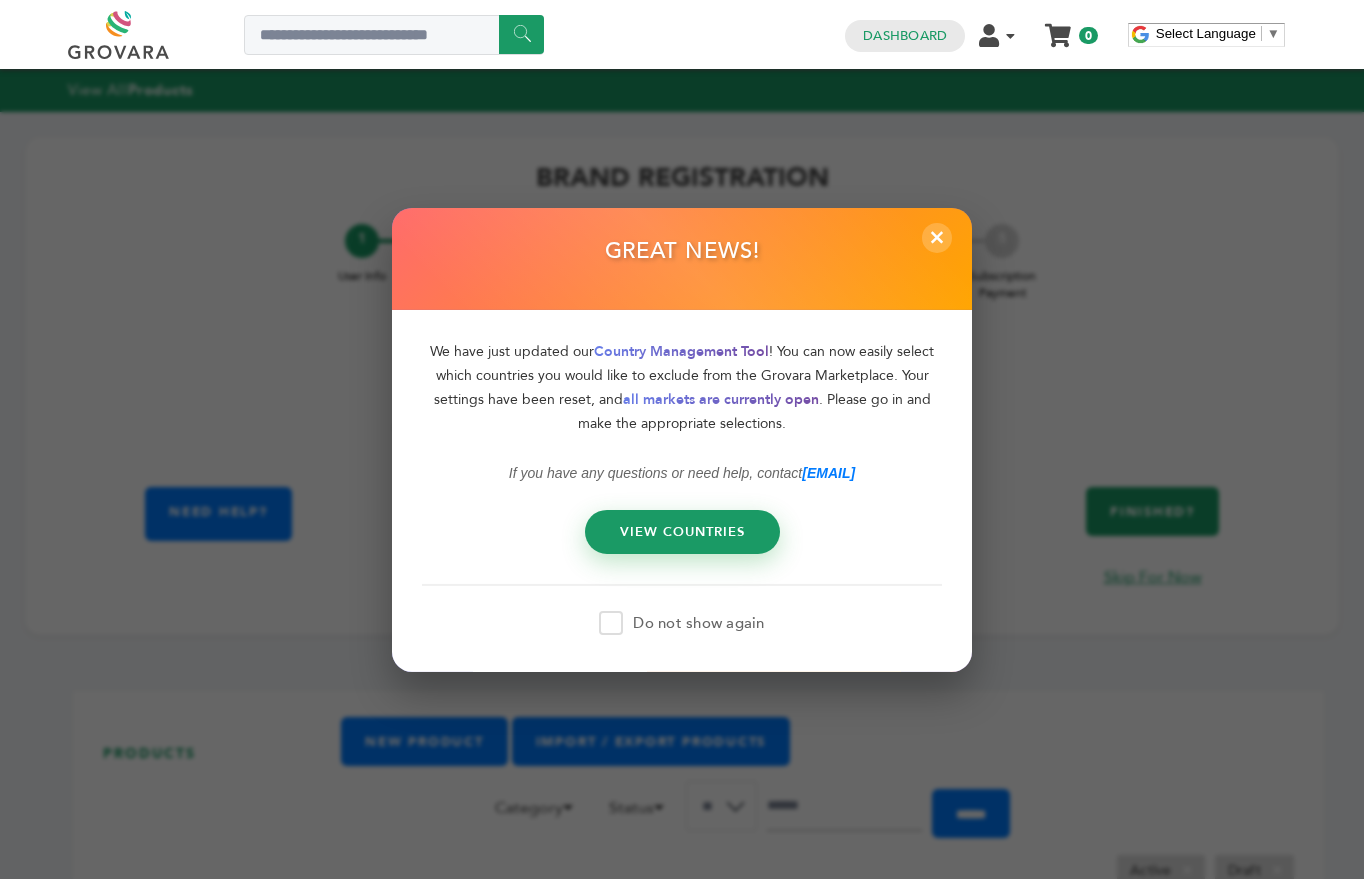click on "Do not show again" at bounding box center [681, 623] 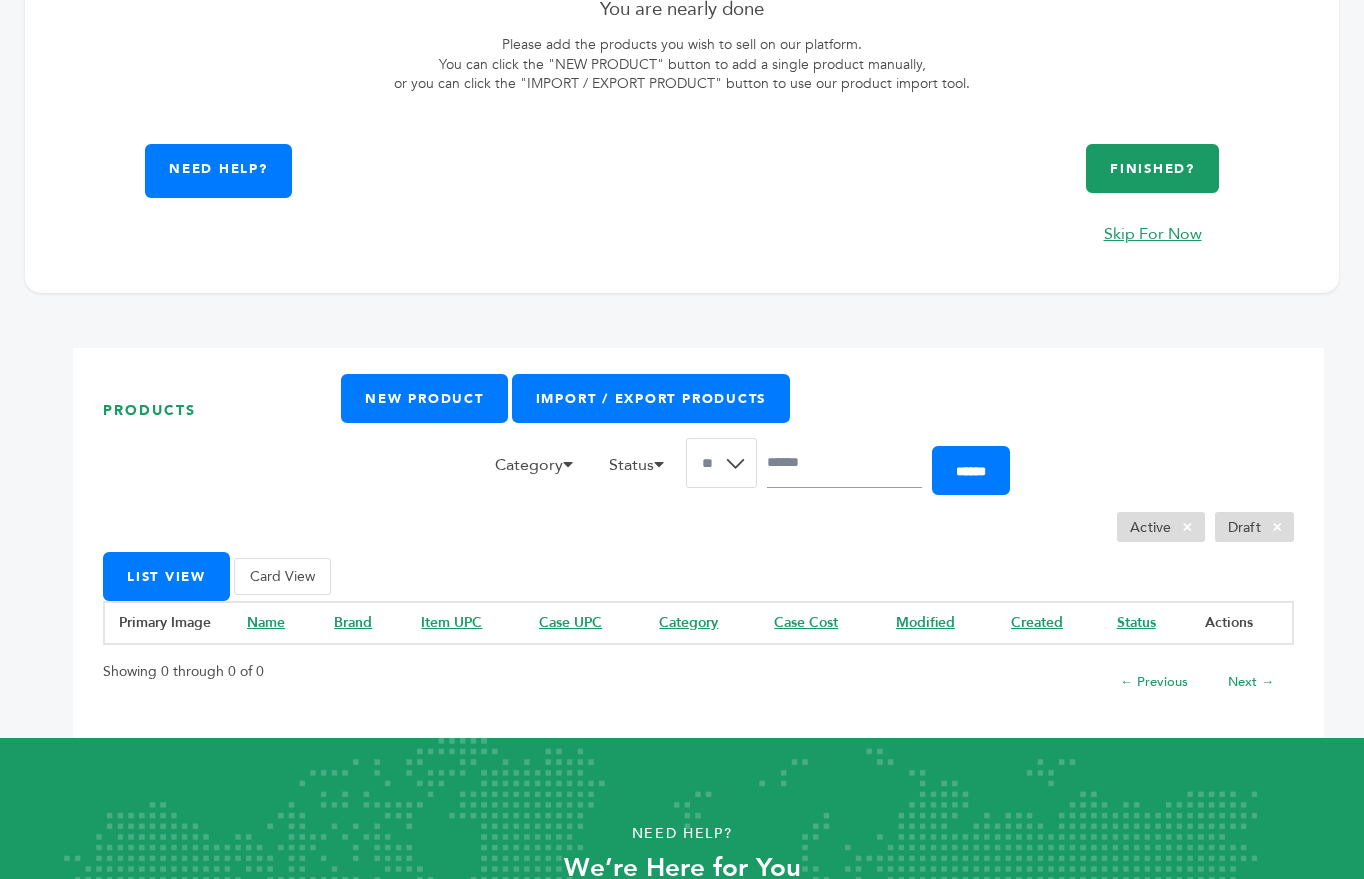 scroll, scrollTop: 507, scrollLeft: 0, axis: vertical 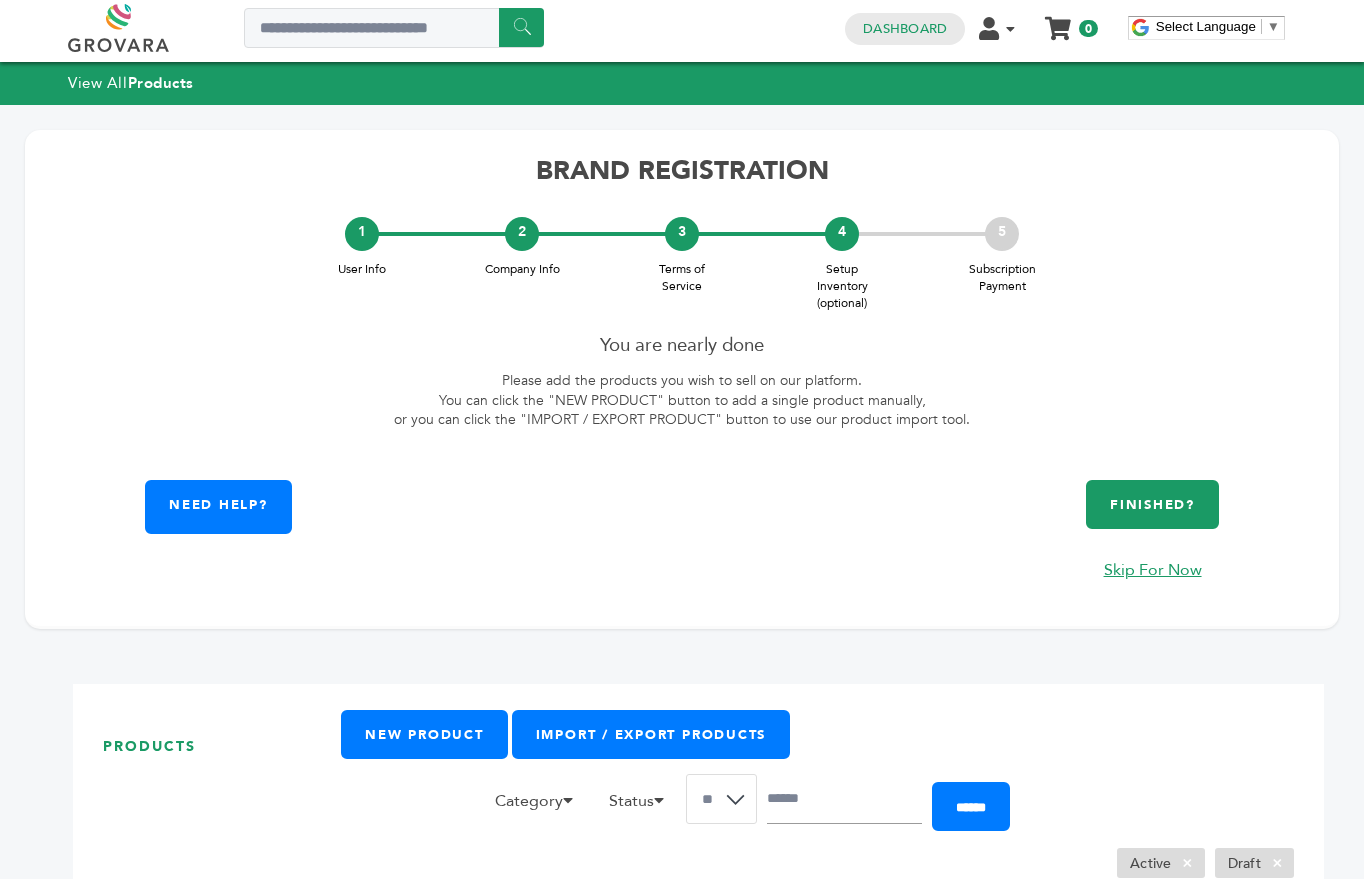 click on "4" at bounding box center [842, 234] 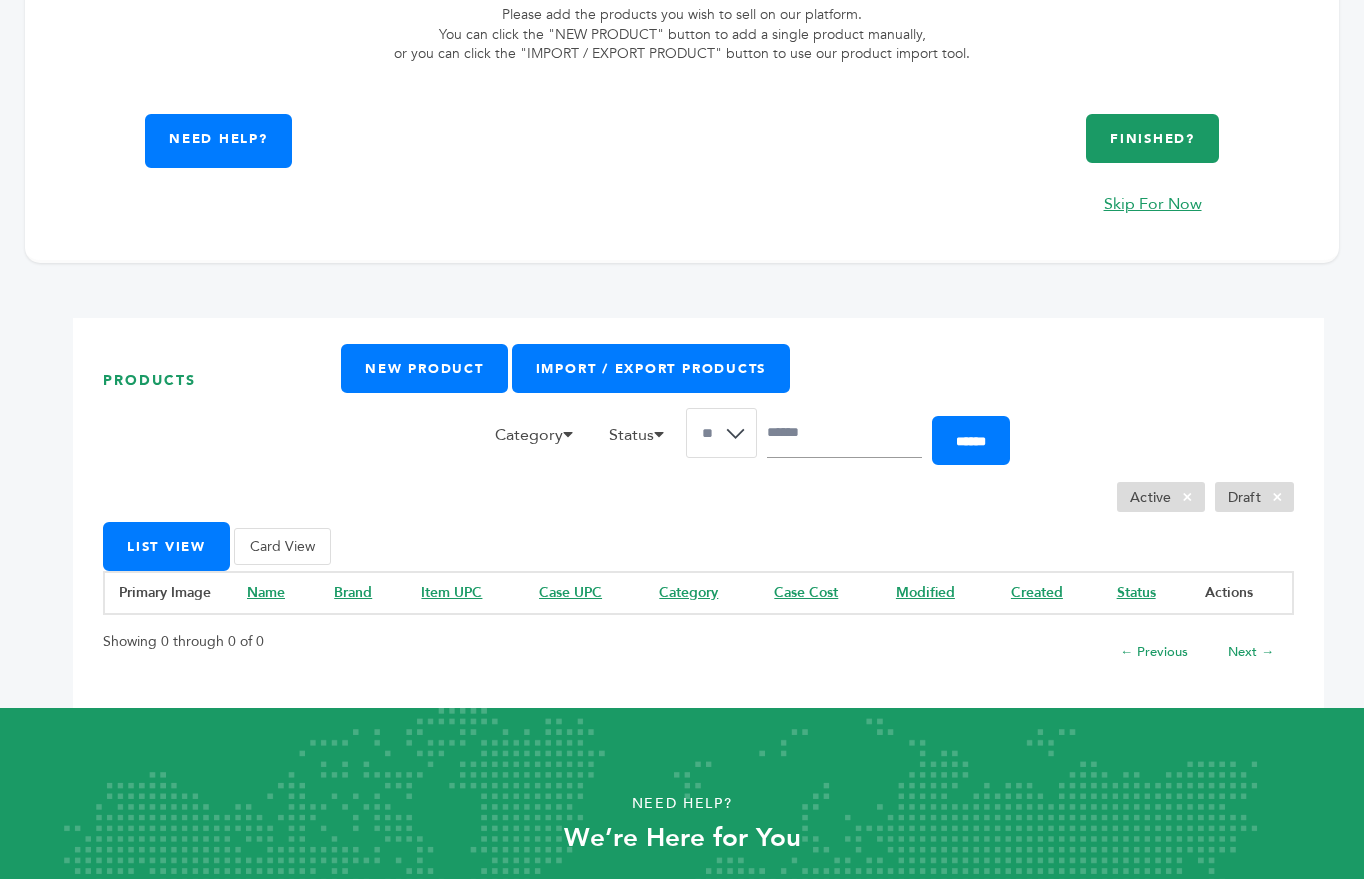 scroll, scrollTop: 7, scrollLeft: 0, axis: vertical 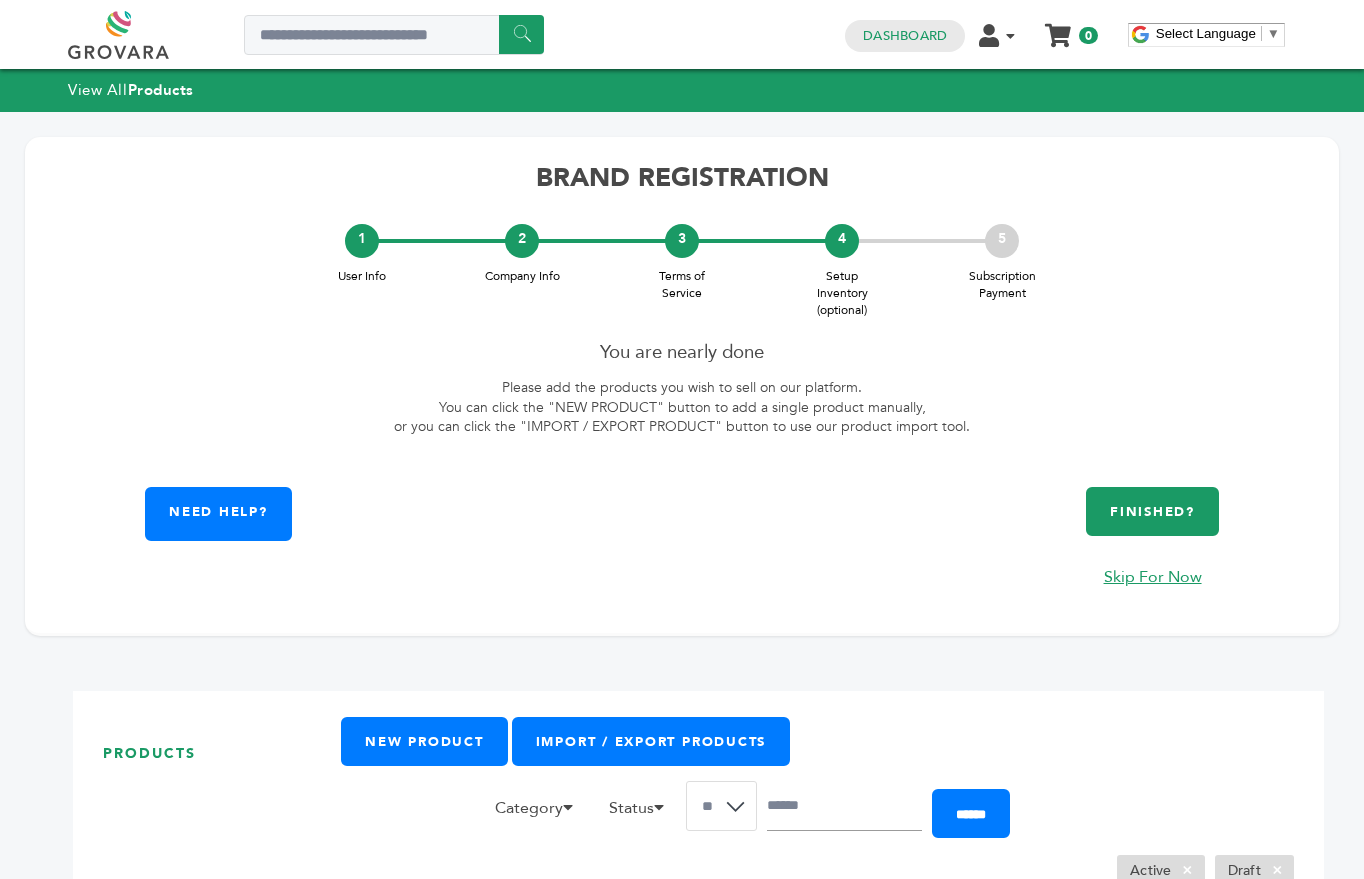 drag, startPoint x: 979, startPoint y: 238, endPoint x: 1026, endPoint y: 370, distance: 140.11781 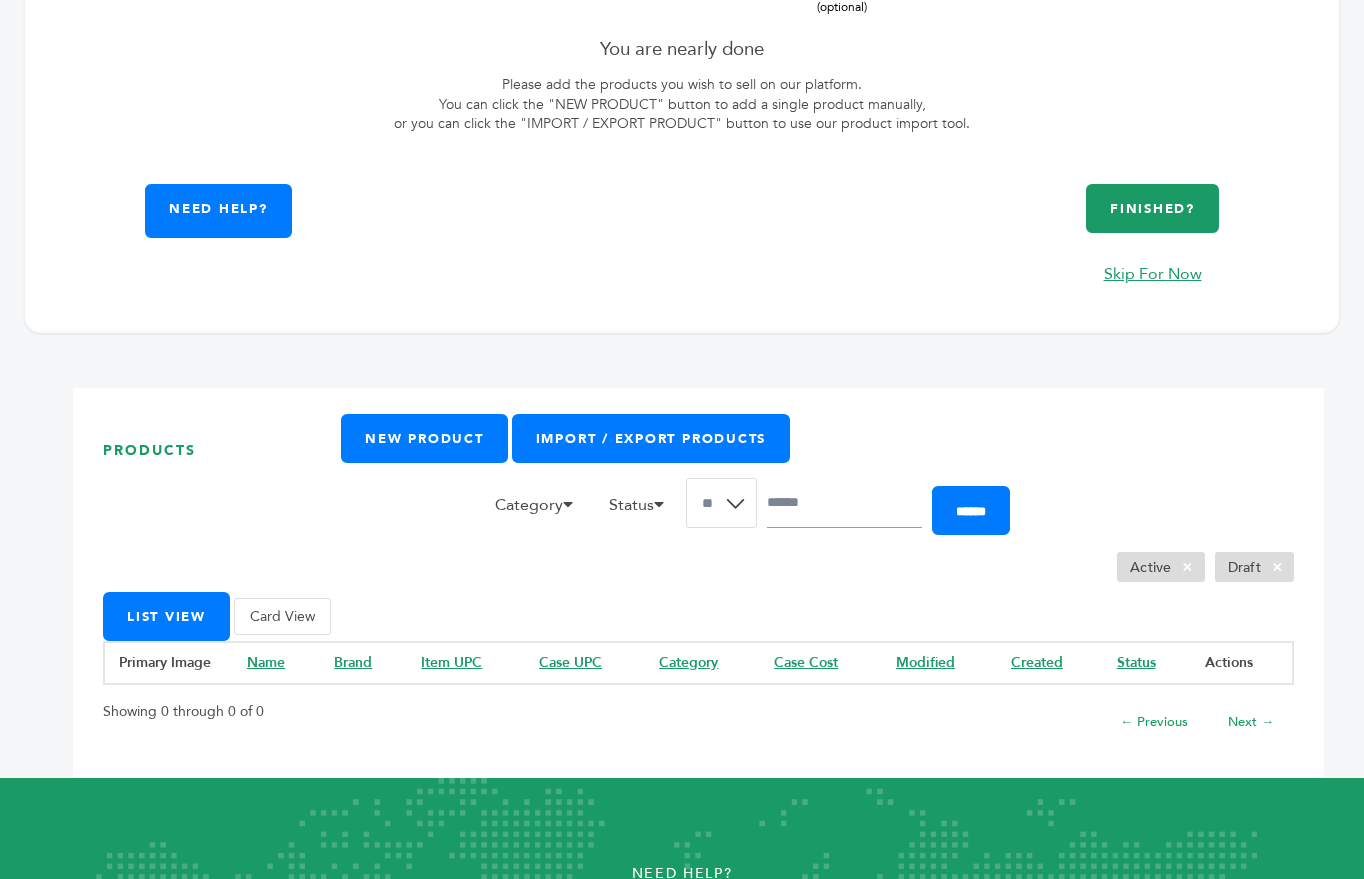scroll, scrollTop: 107, scrollLeft: 0, axis: vertical 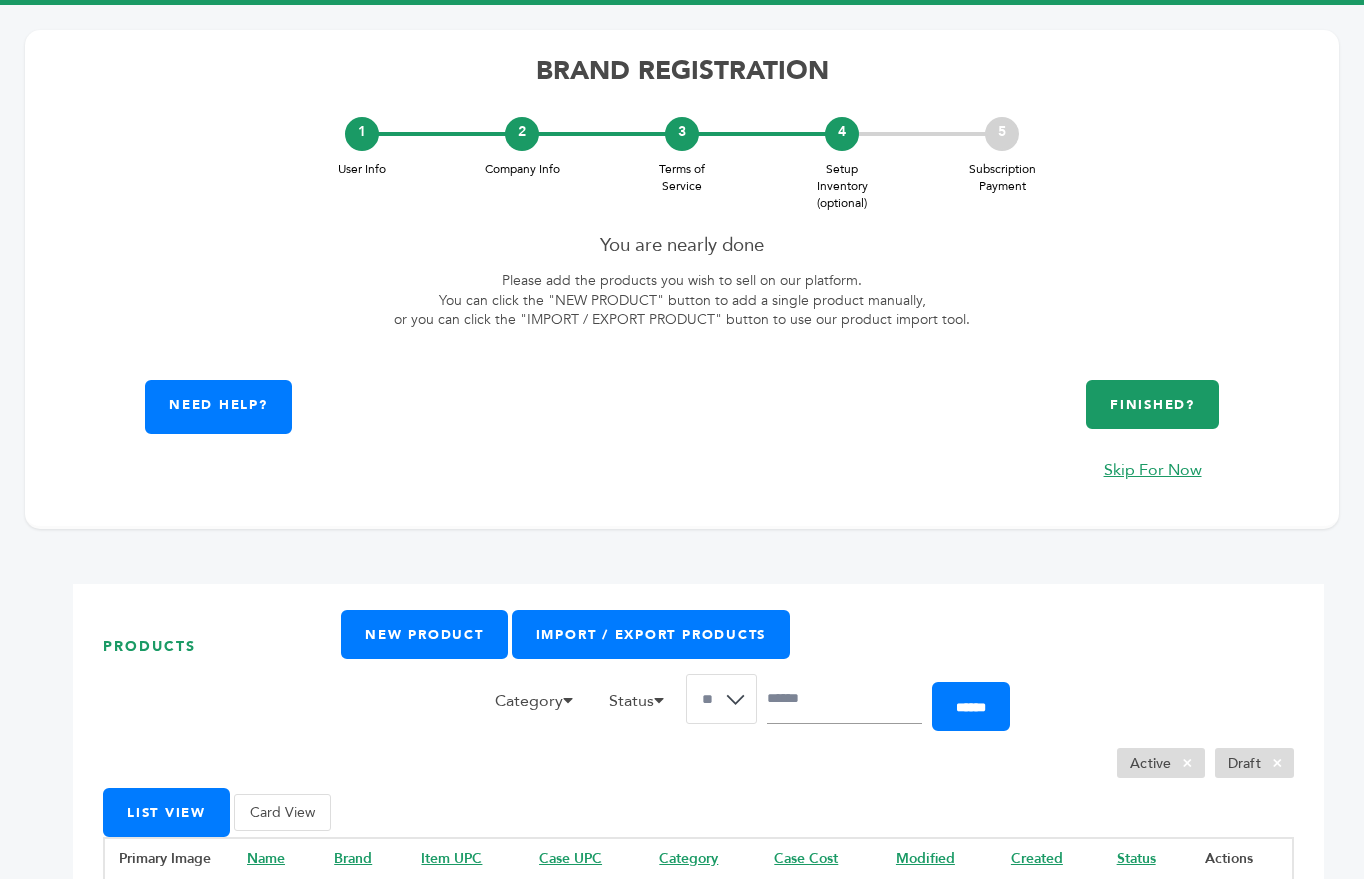 click on "Skip For Now" at bounding box center [1152, 470] 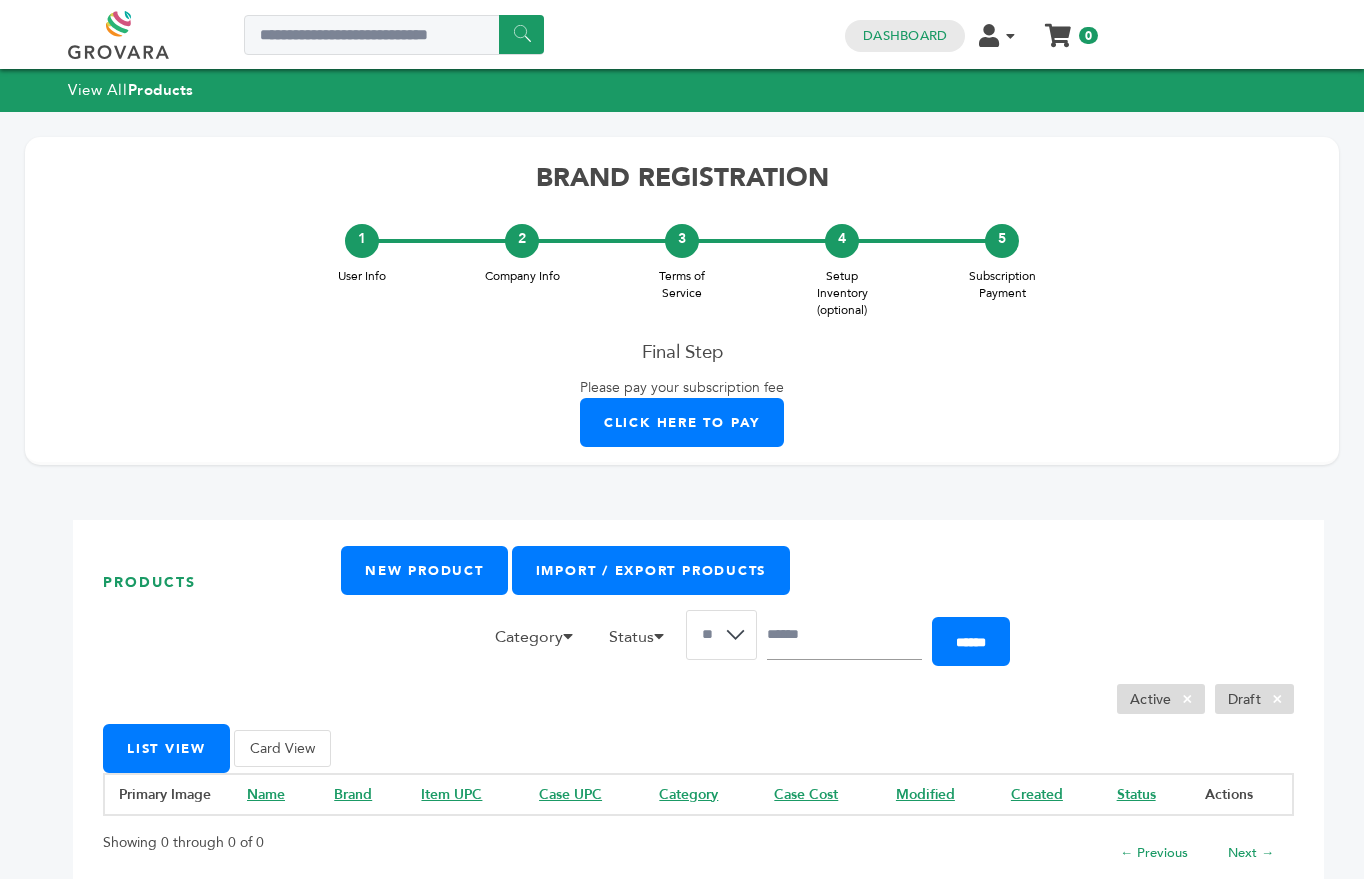 scroll, scrollTop: 0, scrollLeft: 0, axis: both 